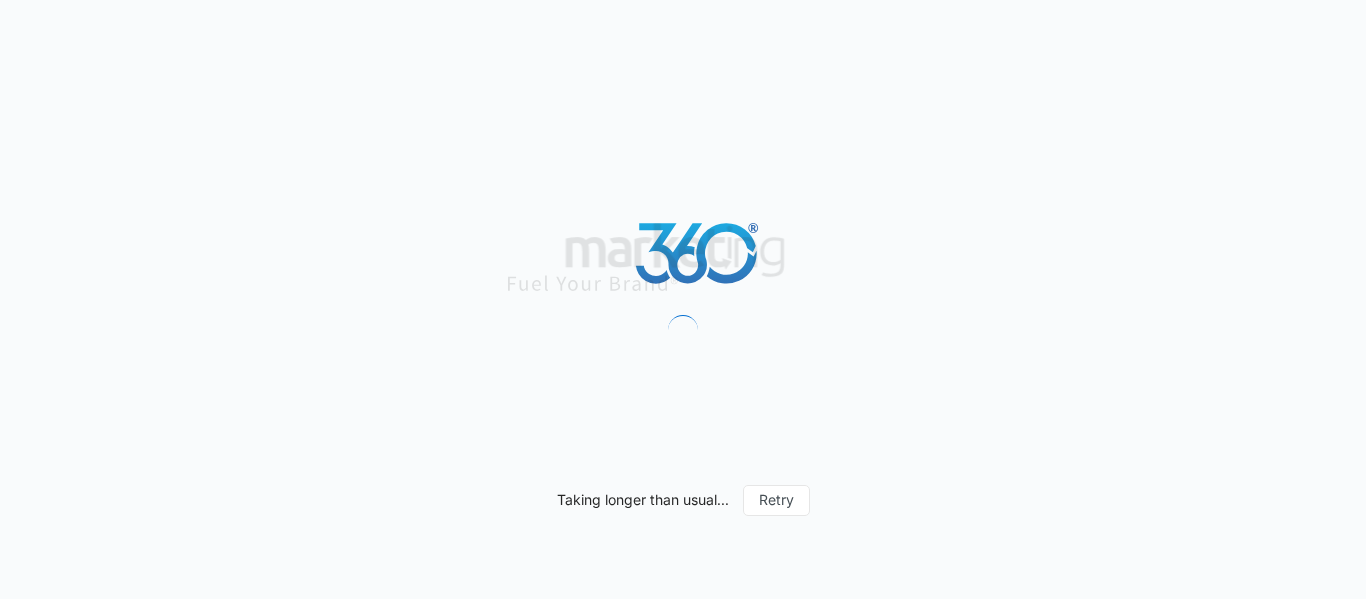 scroll, scrollTop: 0, scrollLeft: 0, axis: both 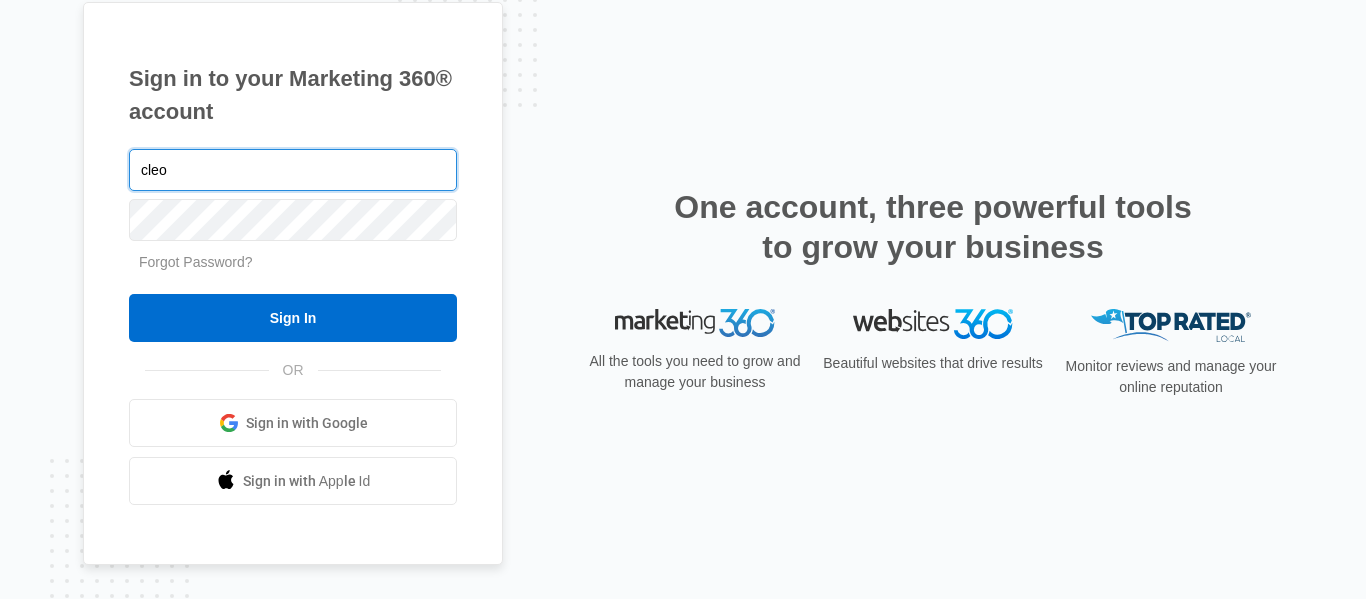 type on "[EMAIL]" 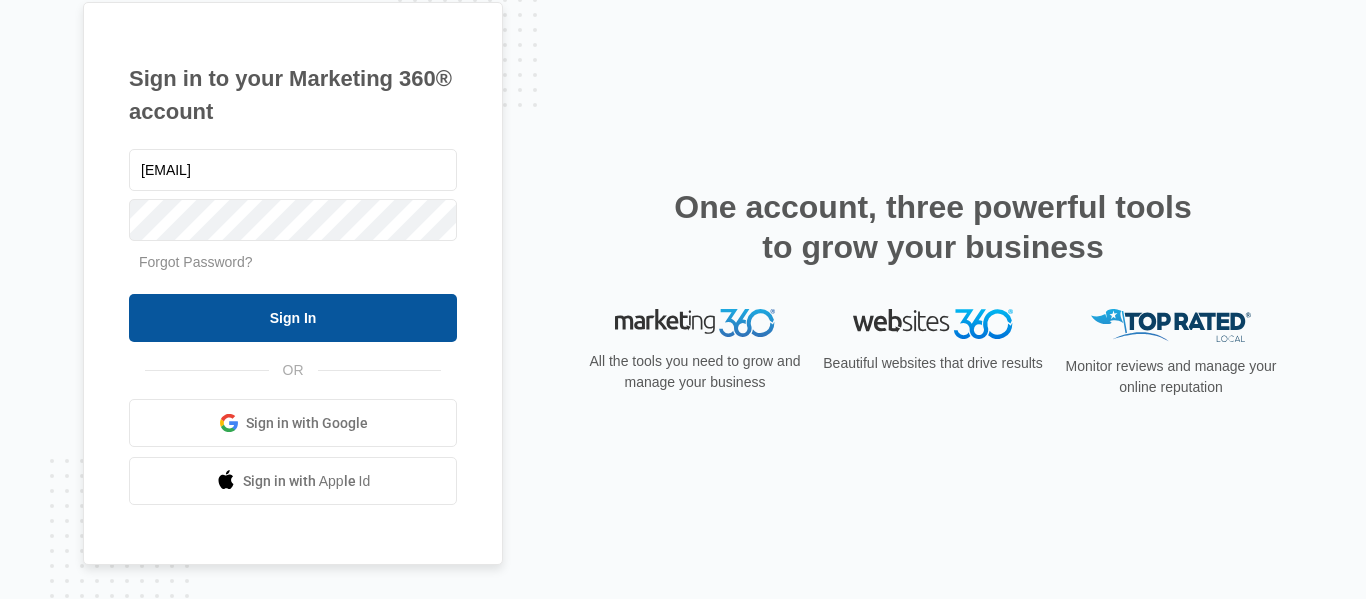 click on "Sign In" at bounding box center (293, 318) 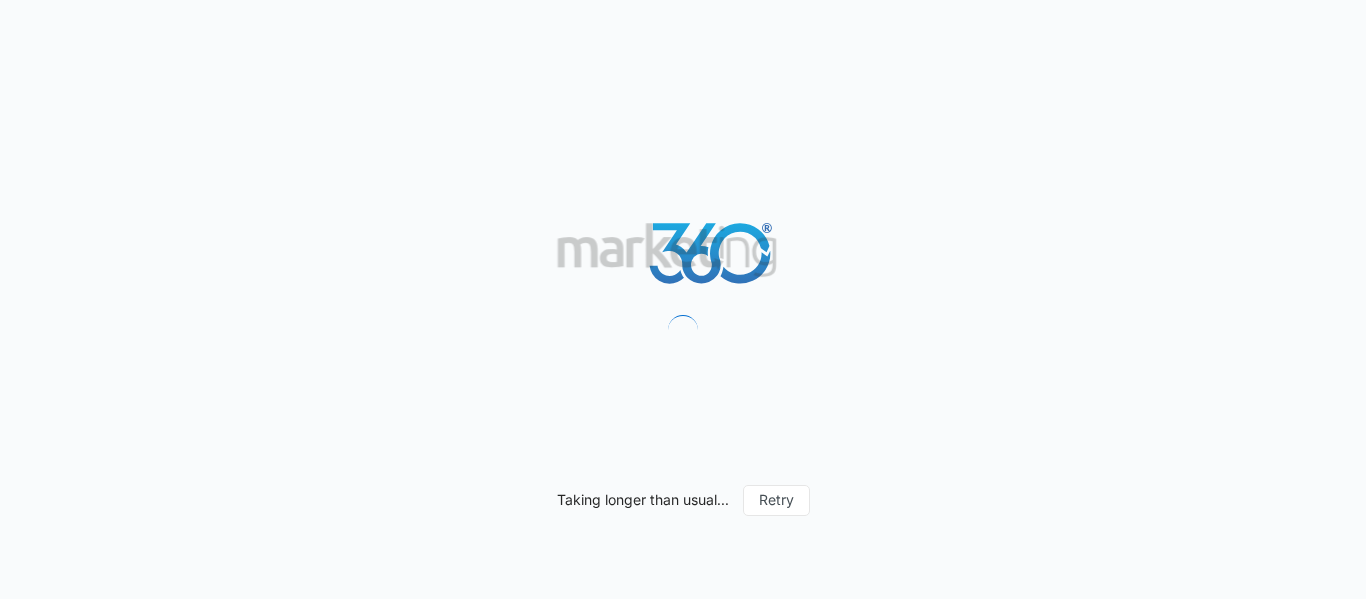 scroll, scrollTop: 0, scrollLeft: 0, axis: both 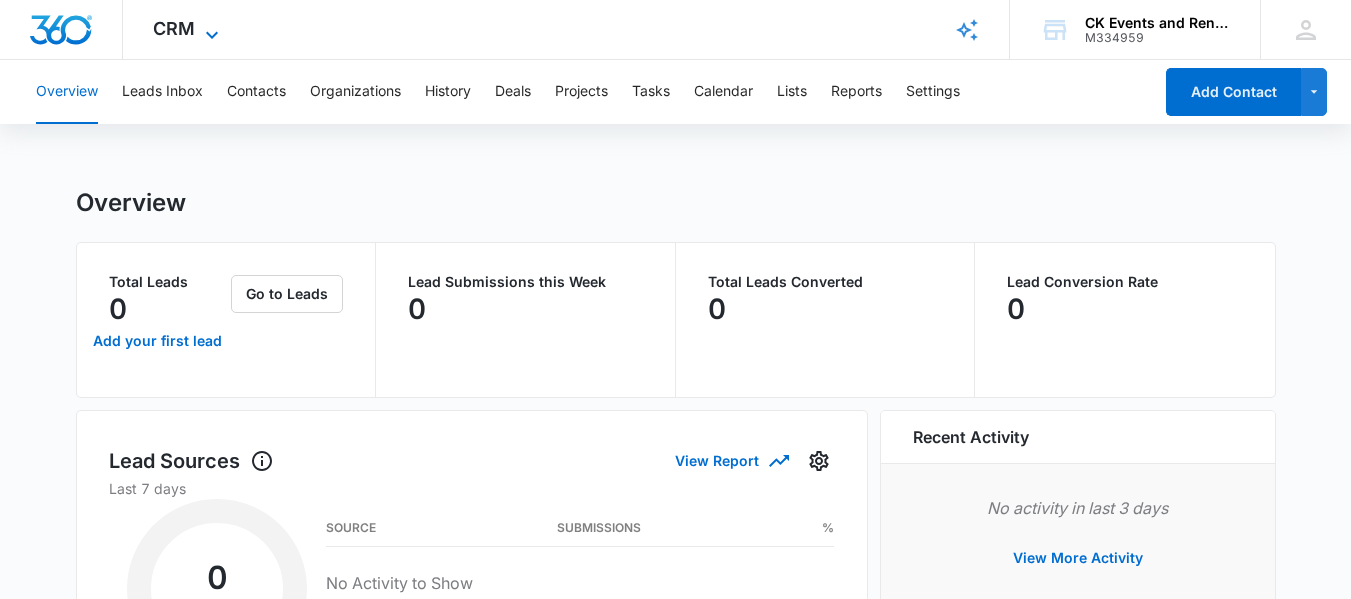 click 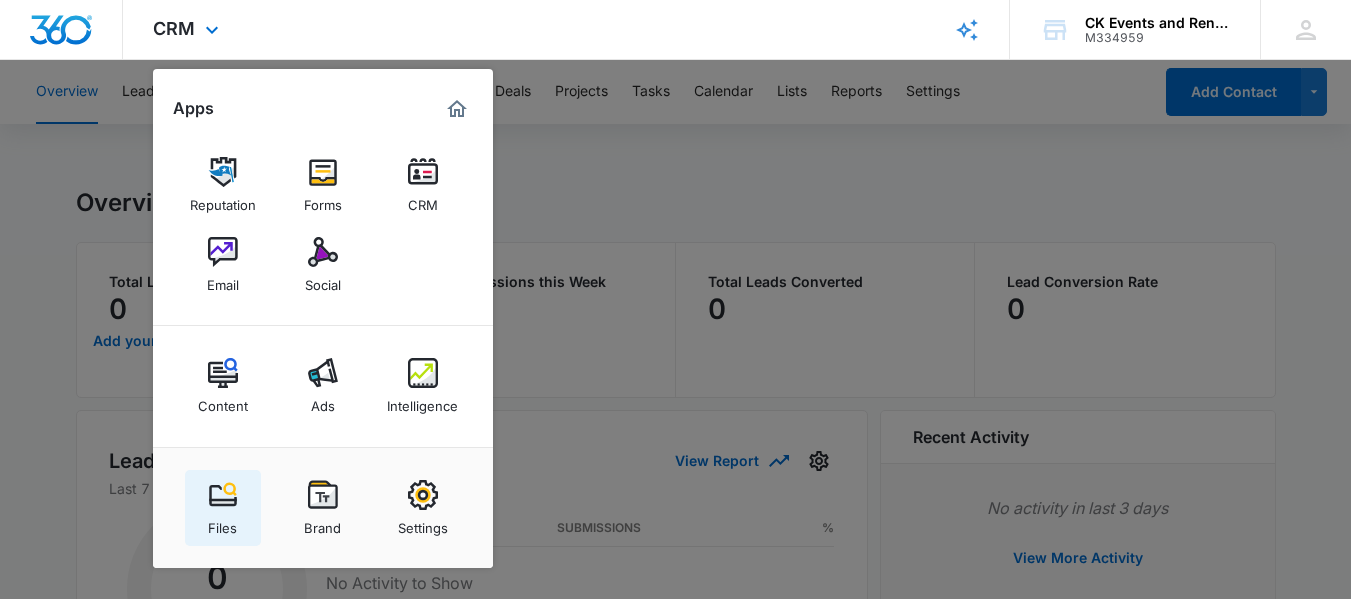 click at bounding box center (223, 495) 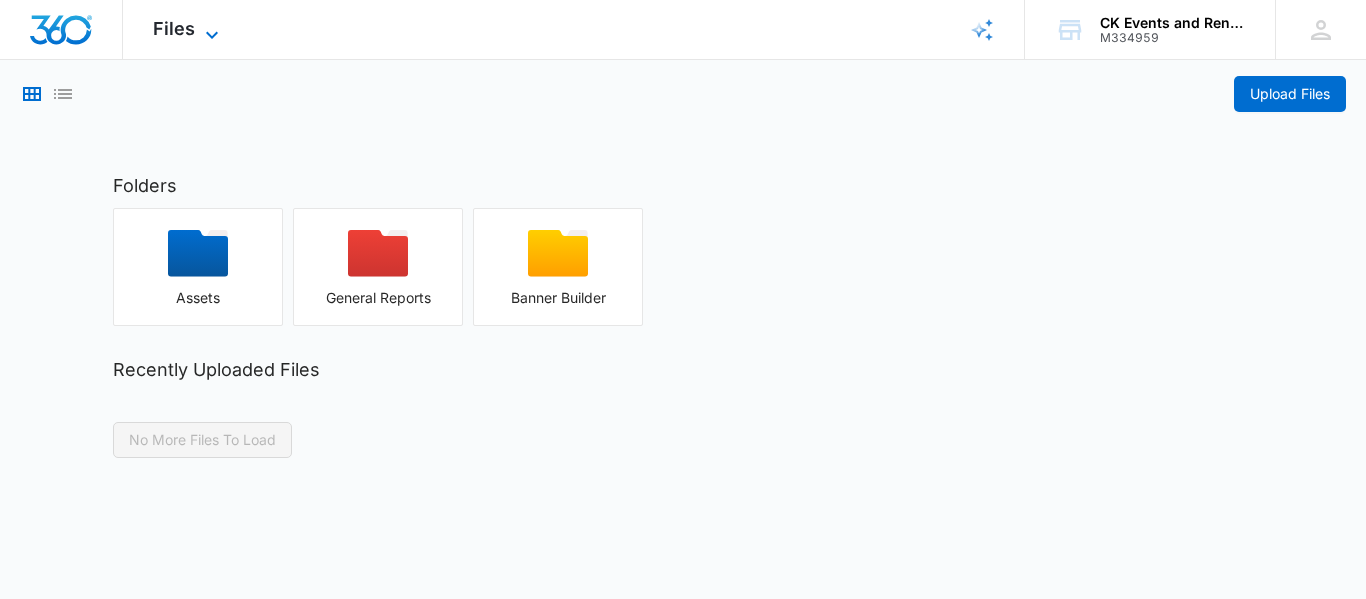 click 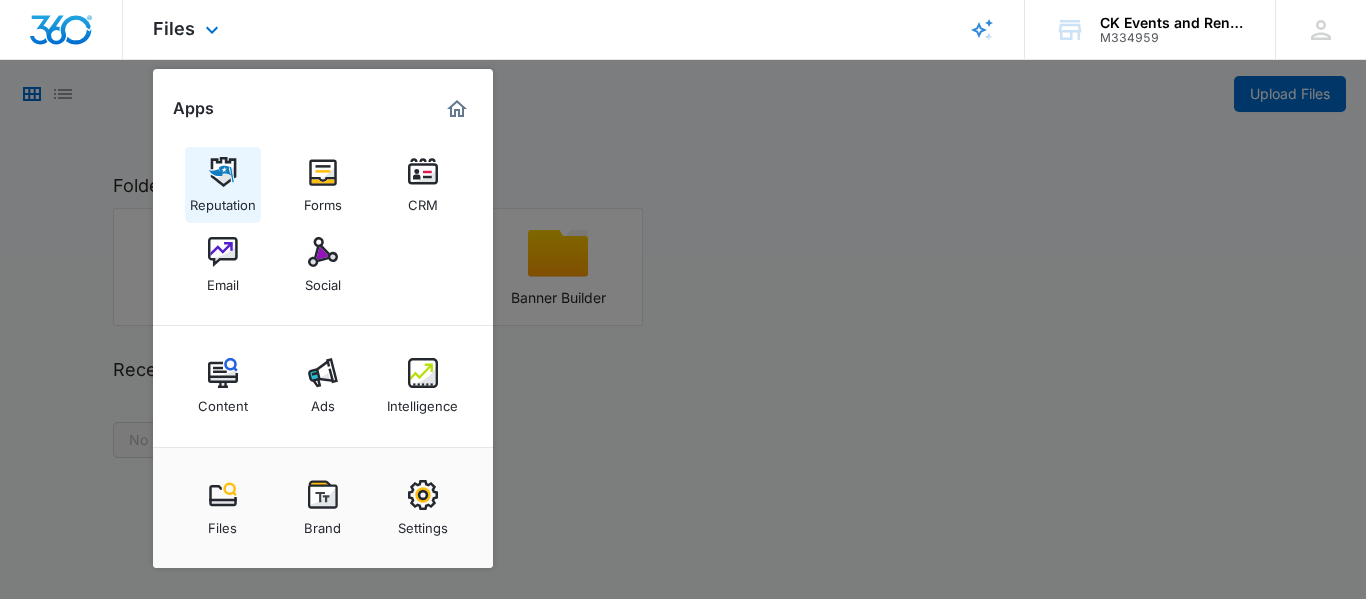 click at bounding box center (223, 172) 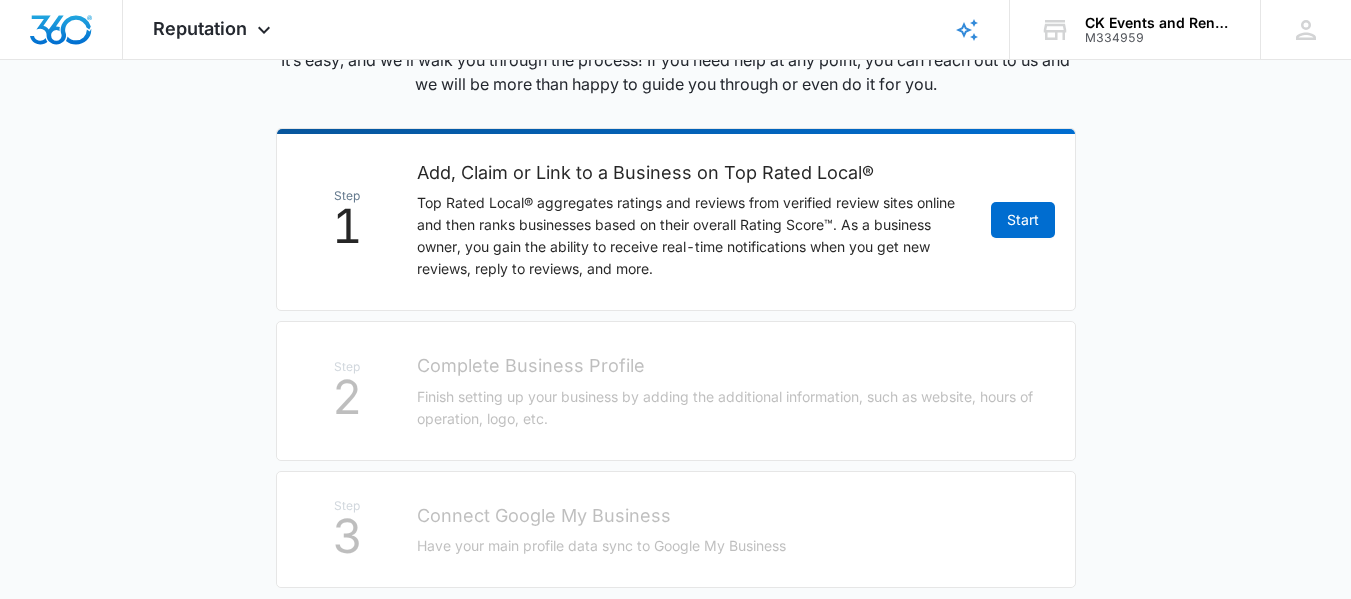 scroll, scrollTop: 300, scrollLeft: 0, axis: vertical 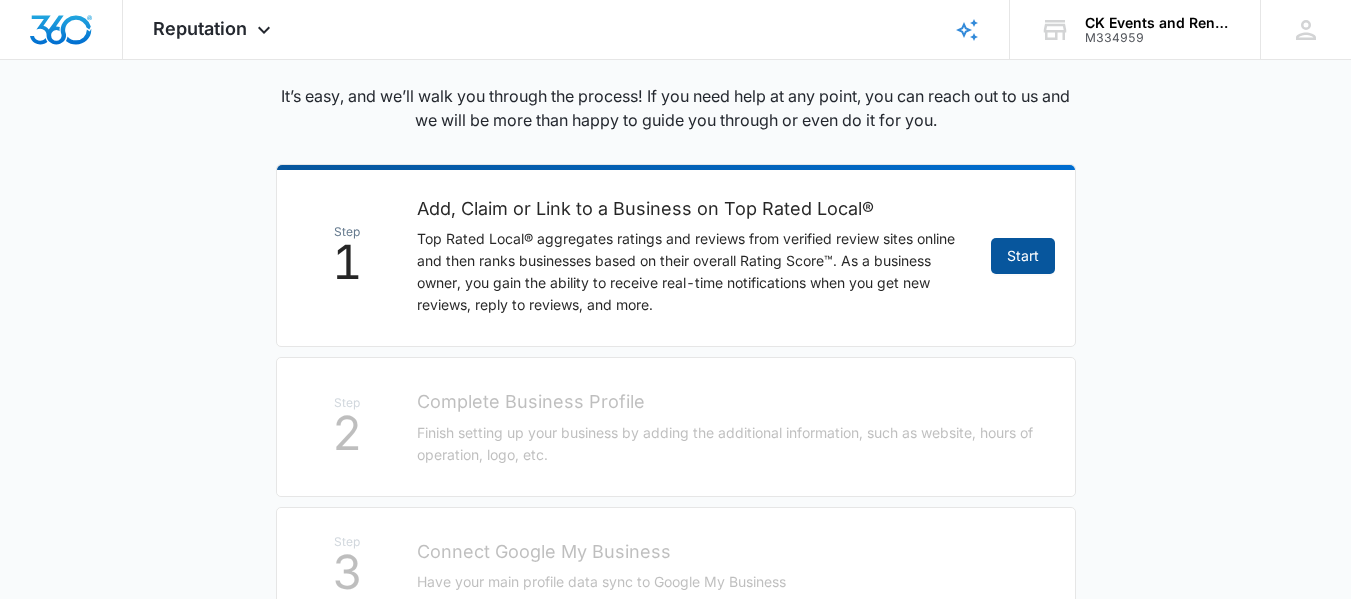 click on "Start" at bounding box center [1023, 256] 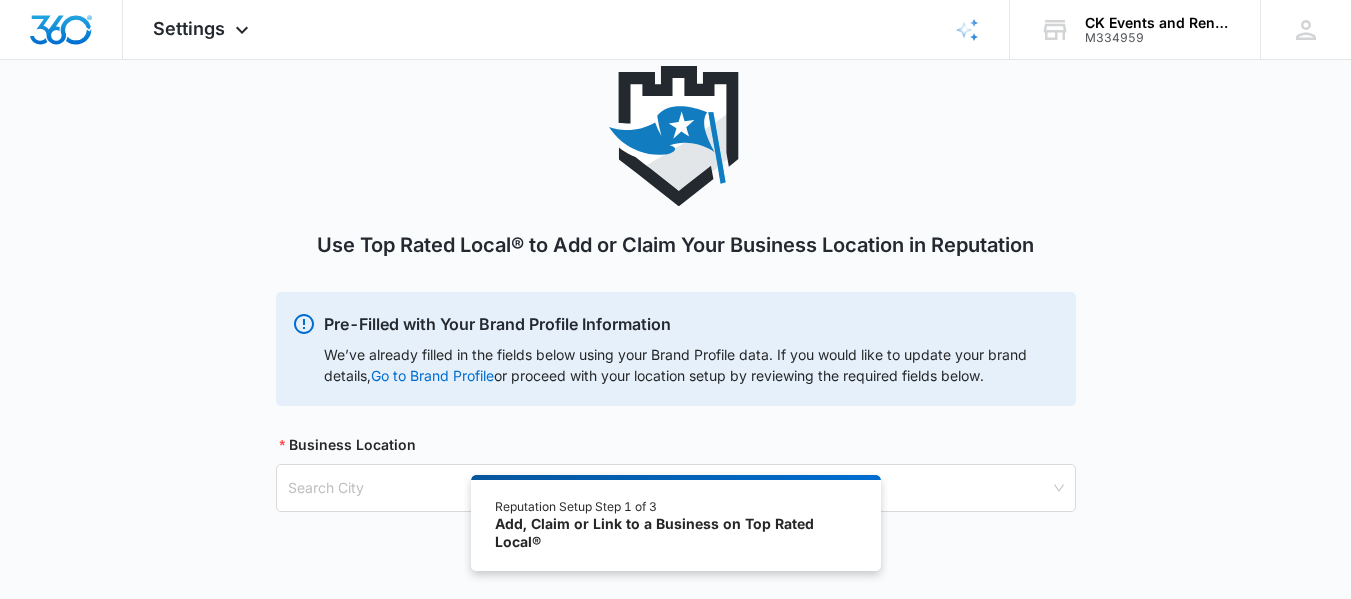 scroll, scrollTop: 122, scrollLeft: 0, axis: vertical 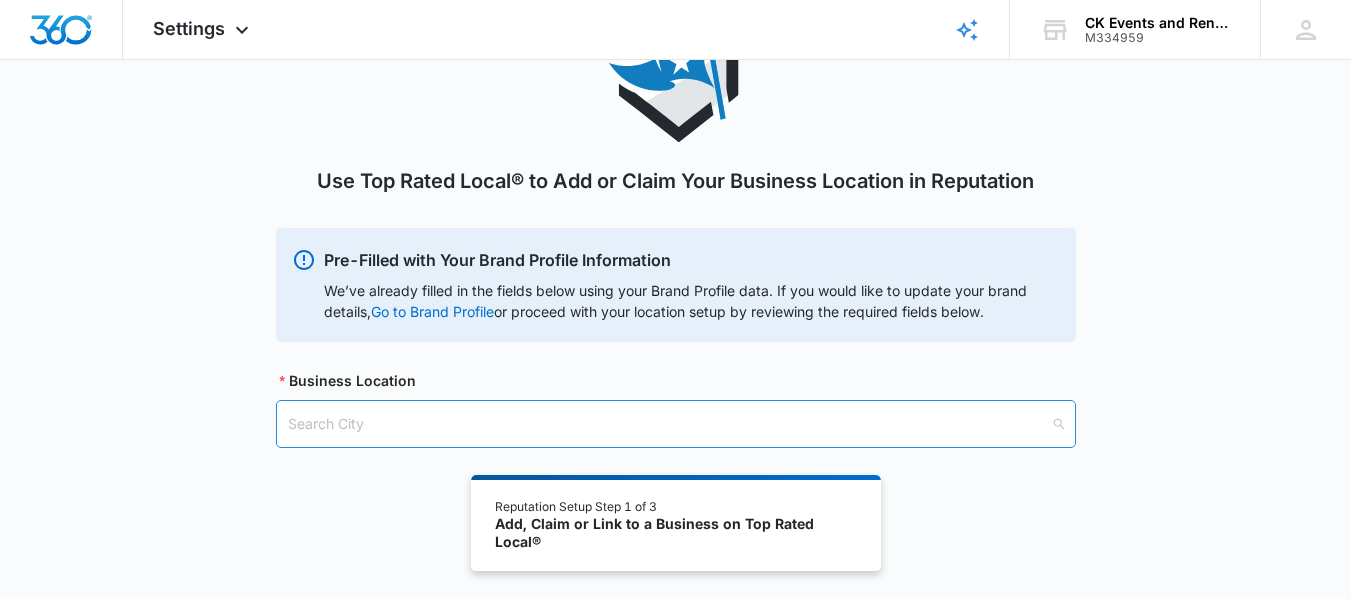 click at bounding box center [669, 424] 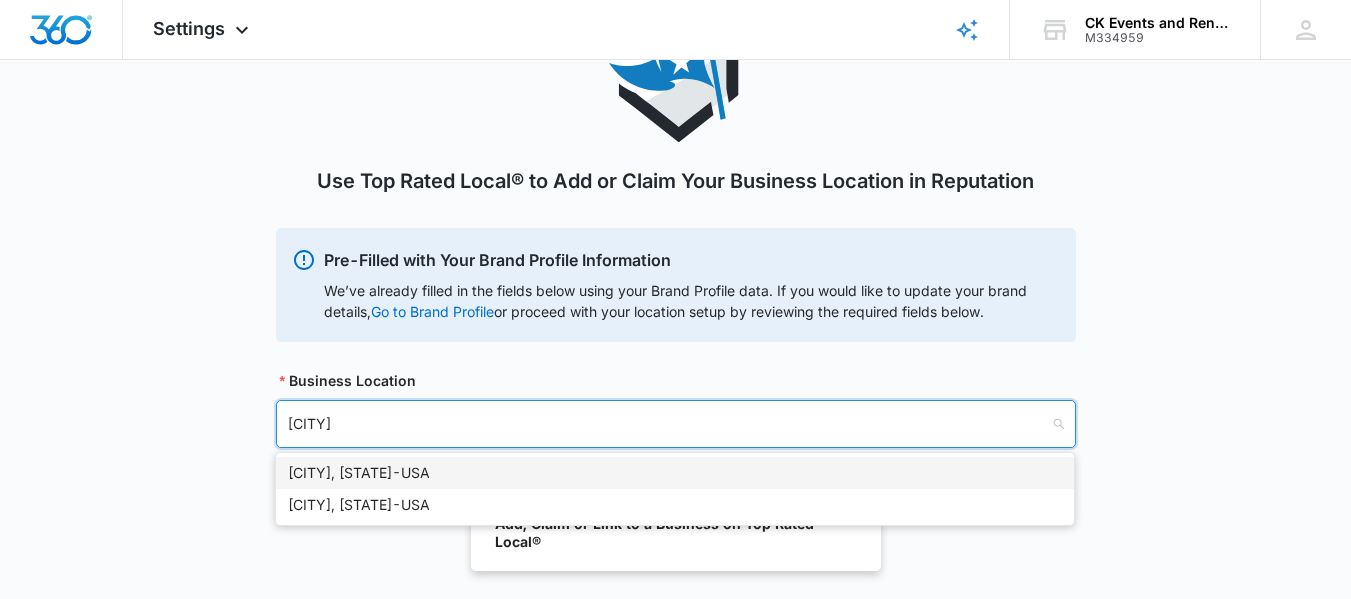 type on "Citrus Park" 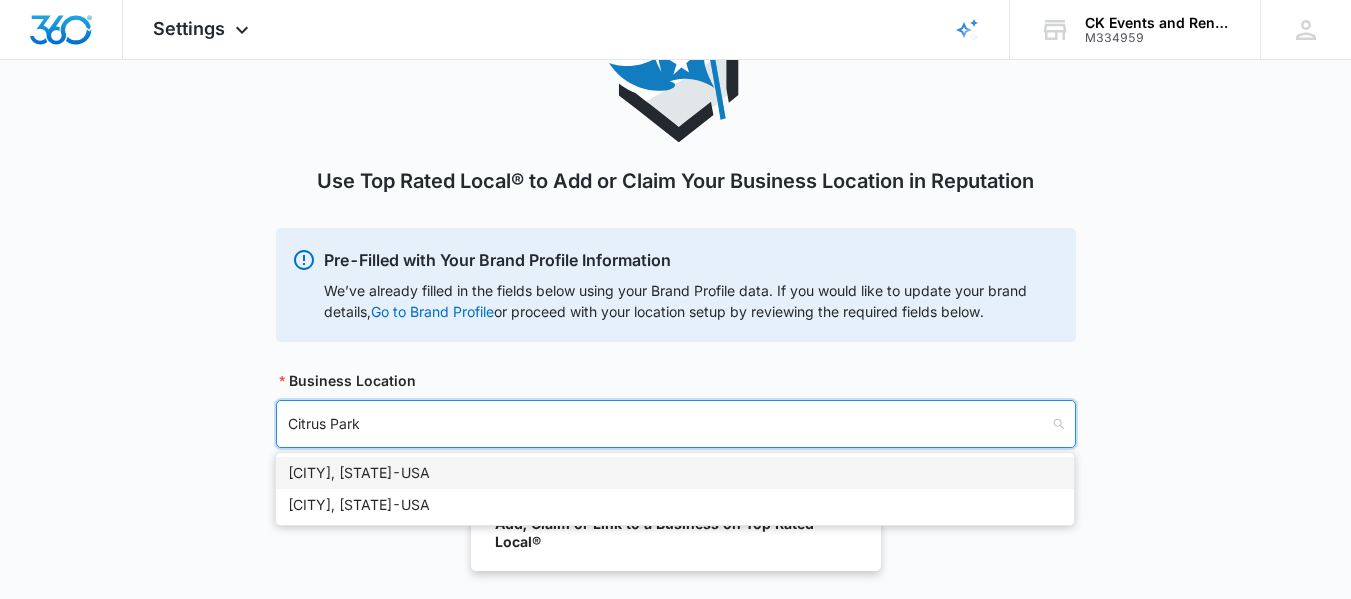 click on "[CITY], [STATE]  -  USA" at bounding box center [675, 473] 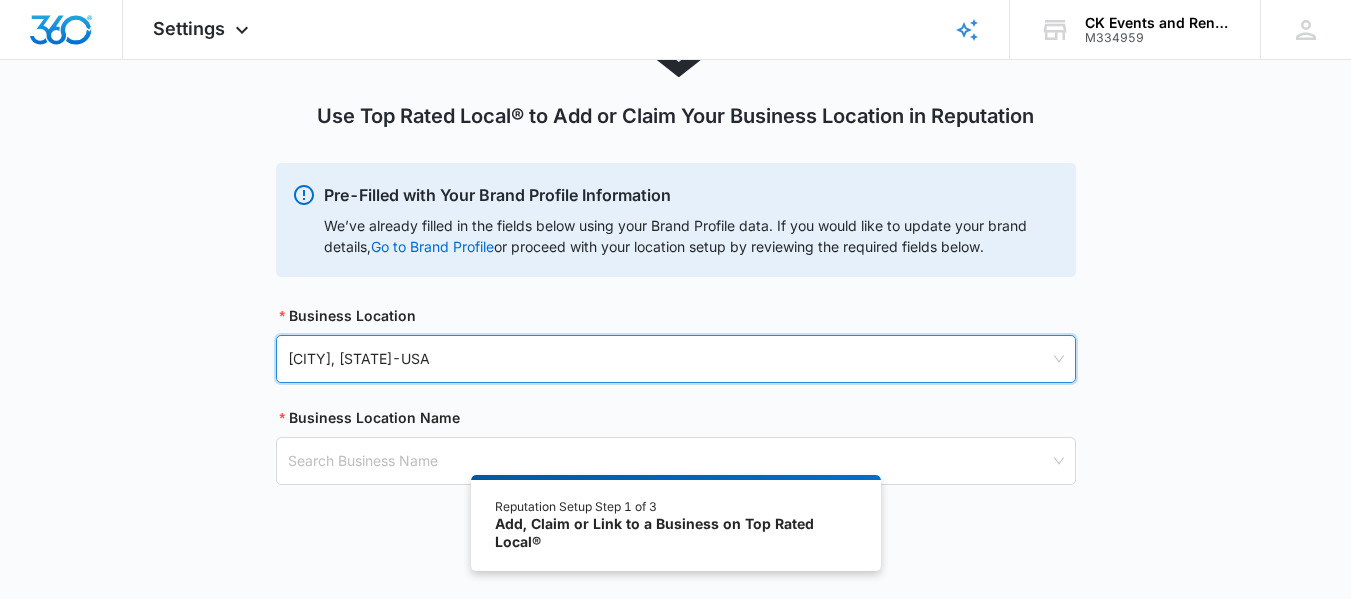 scroll, scrollTop: 222, scrollLeft: 0, axis: vertical 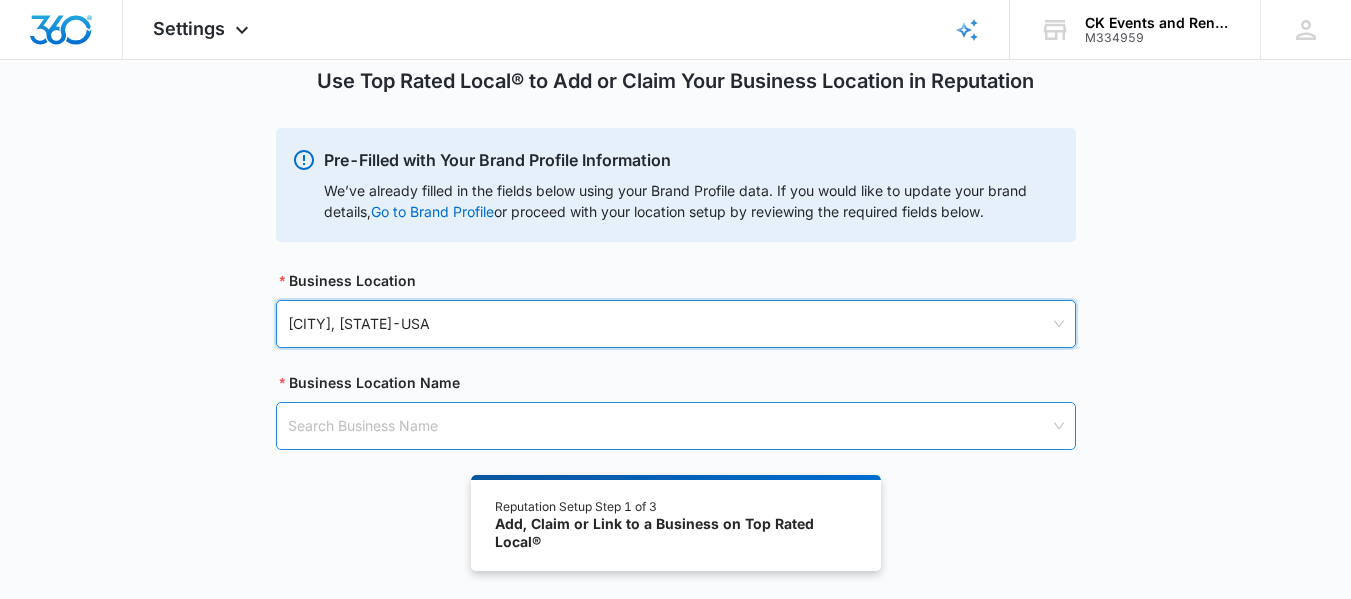 click at bounding box center [669, 426] 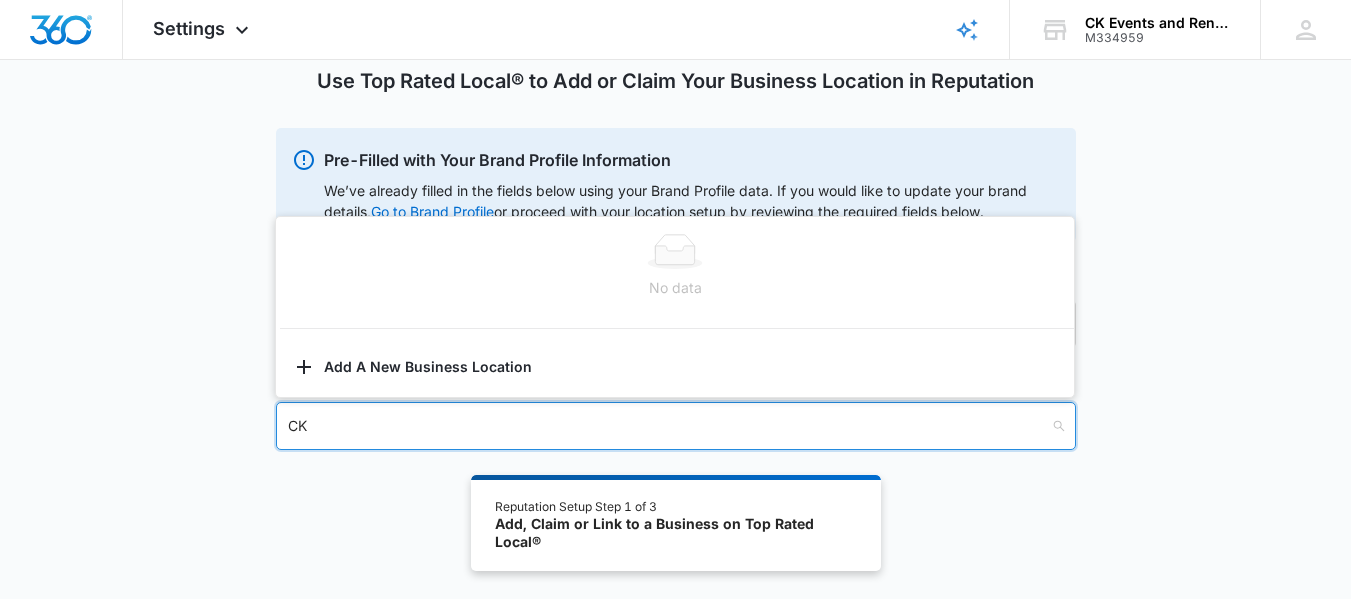 type on "C" 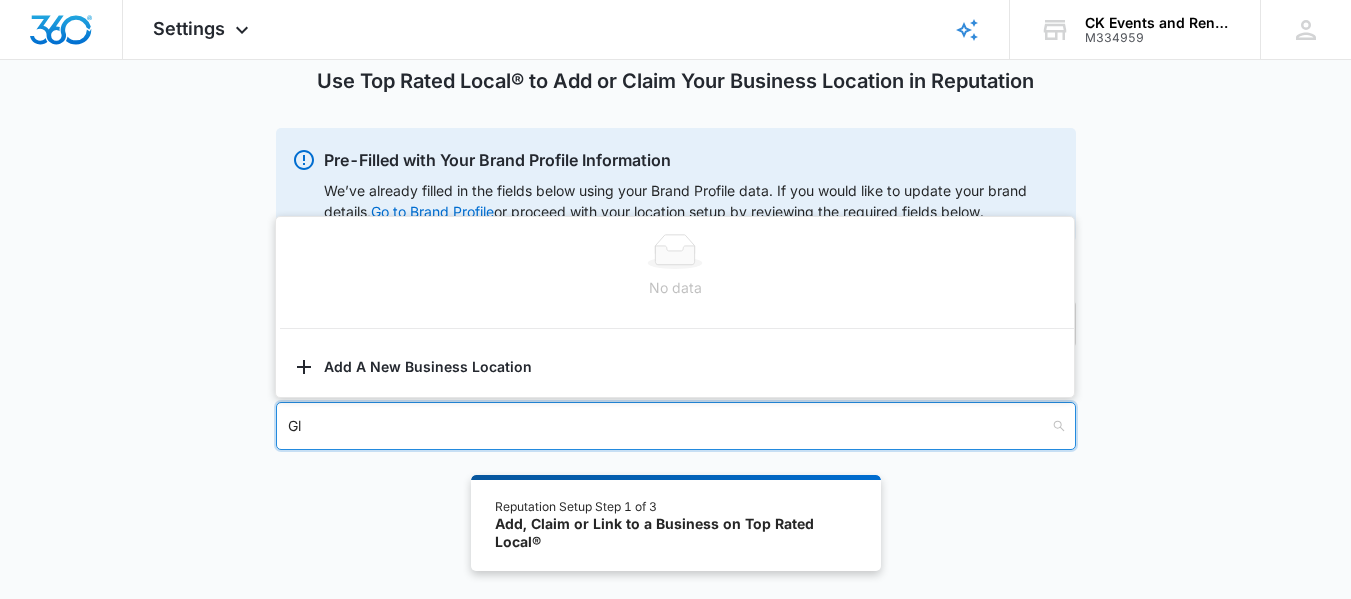 type on "G" 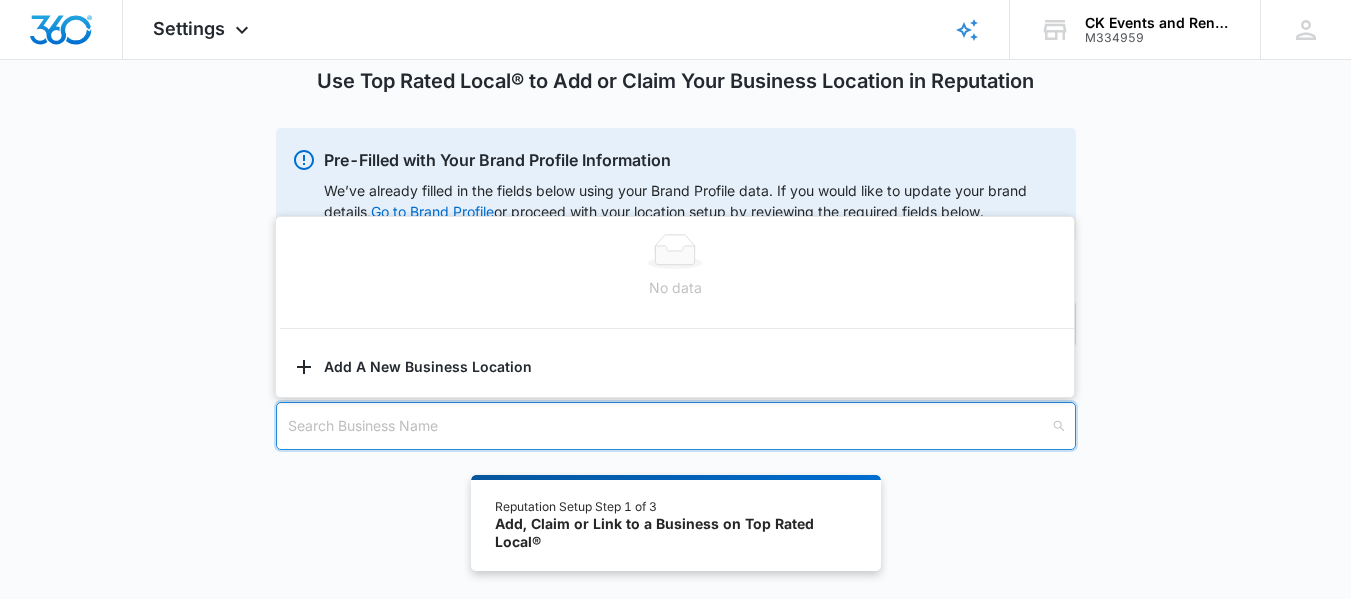 click on "Business Location [CITY], [STATE]  -  USA Business Location Name Search Business Name" at bounding box center (675, 200) 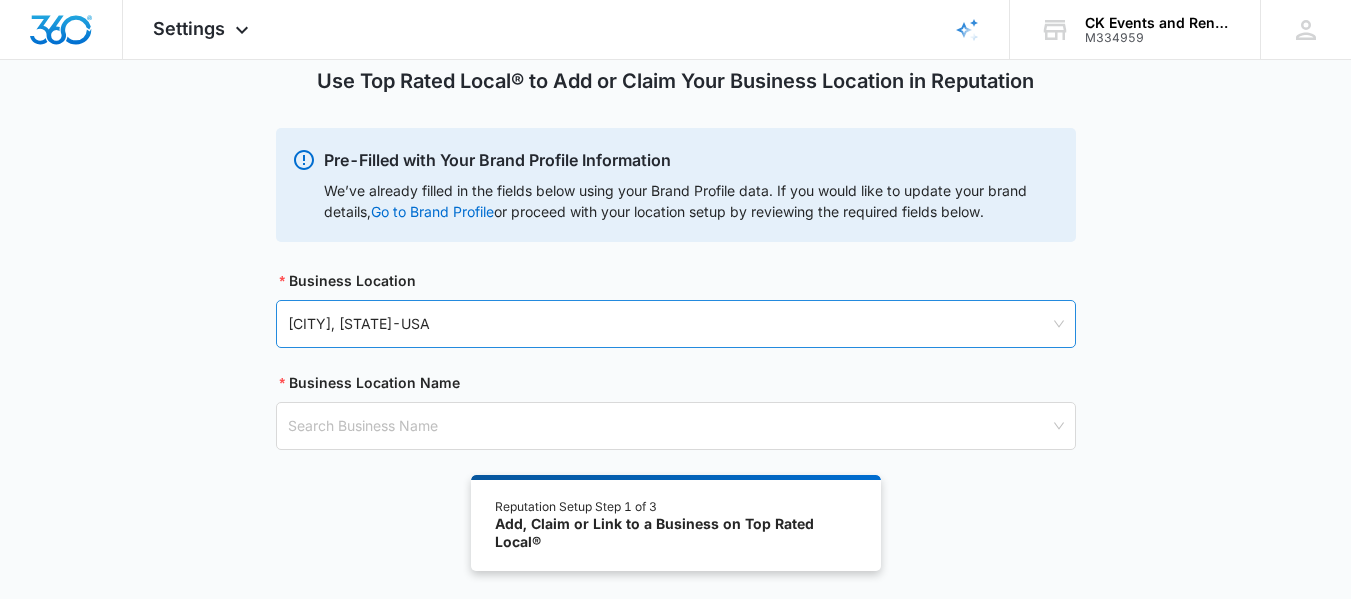 scroll, scrollTop: 224, scrollLeft: 0, axis: vertical 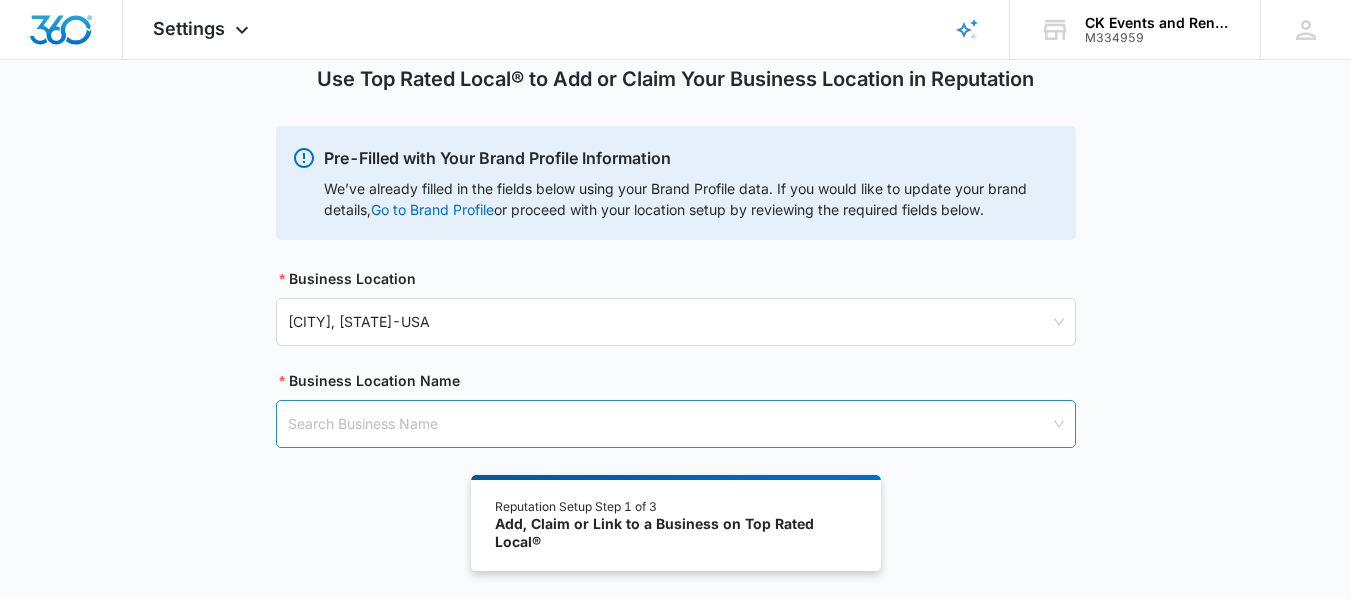 click at bounding box center [669, 424] 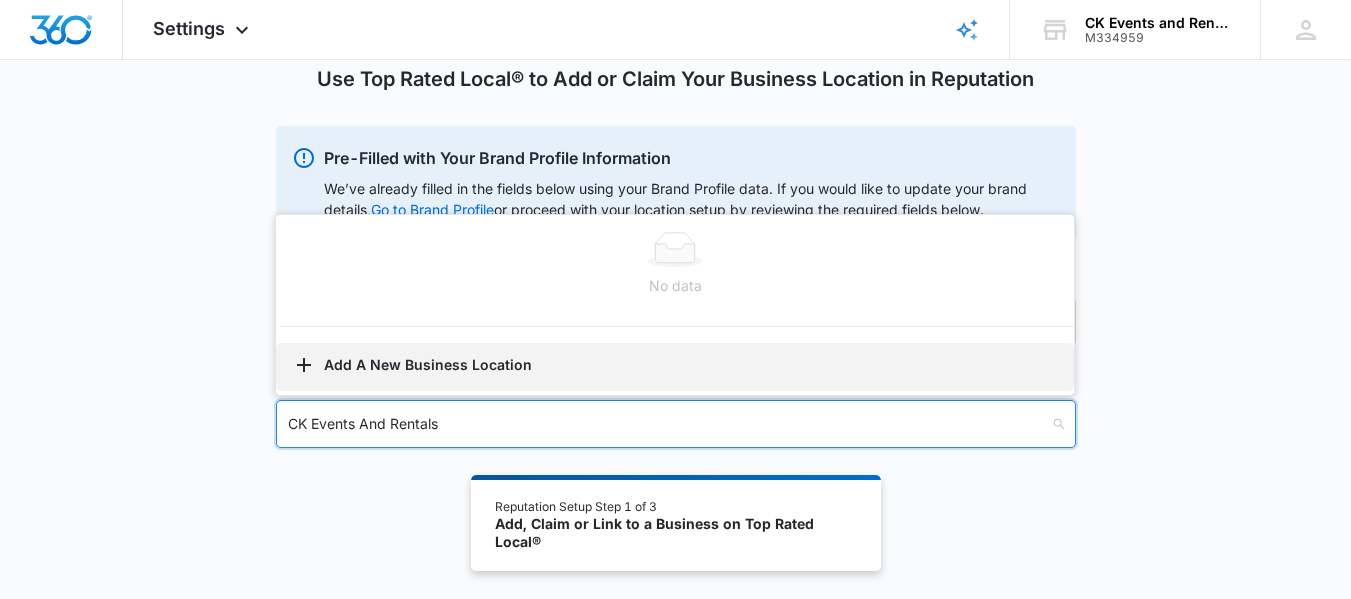 type on "CK Events And Rentals" 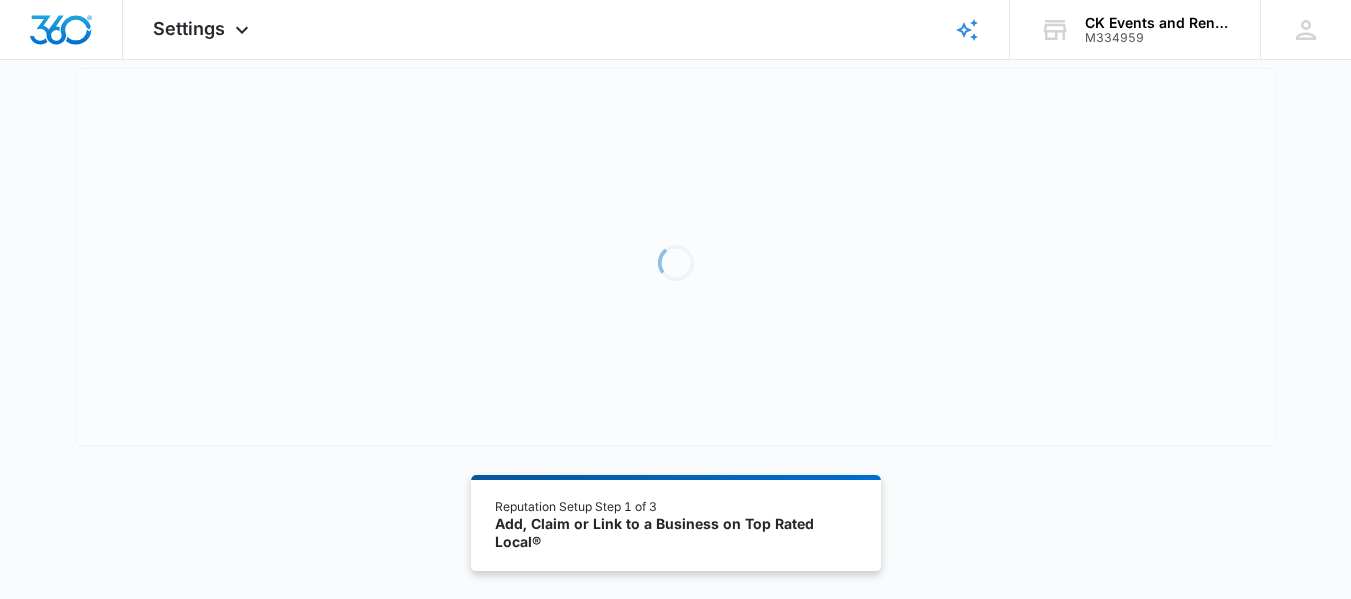 scroll, scrollTop: 0, scrollLeft: 0, axis: both 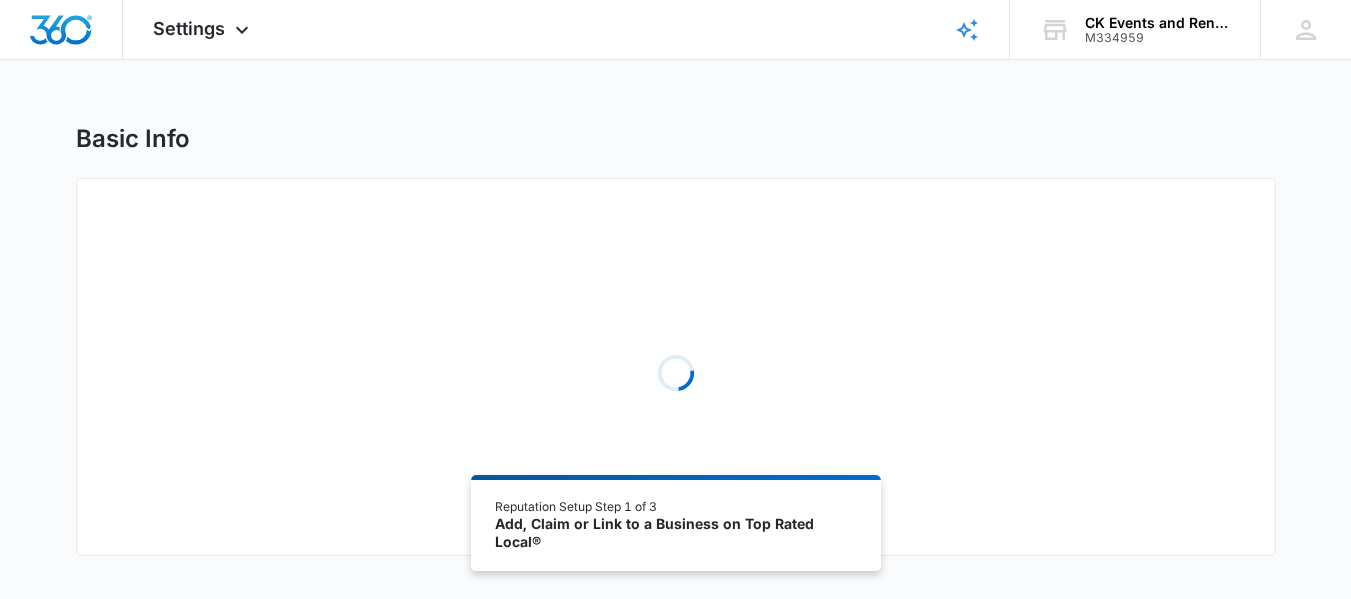 select on "Florida" 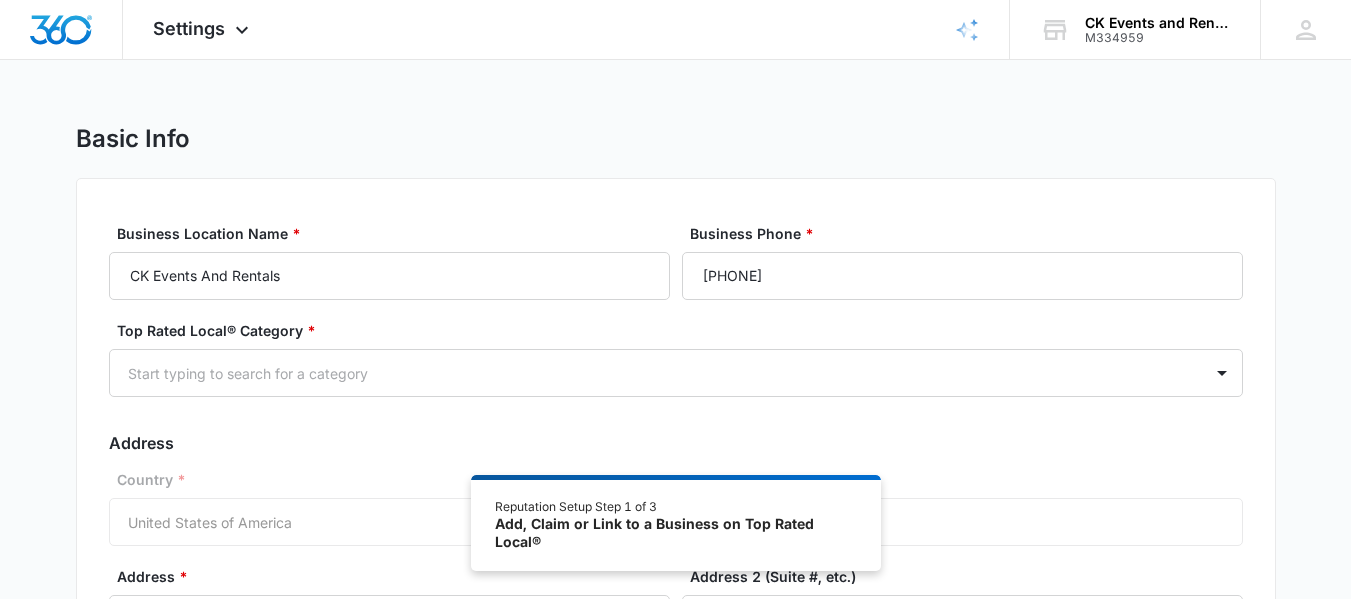 scroll, scrollTop: 100, scrollLeft: 0, axis: vertical 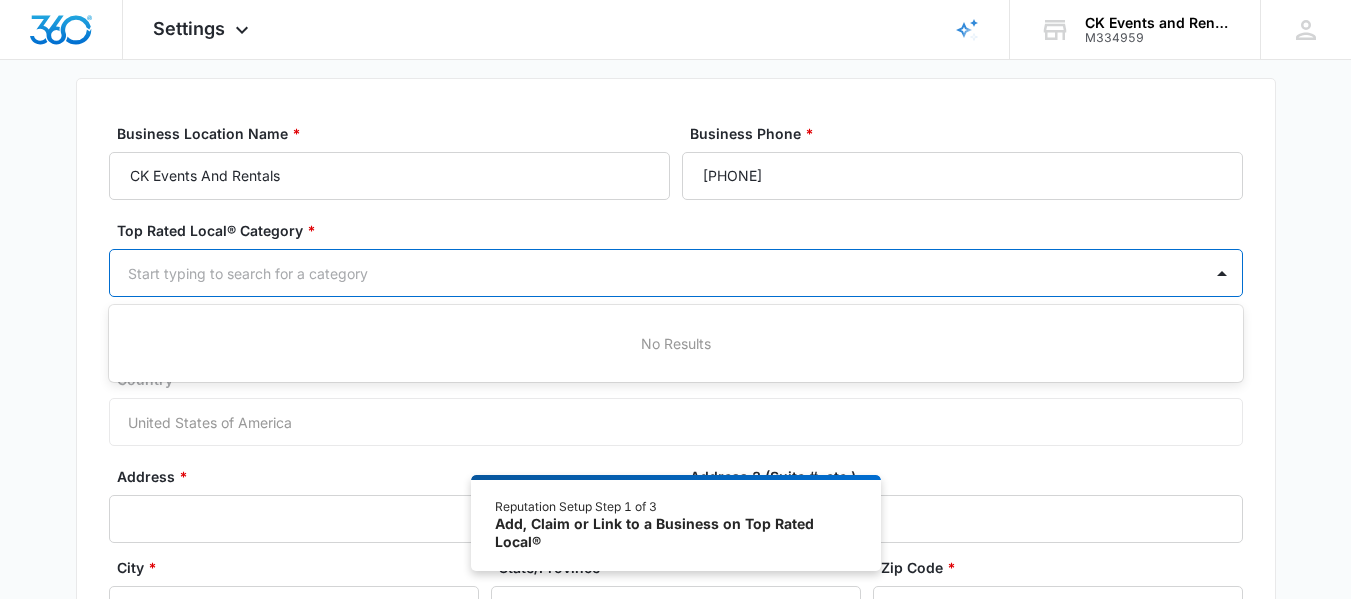 click at bounding box center (652, 273) 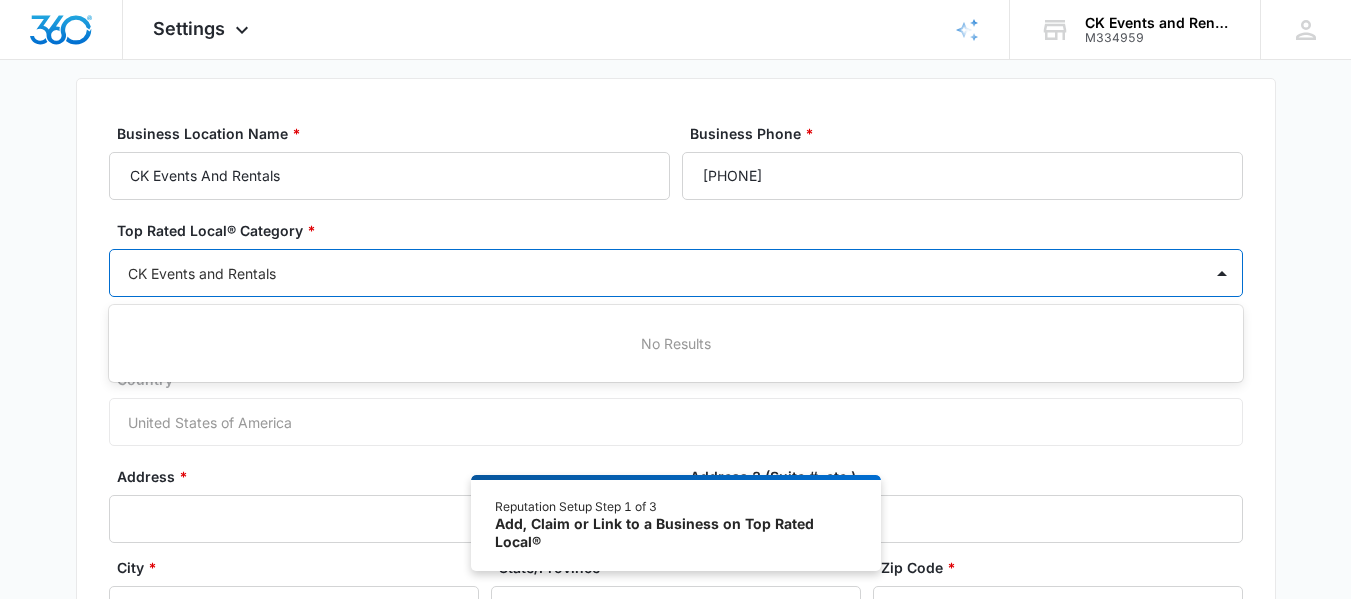 type on "CK Events and Rentals" 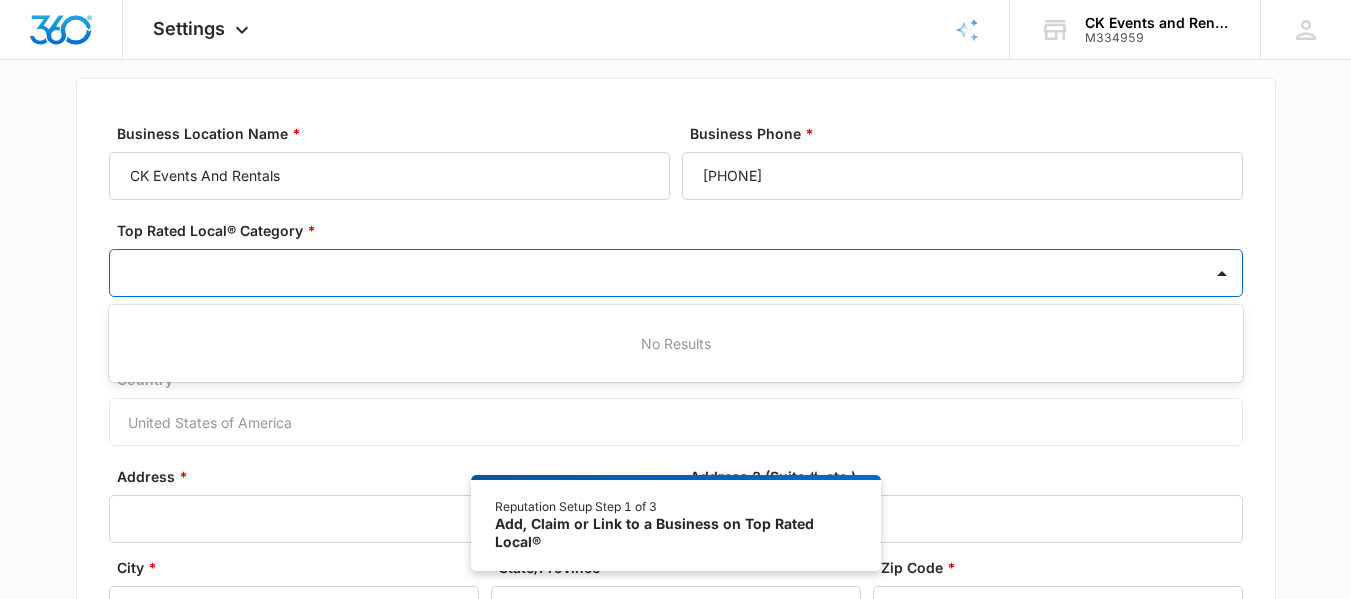 click on "Address Country * United States of America Address * Address 2 (Suite #, etc.) City * [CITY] State/Province * Alabama Alaska Arizona Arkansas California Colorado Connecticut Delaware District of Columbia Florida Georgia Hawaii Idaho Illinois Indiana Iowa Kansas Kentucky Louisiana Maine Maryland Massachusetts Michigan Minnesota Mississippi Missouri Montana Nebraska Nevada New Hampshire New Jersey New Mexico New York North Carolina North Dakota Ohio Oklahoma Oregon Pennsylvania Rhode Island South Carolina South Dakota Tennessee Texas Utah Vermont Virginia Washington West Virginia Wisconsin Wyoming Zip Code * Address should not be publicly viewable Continue" at bounding box center (675, 415) 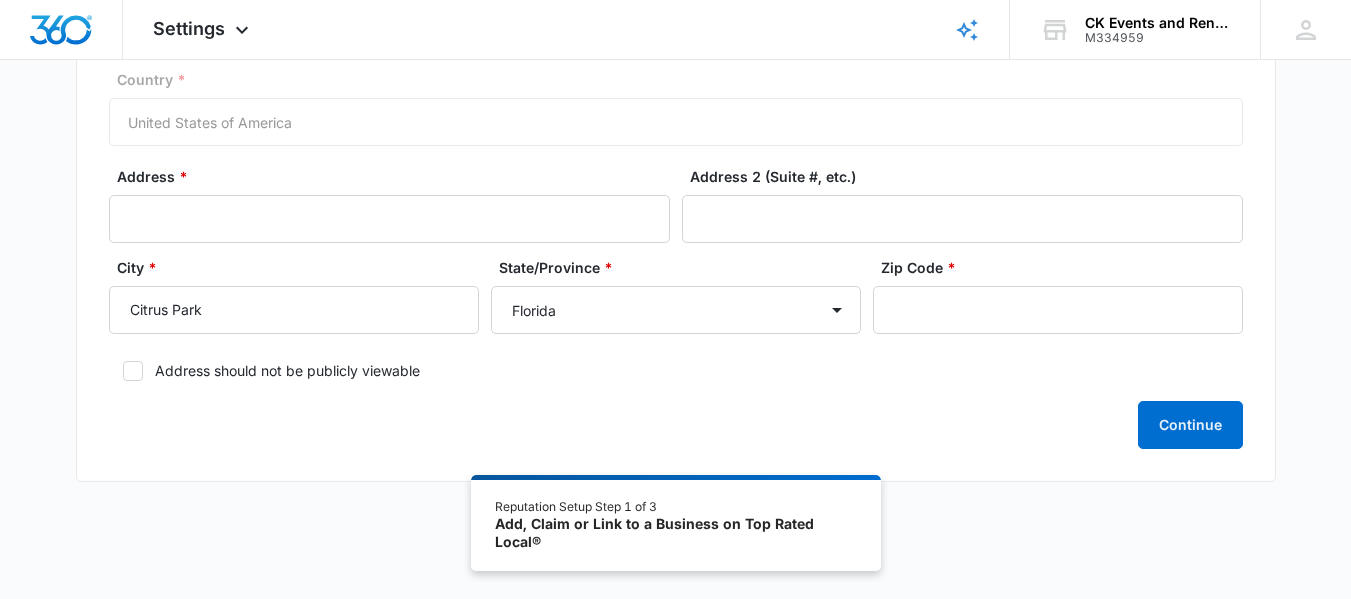 scroll, scrollTop: 300, scrollLeft: 0, axis: vertical 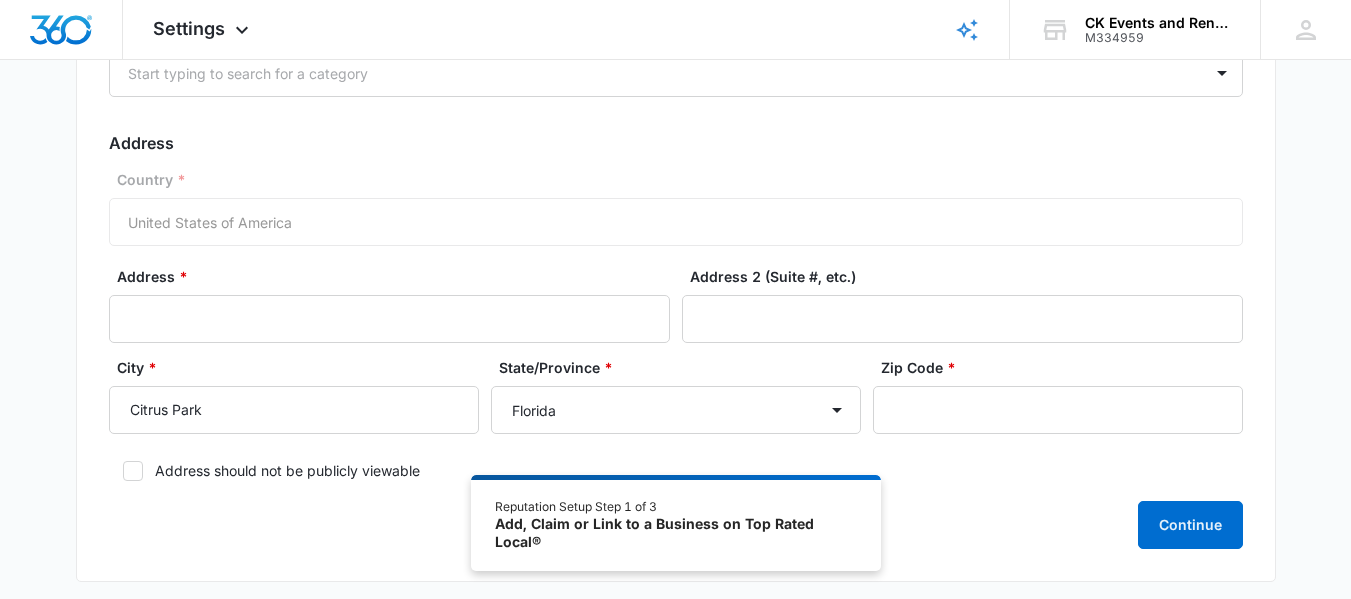 click on "Country * United States of America" at bounding box center (676, 207) 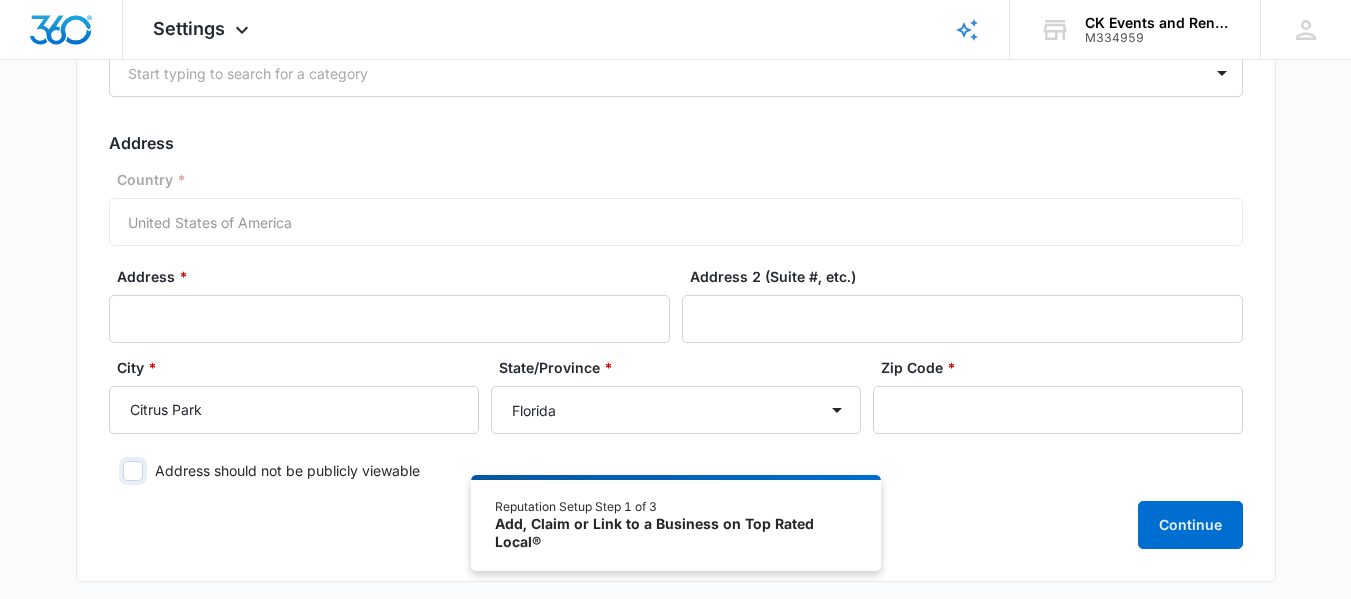 click on "Address should not be publicly viewable" at bounding box center [116, 471] 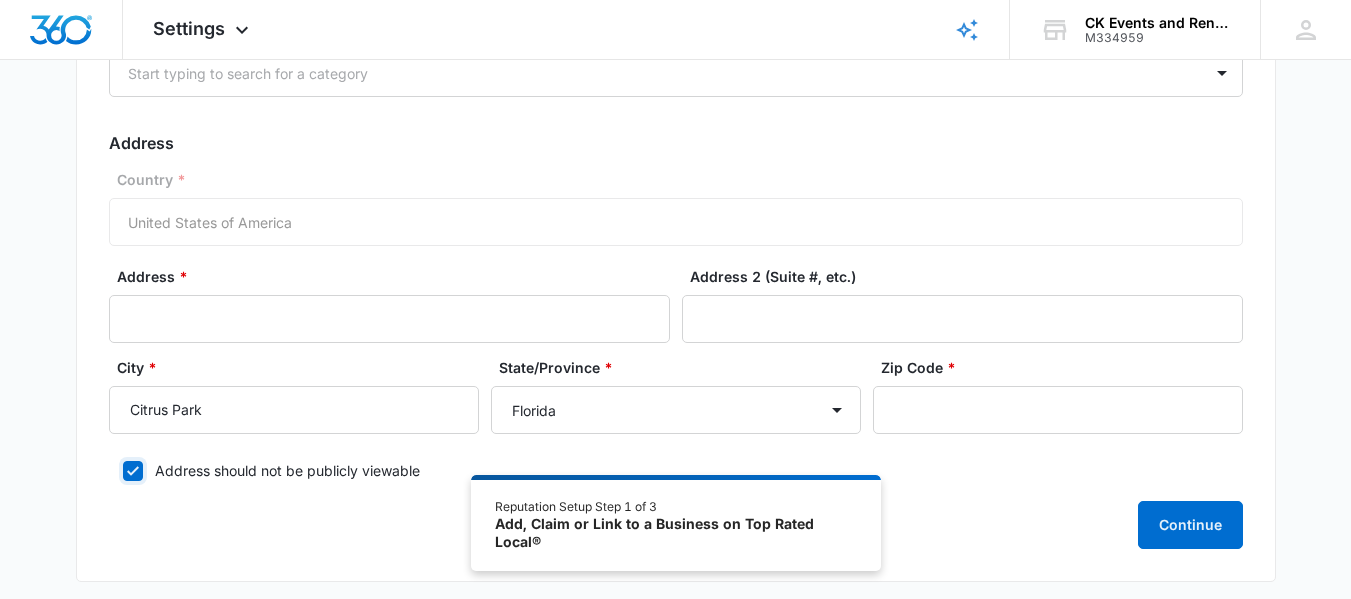checkbox on "true" 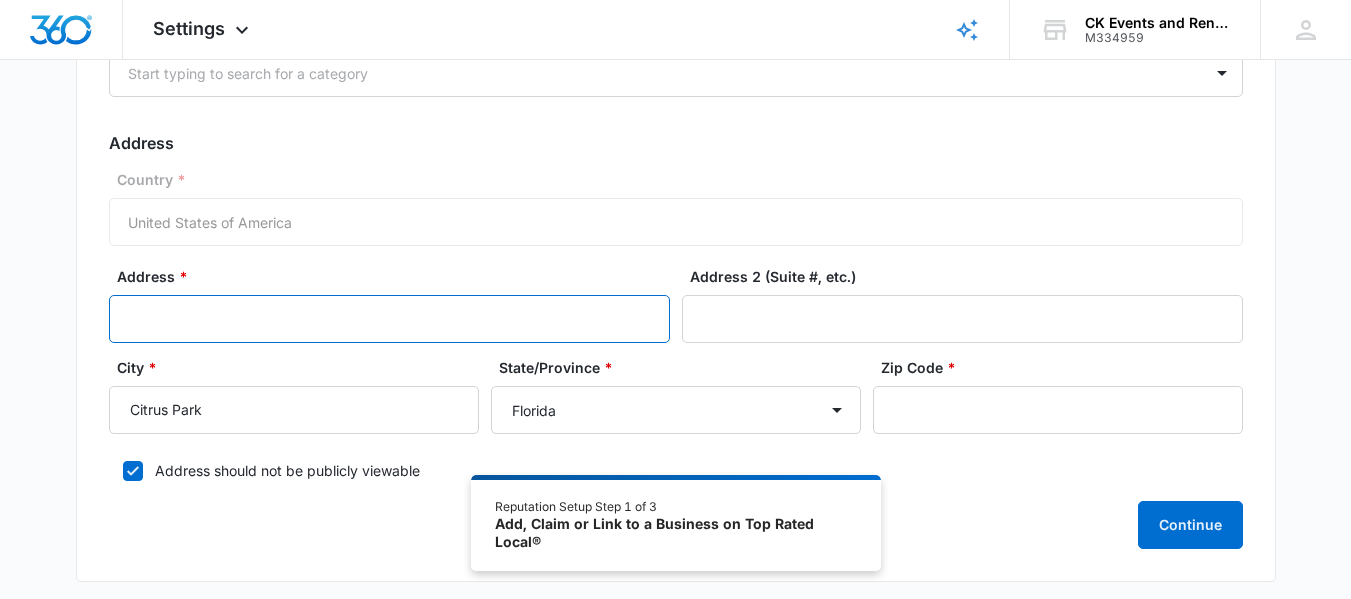 click on "Address *" at bounding box center [389, 319] 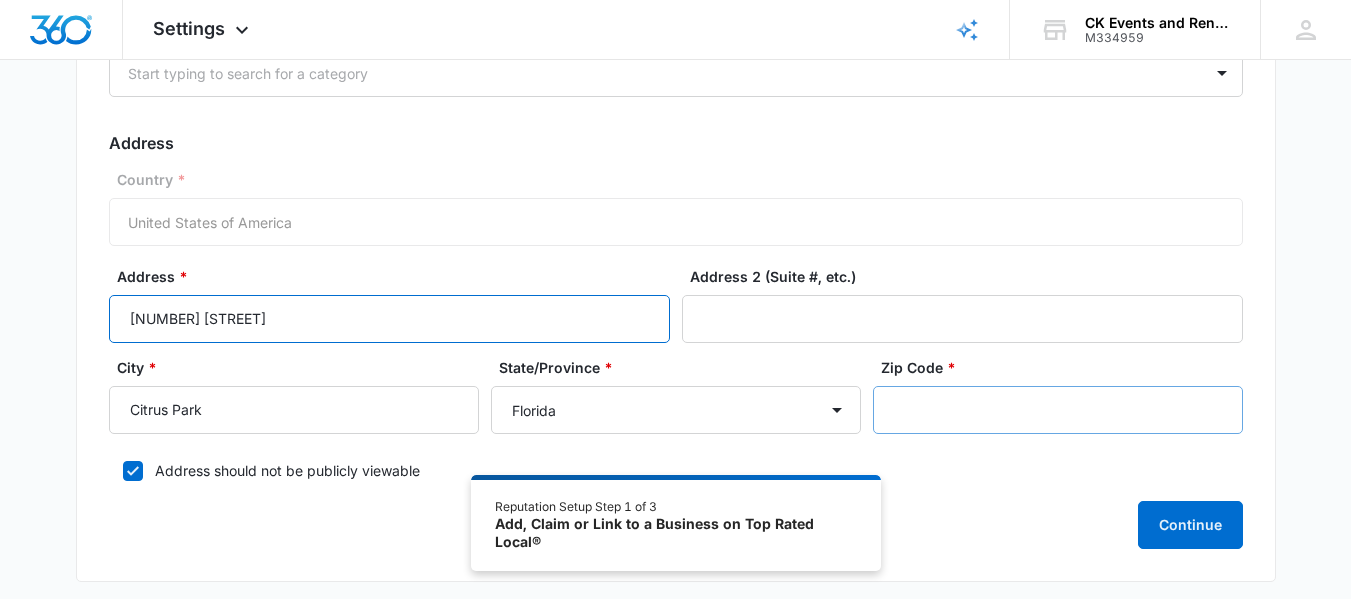 type on "[NUMBER] [STREET]" 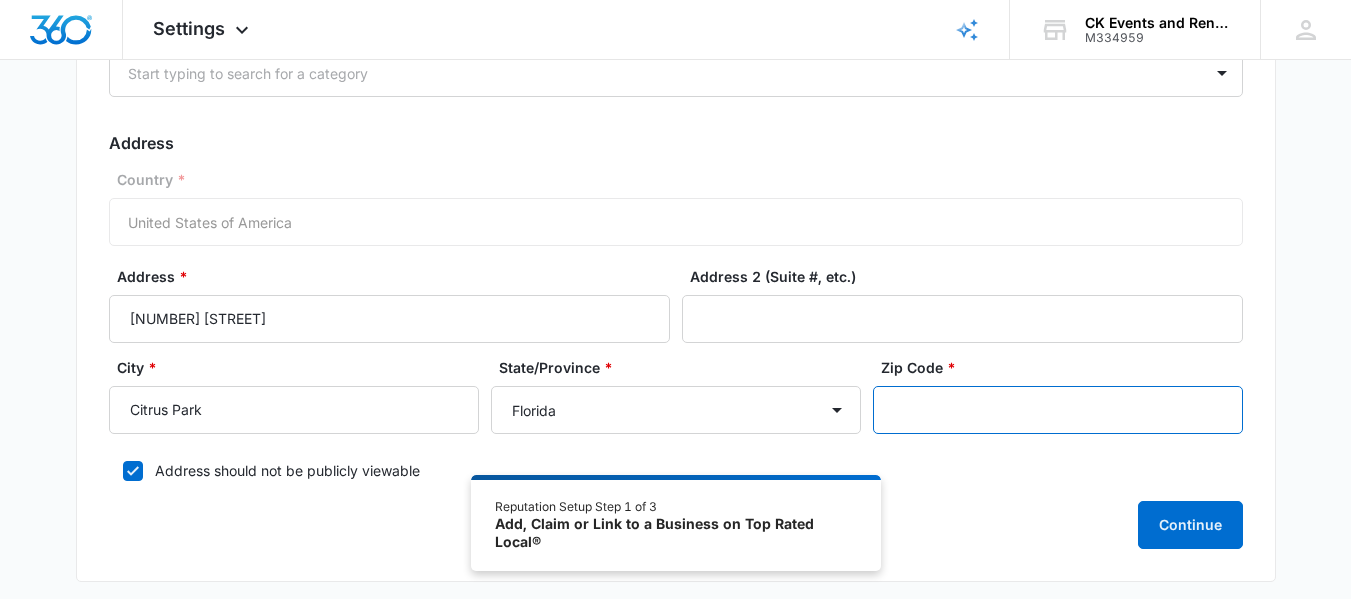 click on "Zip Code *" at bounding box center (1058, 410) 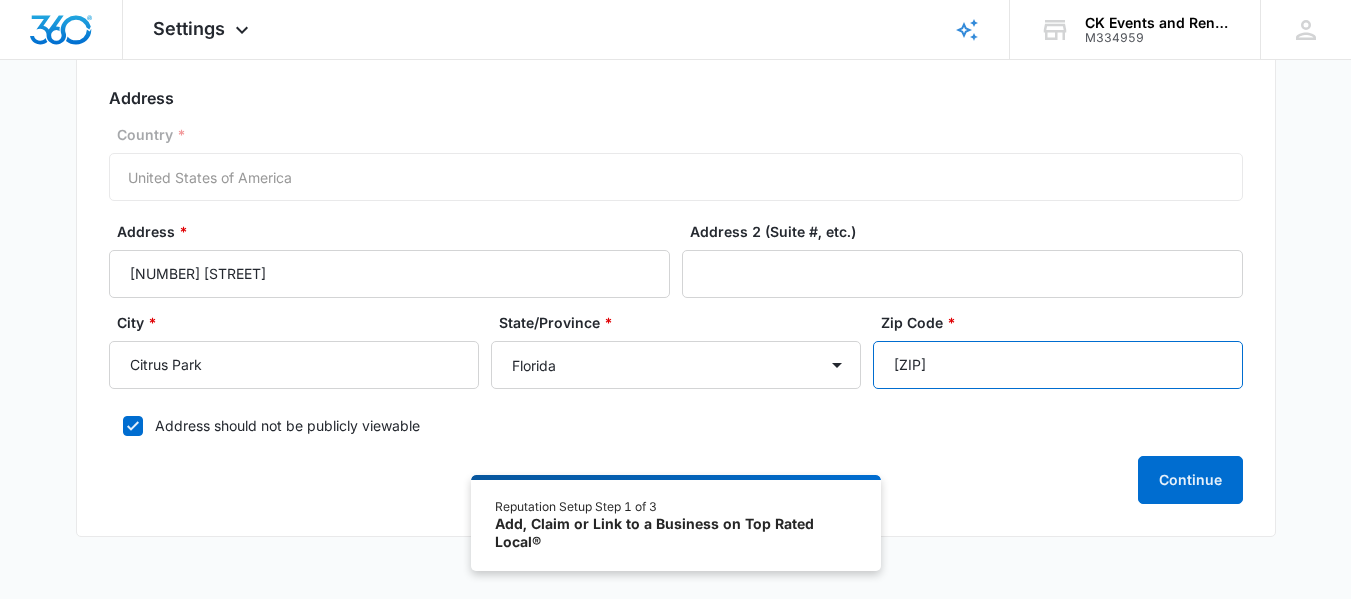 scroll, scrollTop: 310, scrollLeft: 0, axis: vertical 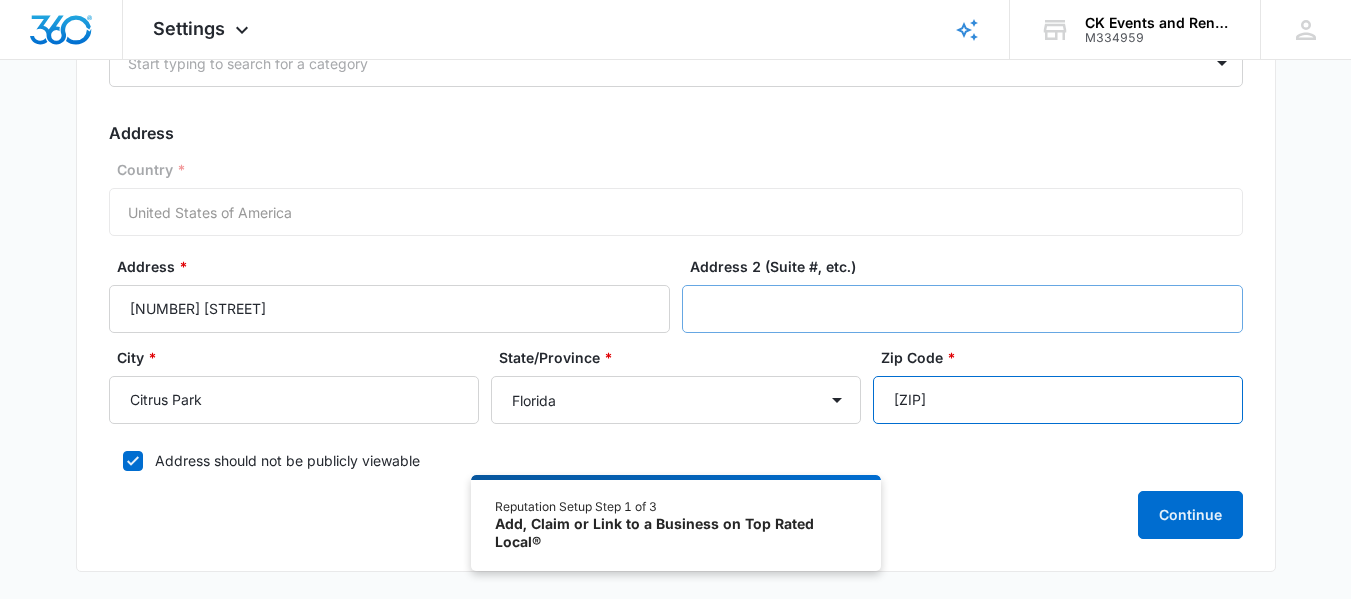 type on "[ZIP]" 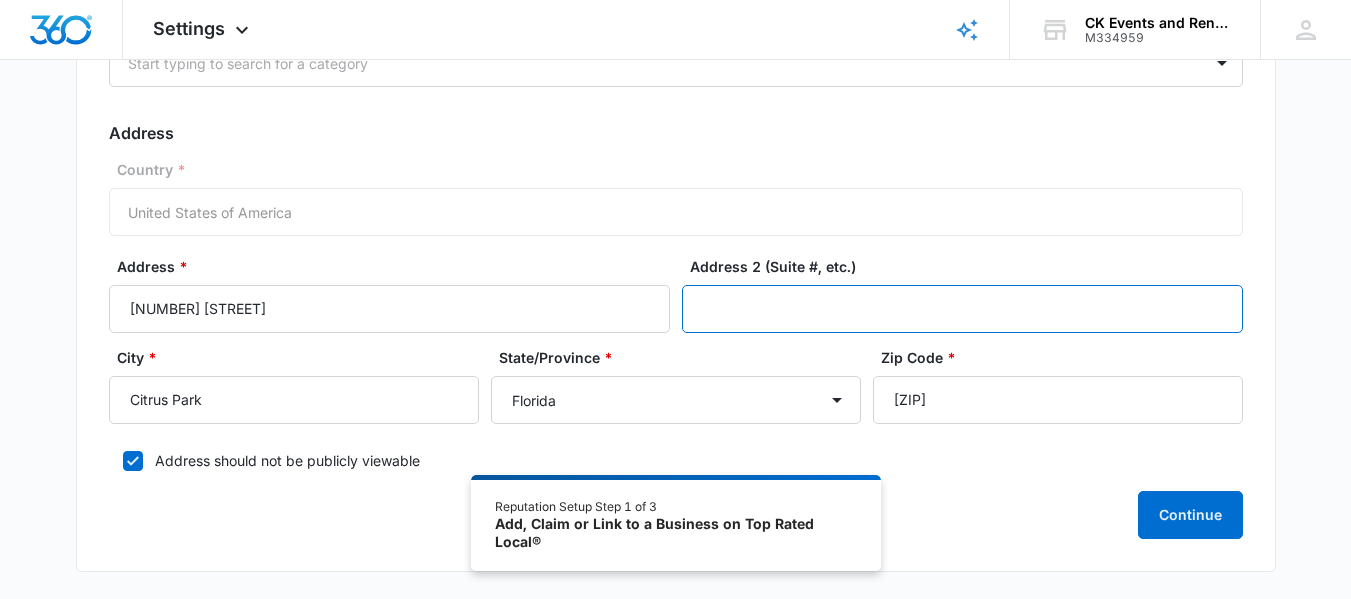click on "Address 2 (Suite #, etc.)" at bounding box center [962, 309] 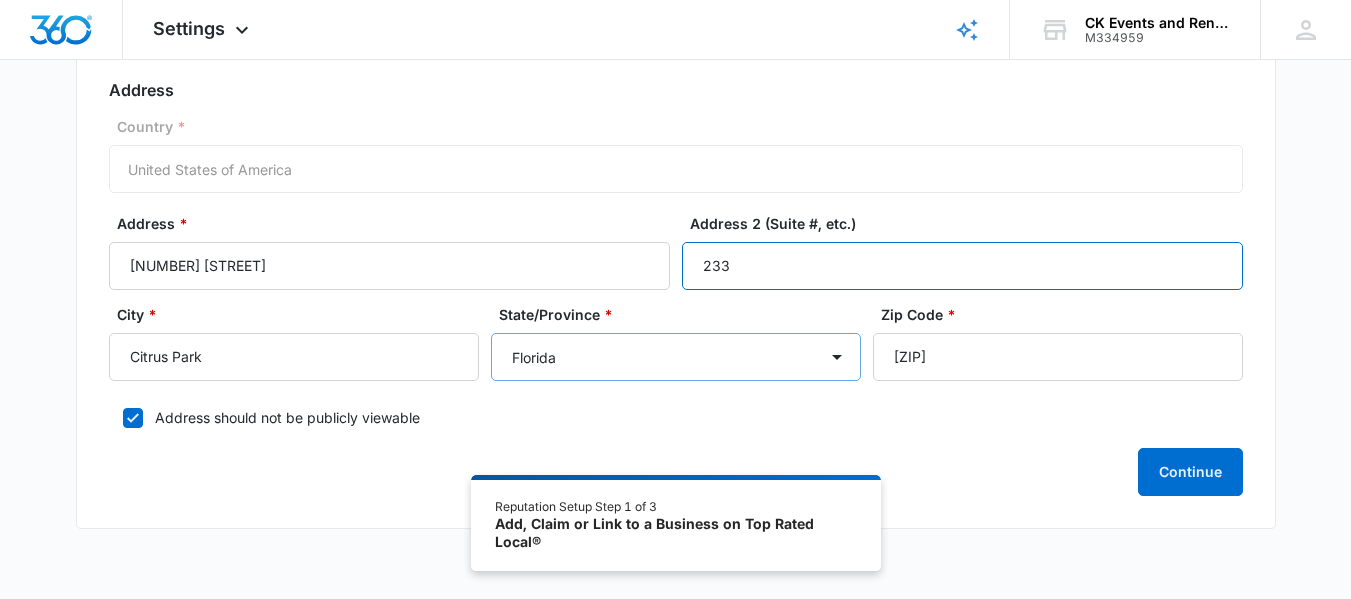 scroll, scrollTop: 410, scrollLeft: 0, axis: vertical 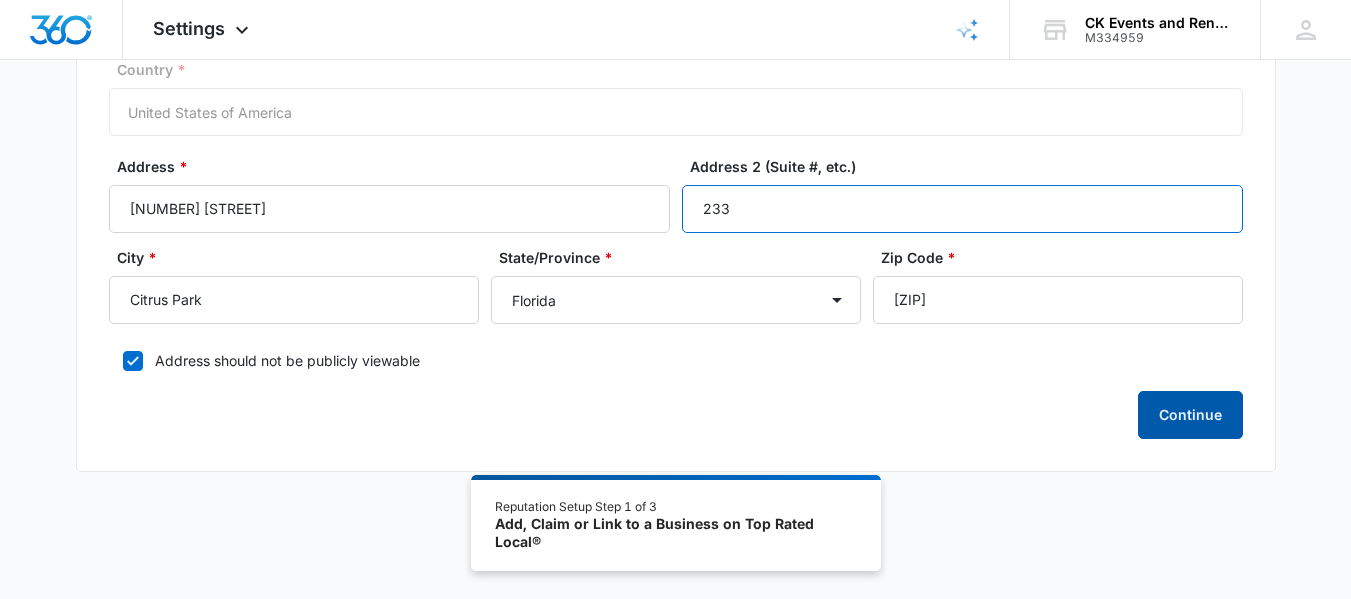 type on "233" 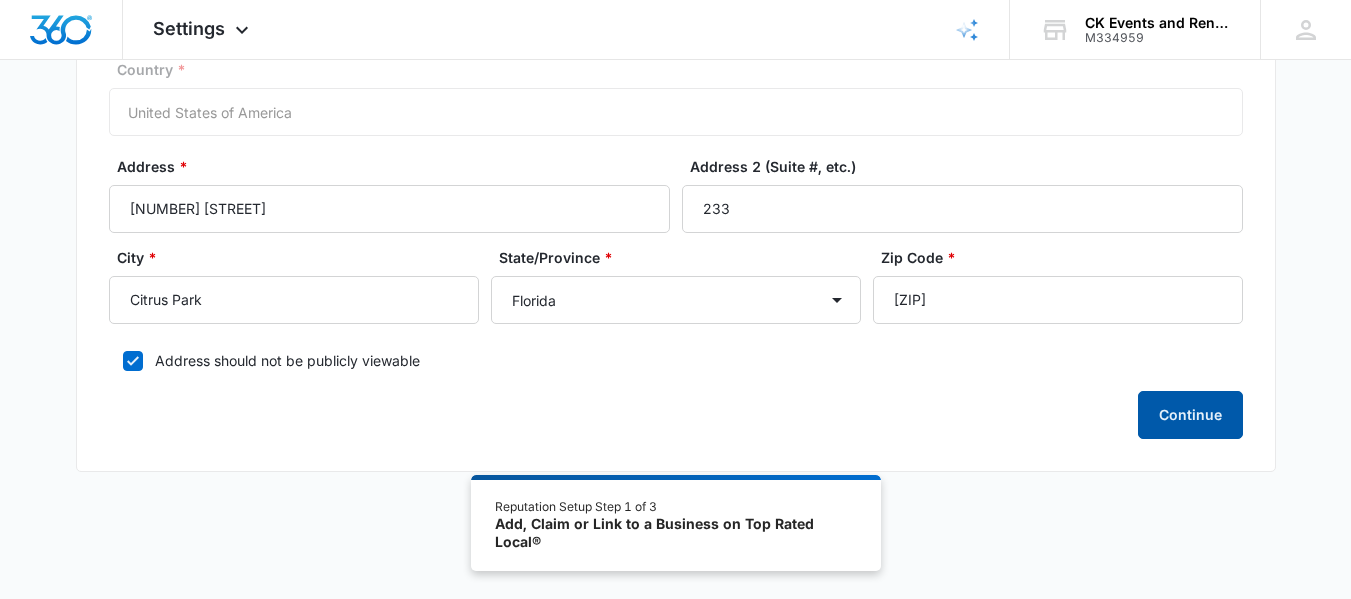 click on "Continue" at bounding box center (1190, 415) 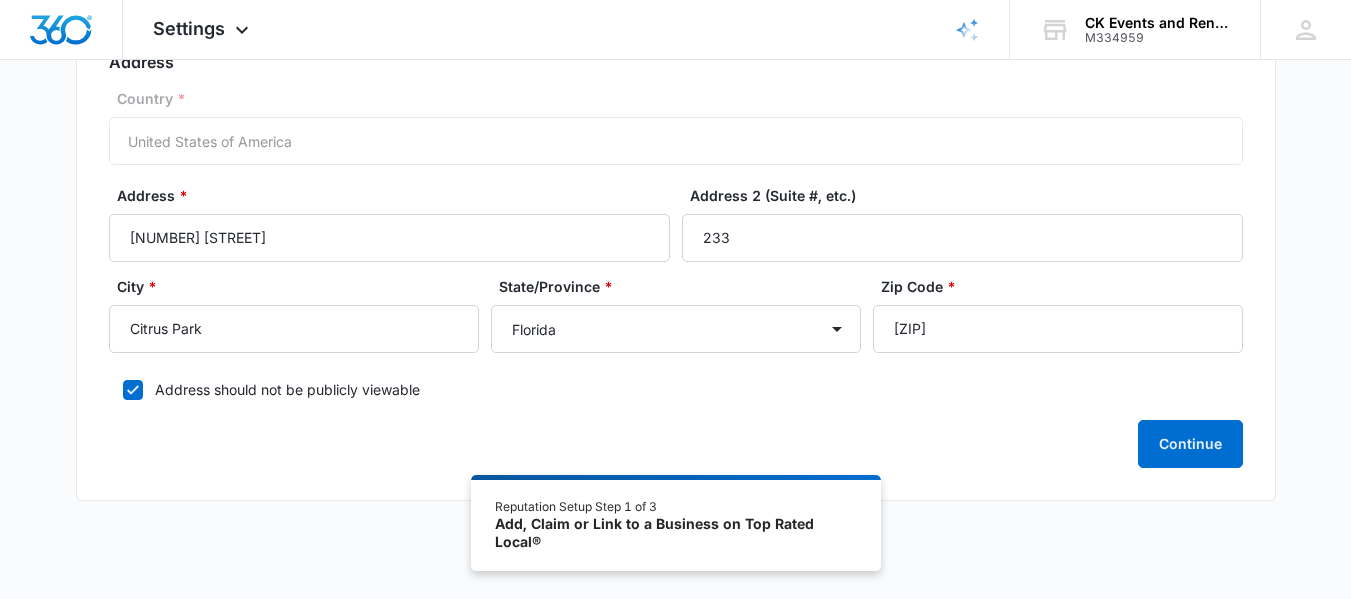 scroll, scrollTop: 74, scrollLeft: 0, axis: vertical 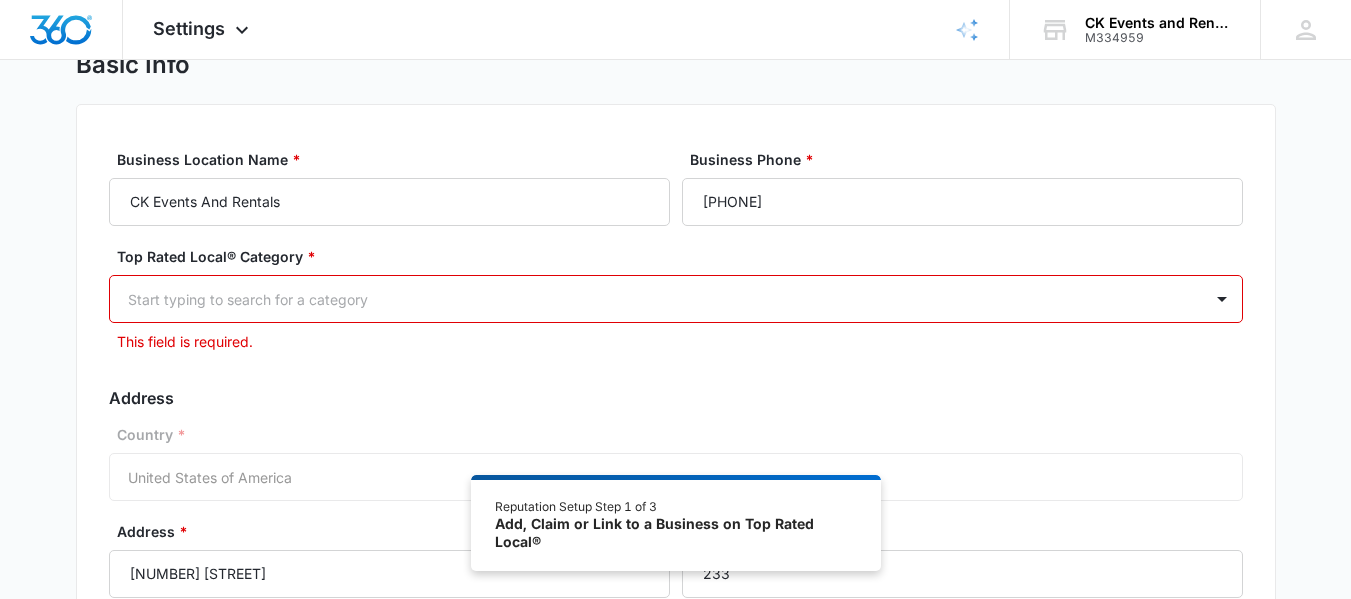 click on "Top Rated Local® Category *" at bounding box center (684, 256) 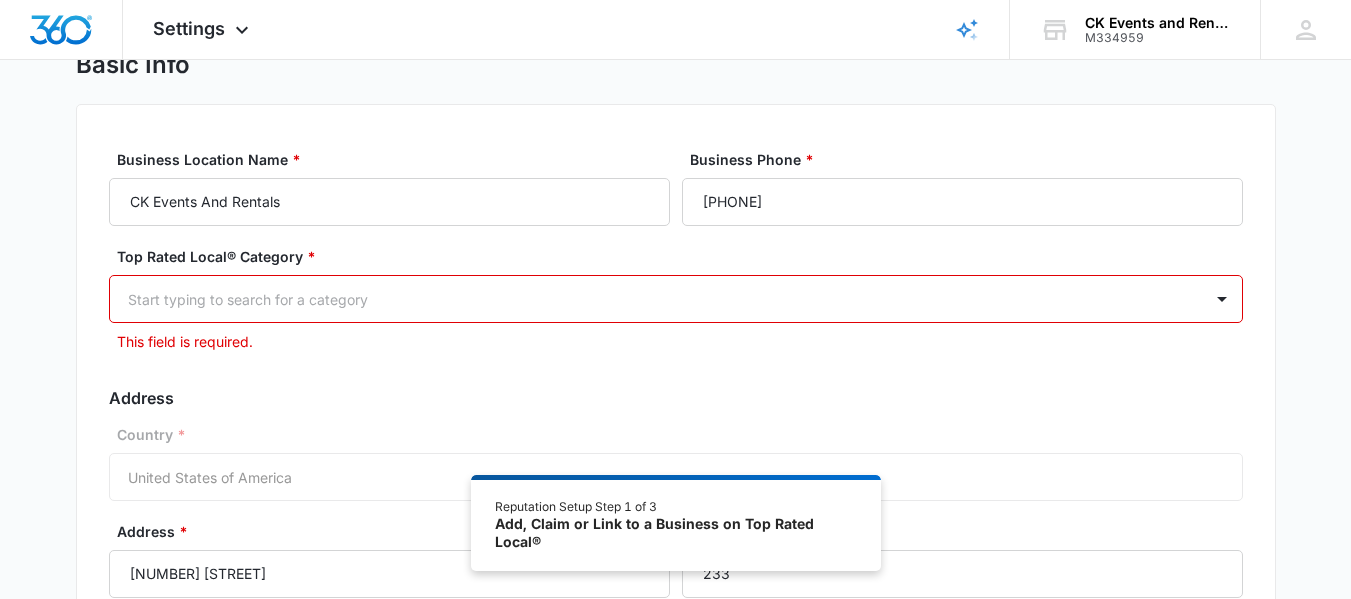 click on "Top Rated Local® Category *" at bounding box center (684, 256) 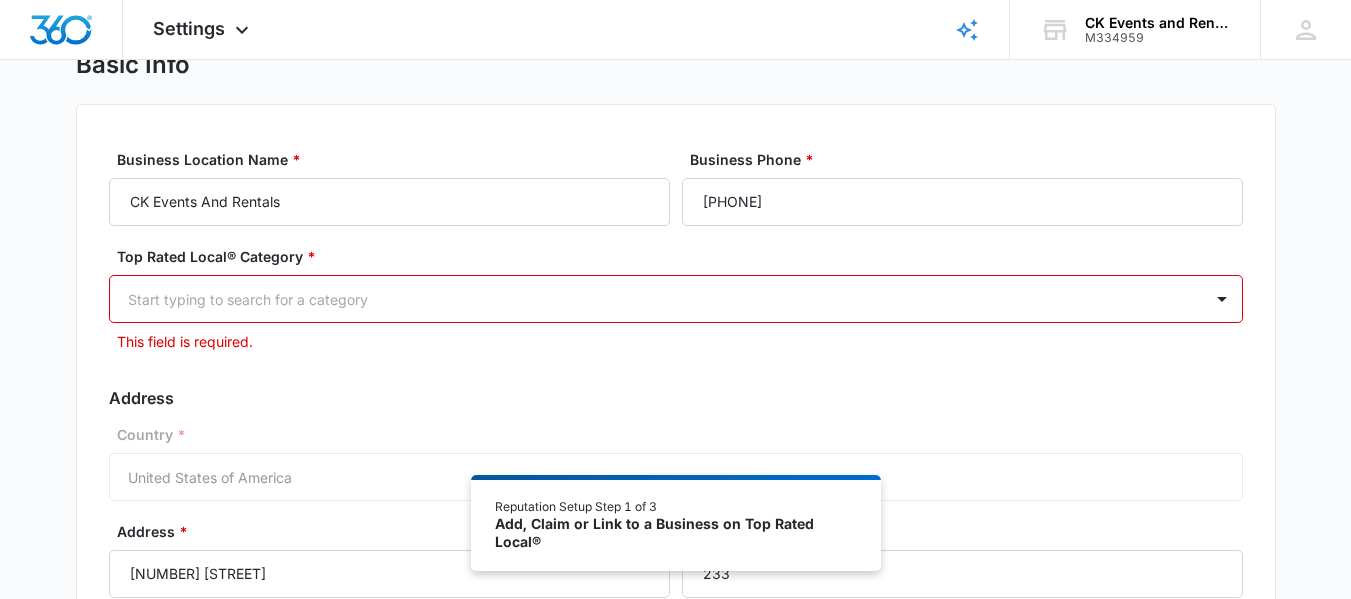 click on "*" at bounding box center (309, 256) 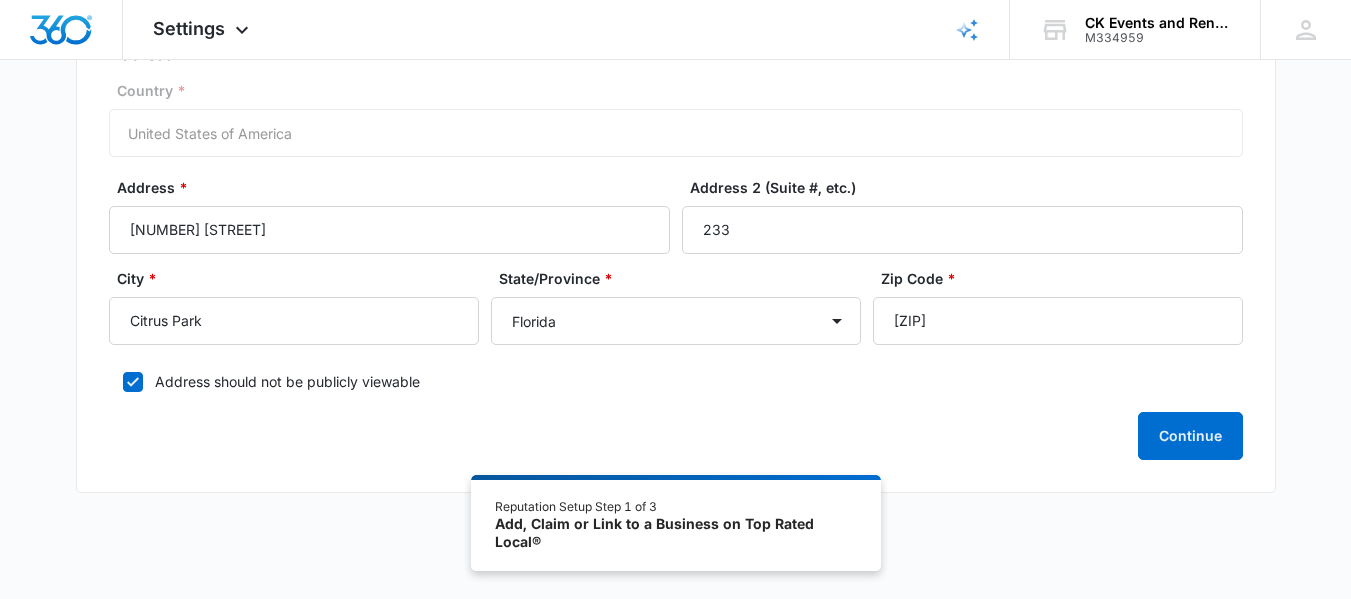 scroll, scrollTop: 439, scrollLeft: 0, axis: vertical 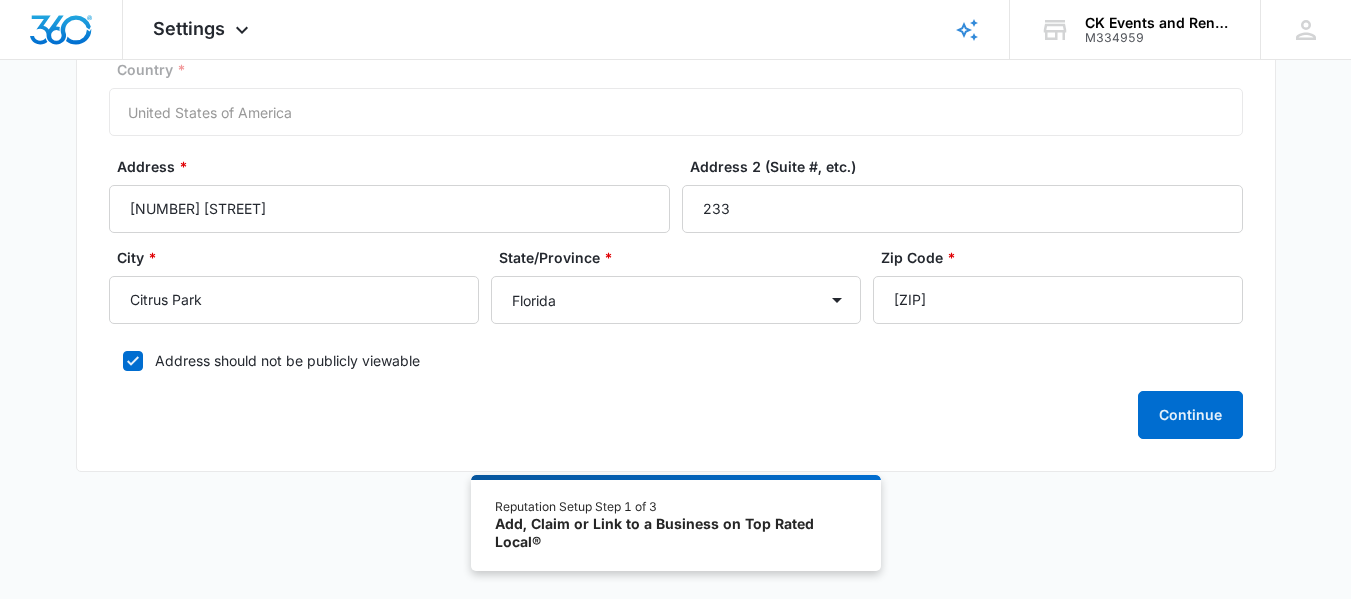 click on "Add, Claim or Link to a Business on Top Rated Local®" at bounding box center [675, 532] 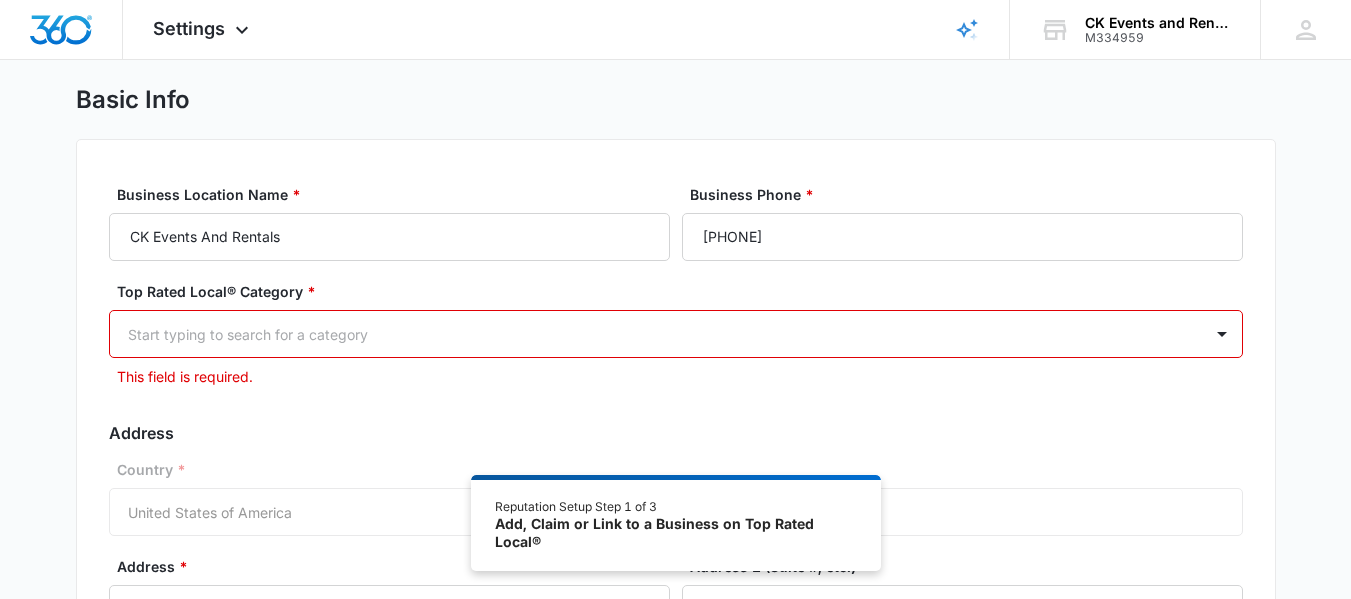 scroll, scrollTop: 0, scrollLeft: 0, axis: both 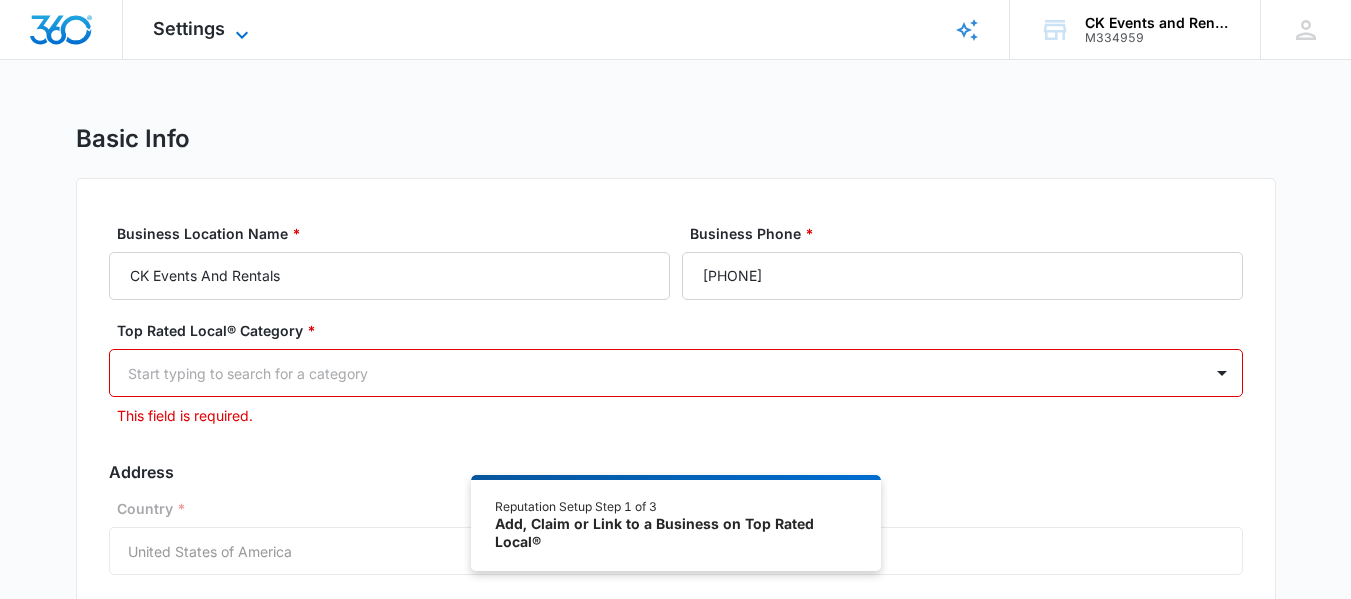 click 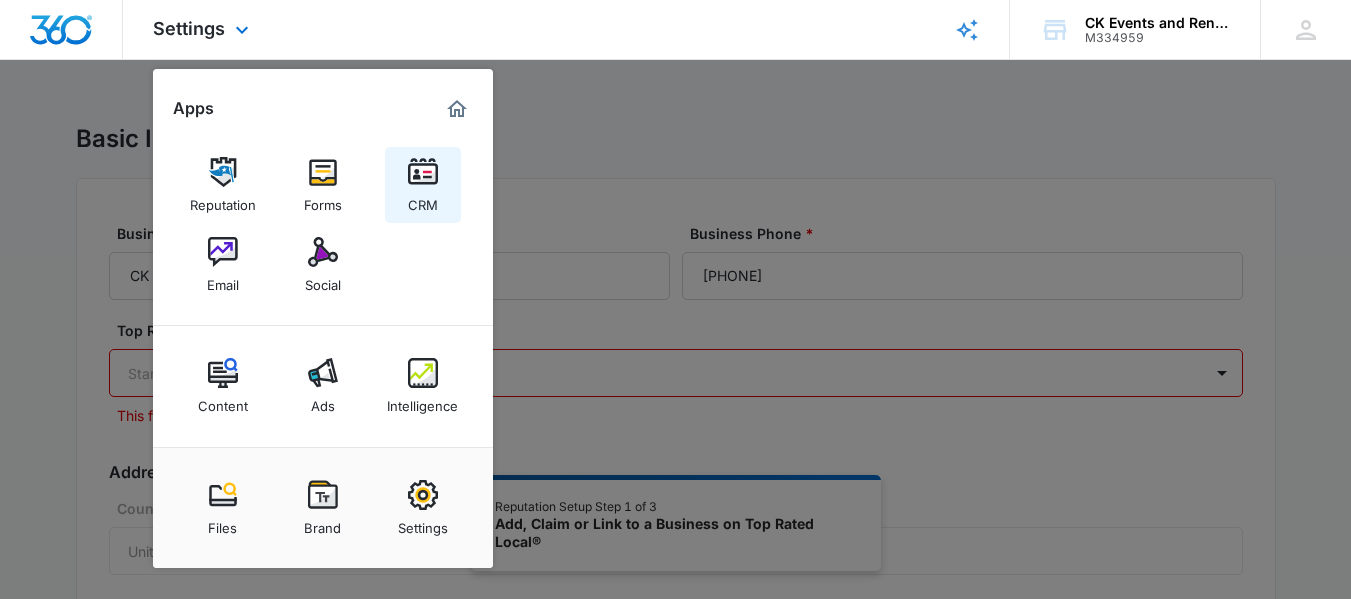 click at bounding box center (423, 172) 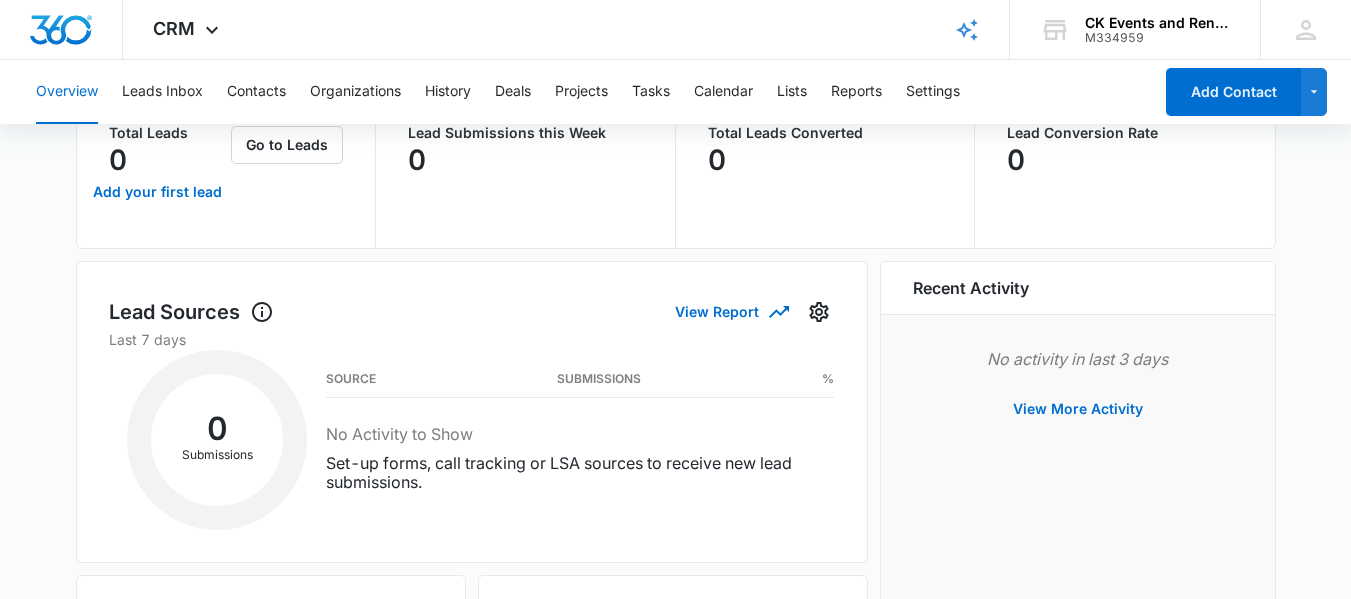 scroll, scrollTop: 0, scrollLeft: 0, axis: both 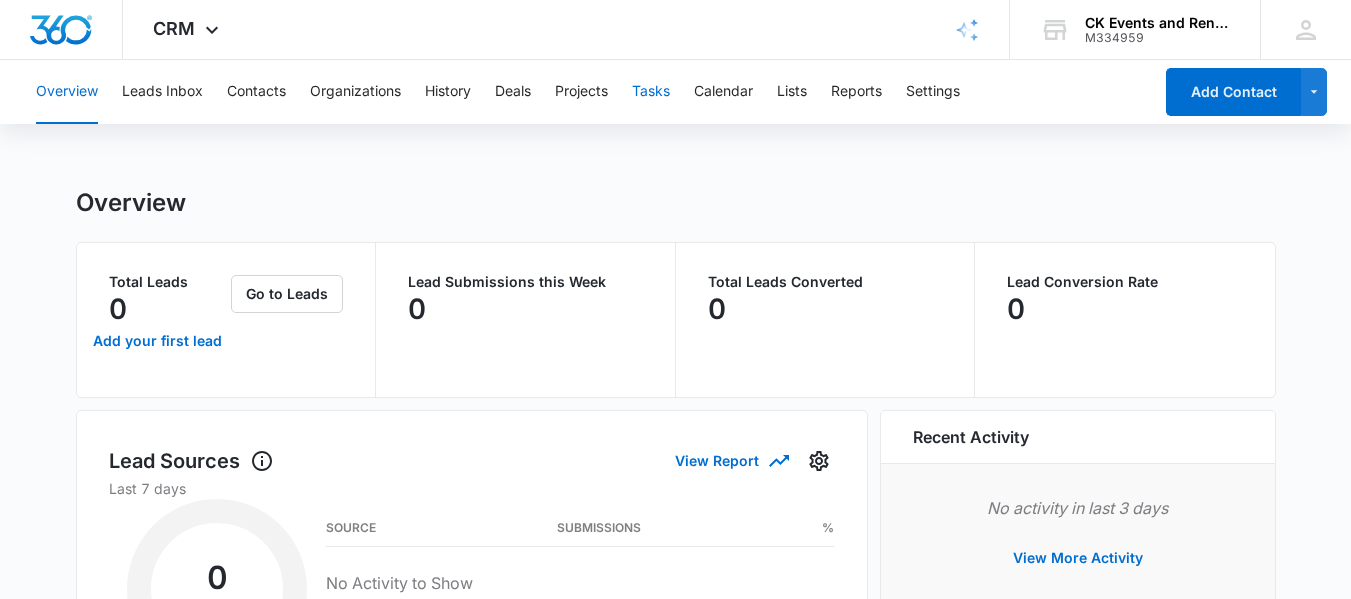 click on "Tasks" at bounding box center [651, 92] 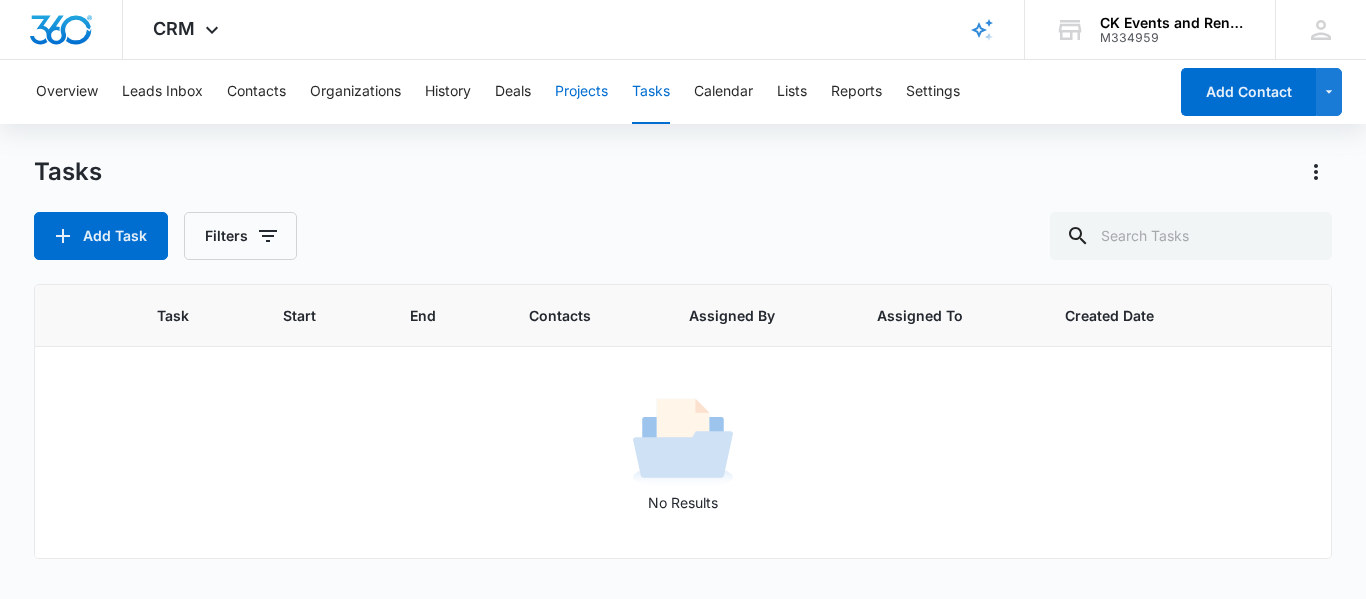 click on "Projects" at bounding box center [581, 92] 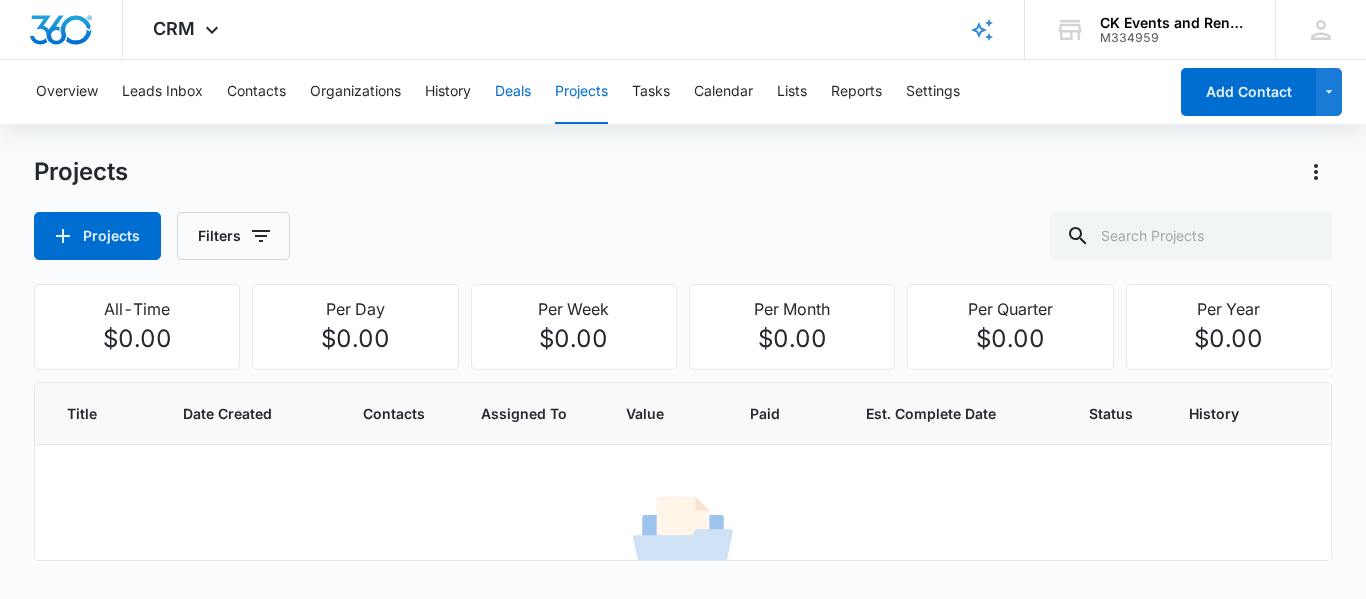 click on "Deals" at bounding box center (513, 92) 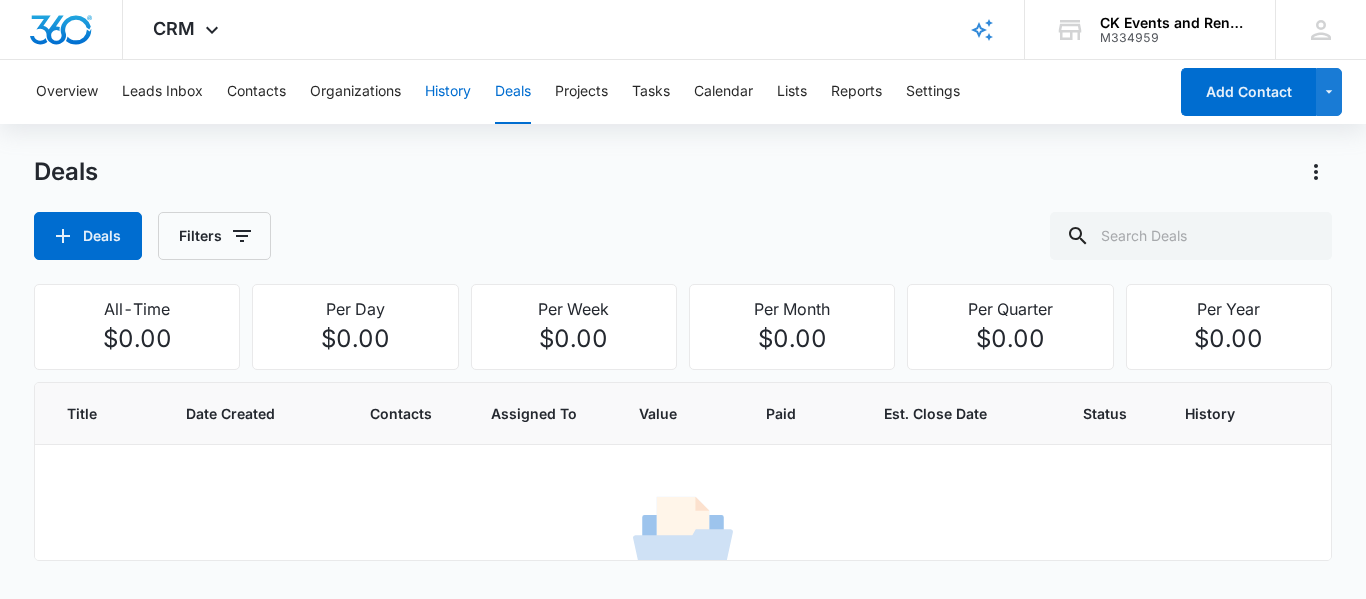 click on "History" at bounding box center [448, 92] 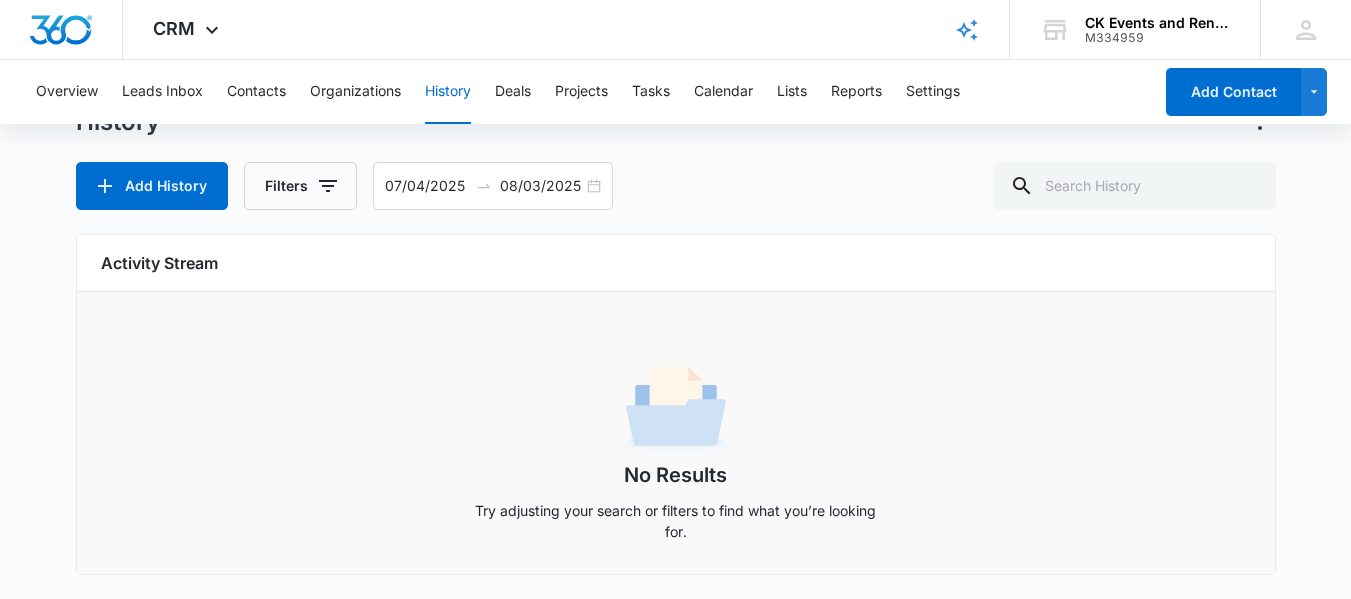scroll, scrollTop: 0, scrollLeft: 0, axis: both 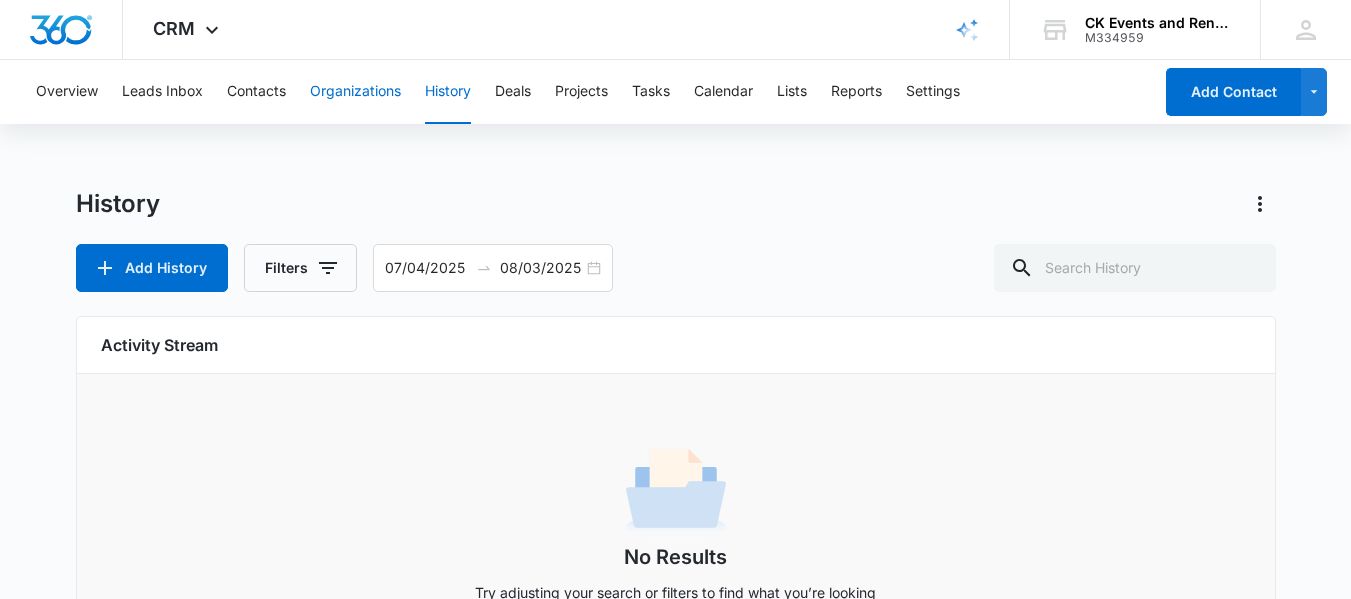 click on "Organizations" at bounding box center (355, 92) 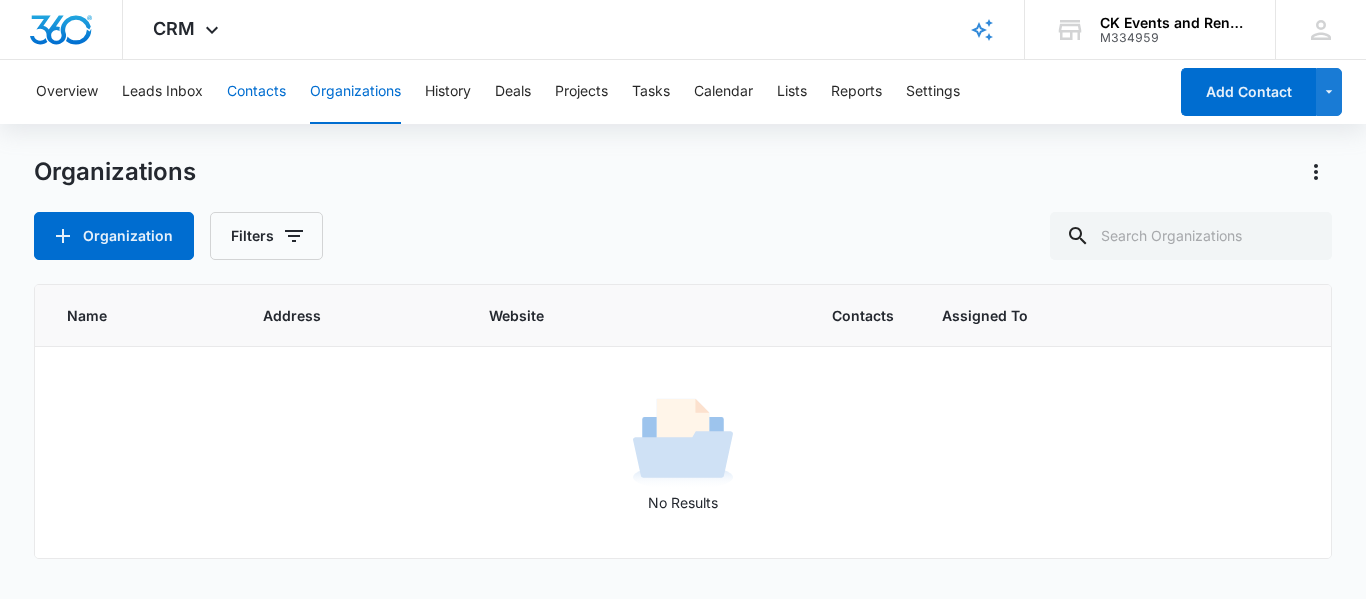 click on "Contacts" at bounding box center (256, 92) 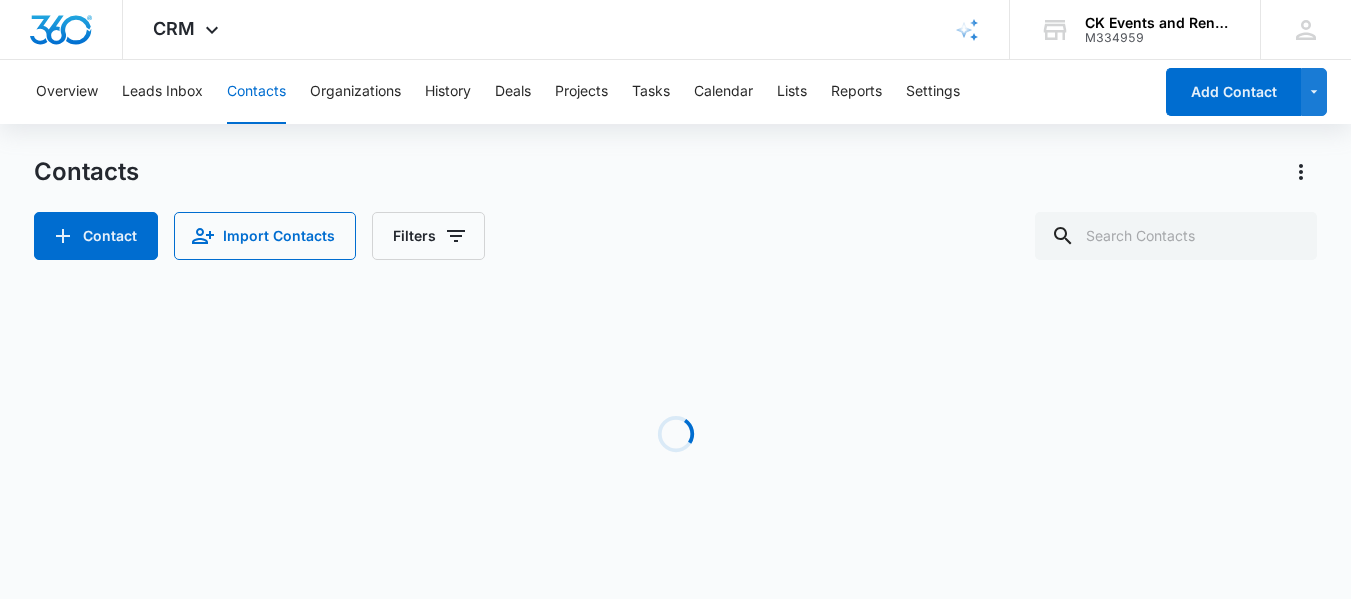 scroll, scrollTop: 0, scrollLeft: 0, axis: both 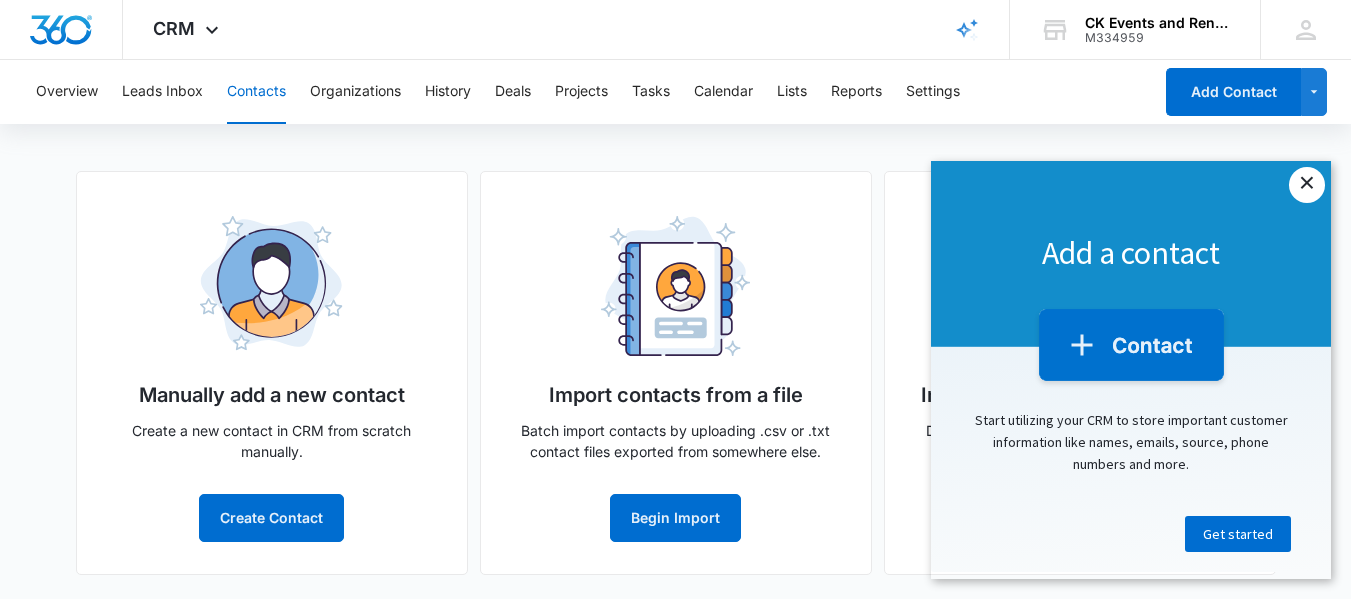 click on "×" at bounding box center (1307, 185) 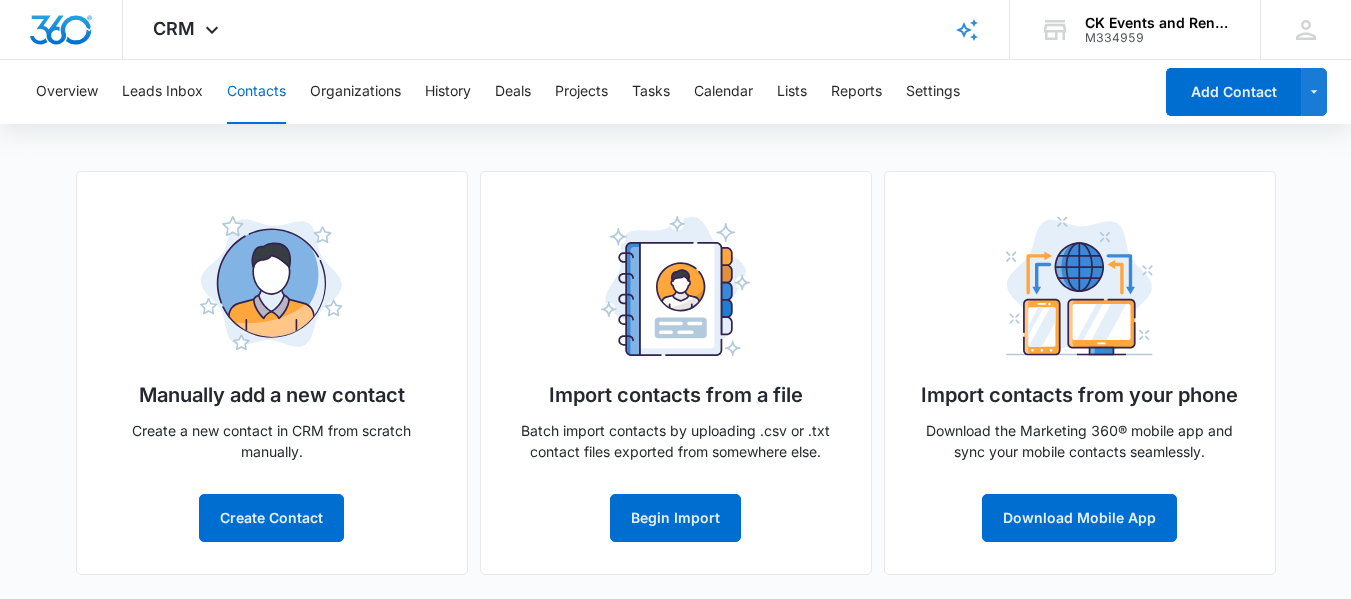 scroll, scrollTop: 0, scrollLeft: 0, axis: both 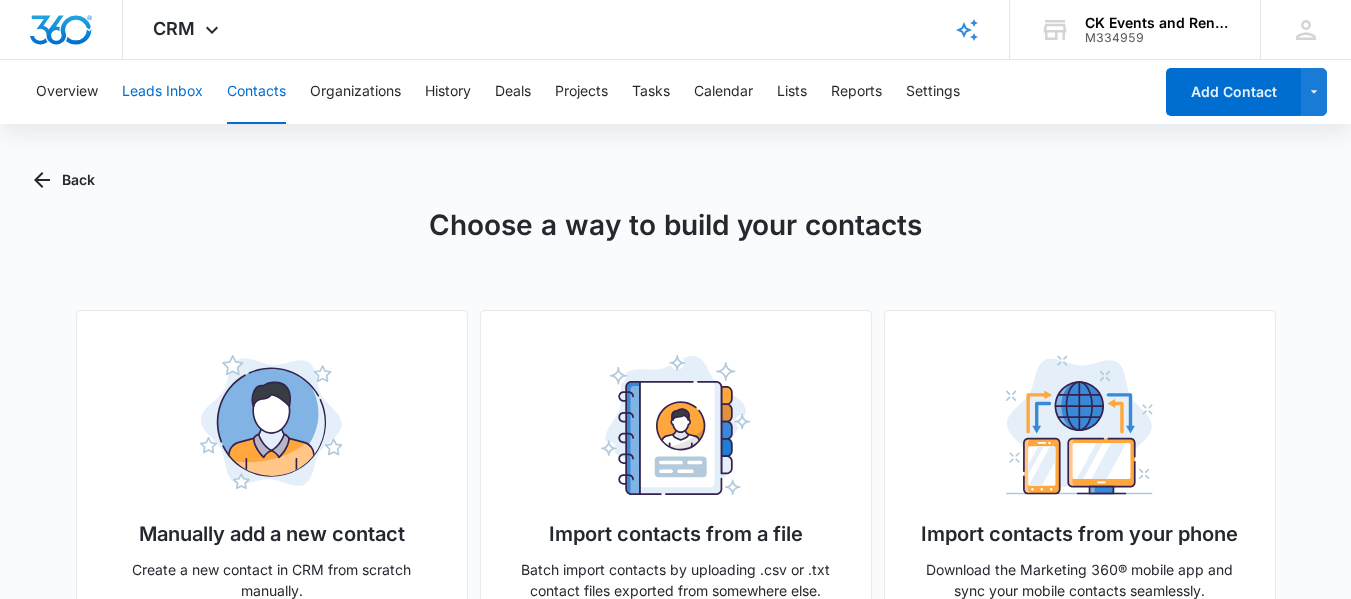 click on "Leads Inbox" at bounding box center [162, 92] 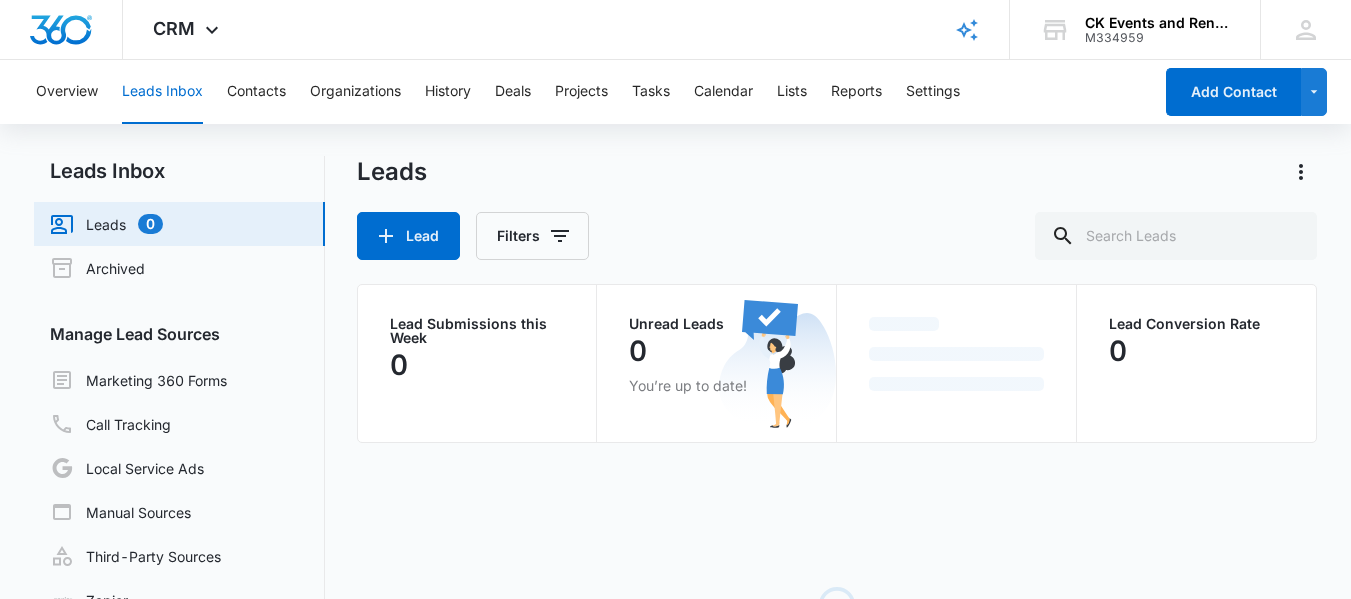 scroll, scrollTop: 0, scrollLeft: 0, axis: both 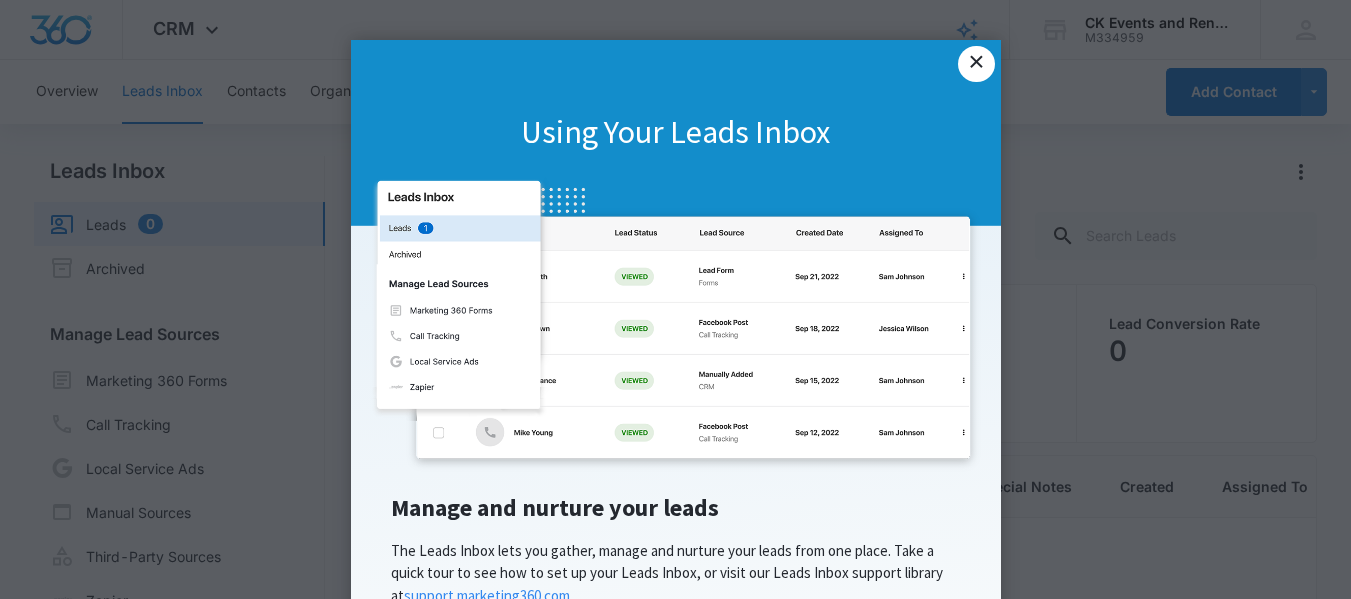 click on "×" at bounding box center [976, 64] 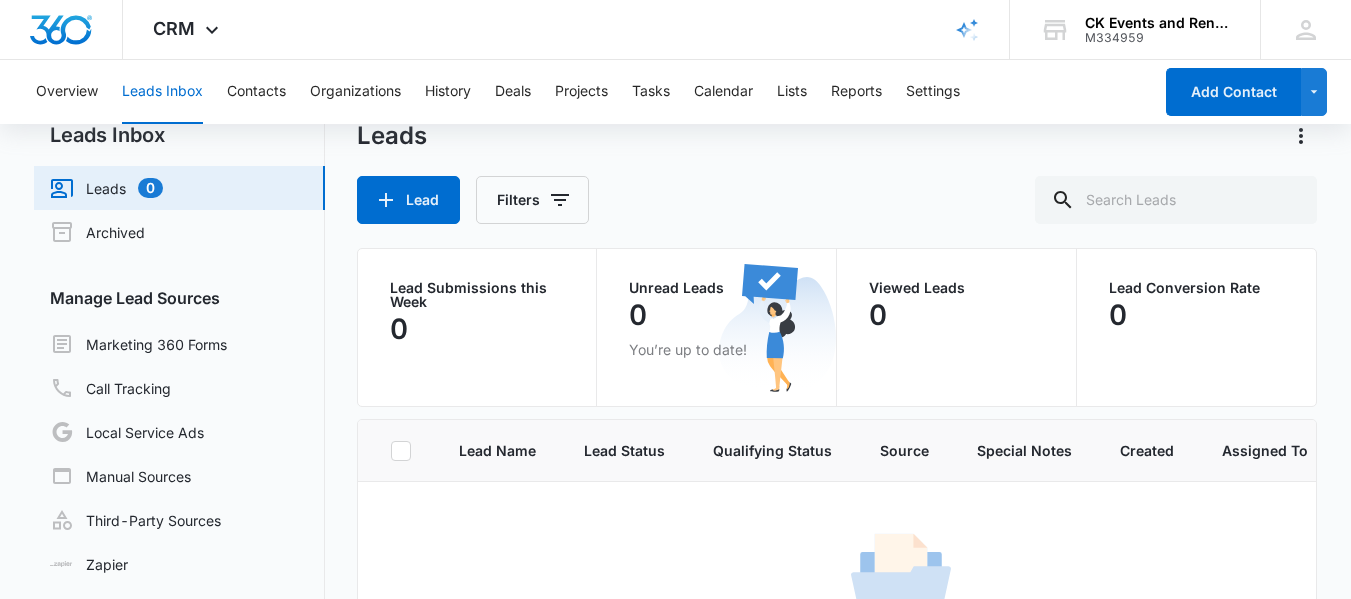 scroll, scrollTop: 0, scrollLeft: 0, axis: both 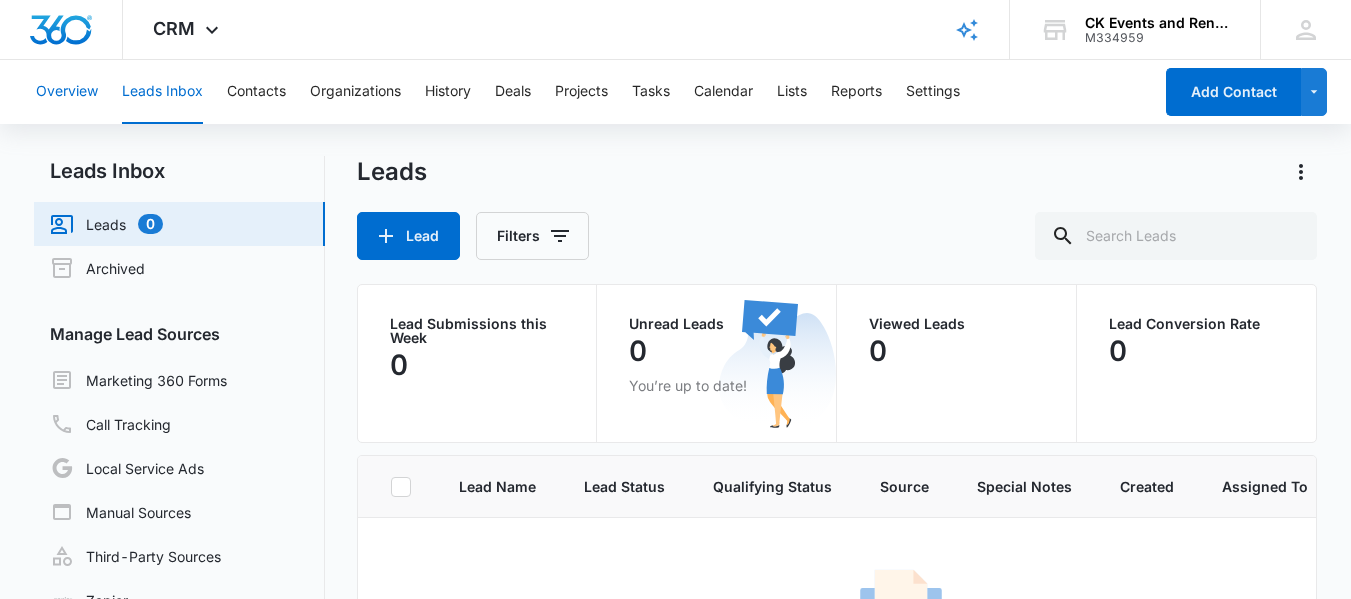 click on "Overview" at bounding box center [67, 92] 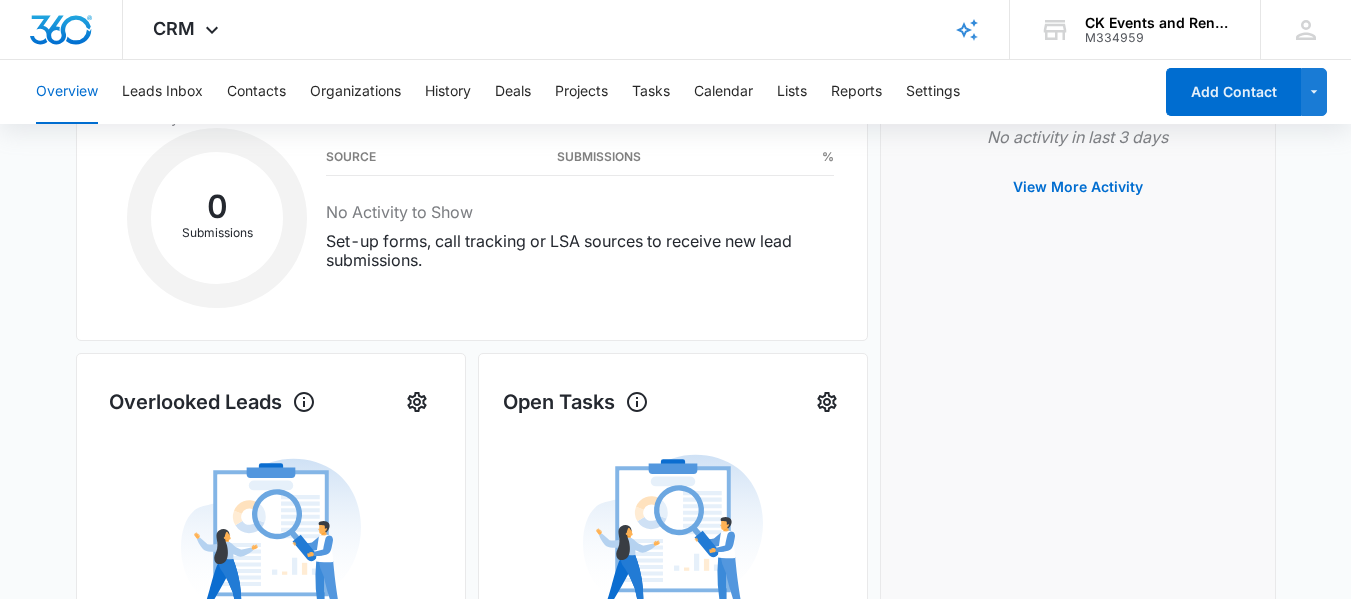 scroll, scrollTop: 0, scrollLeft: 0, axis: both 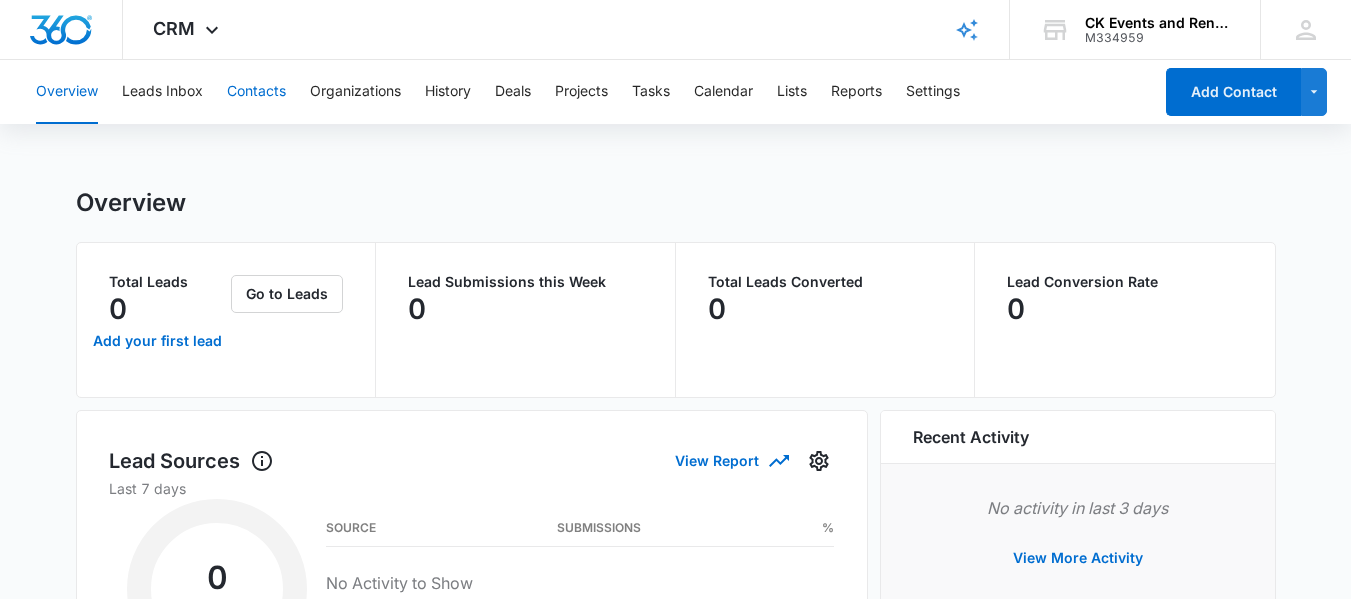 click on "Contacts" at bounding box center (256, 92) 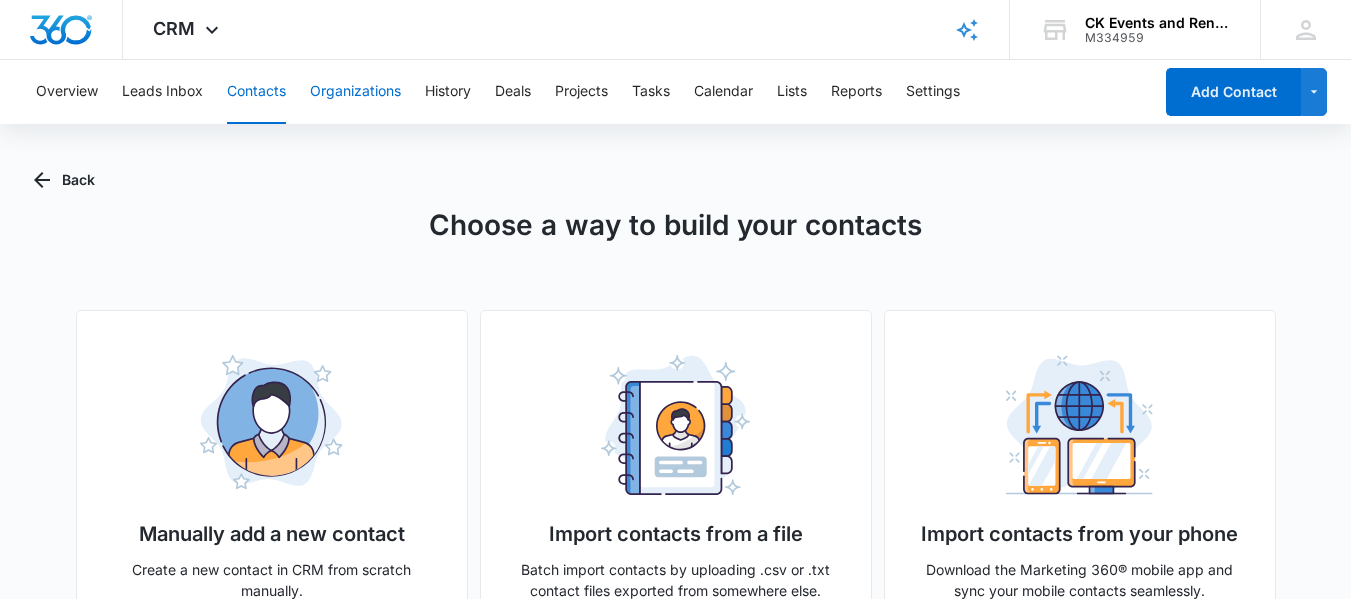 click on "Organizations" at bounding box center [355, 92] 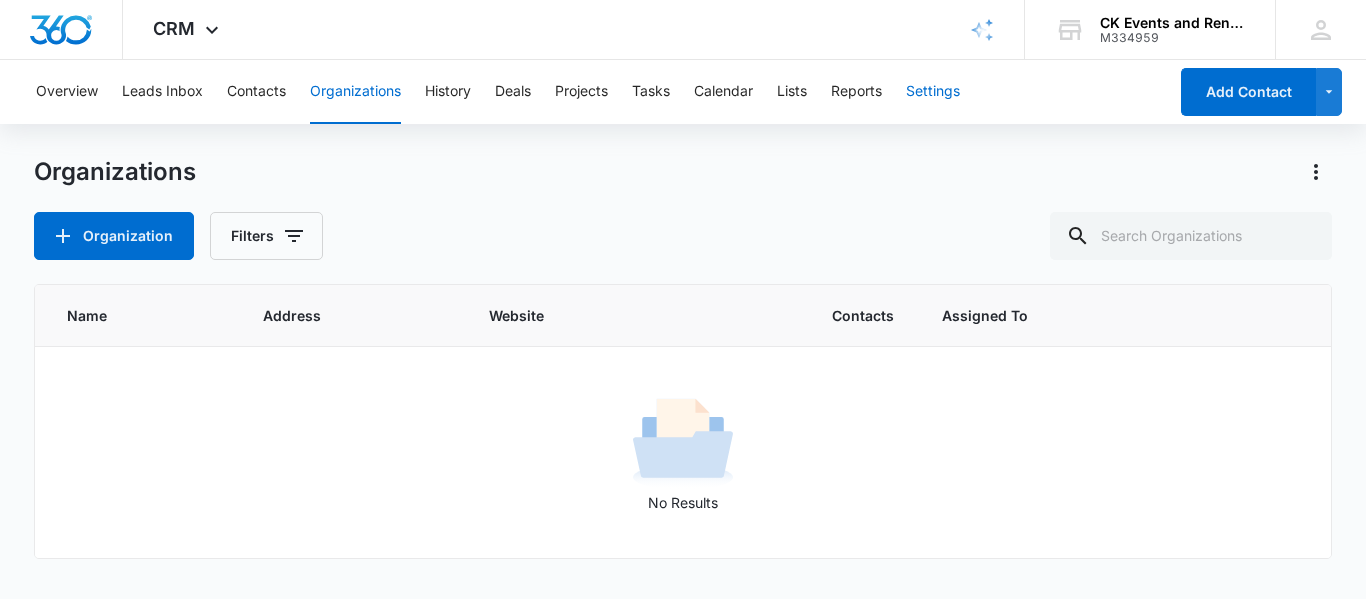click on "Settings" at bounding box center (933, 92) 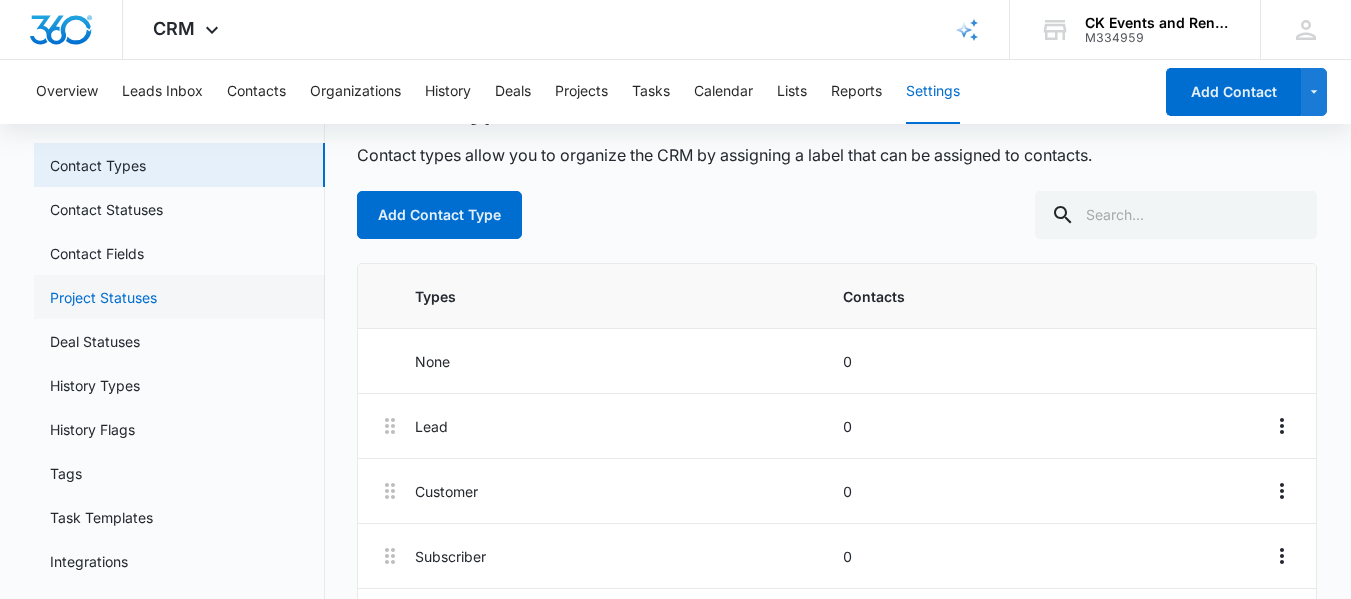 scroll, scrollTop: 0, scrollLeft: 0, axis: both 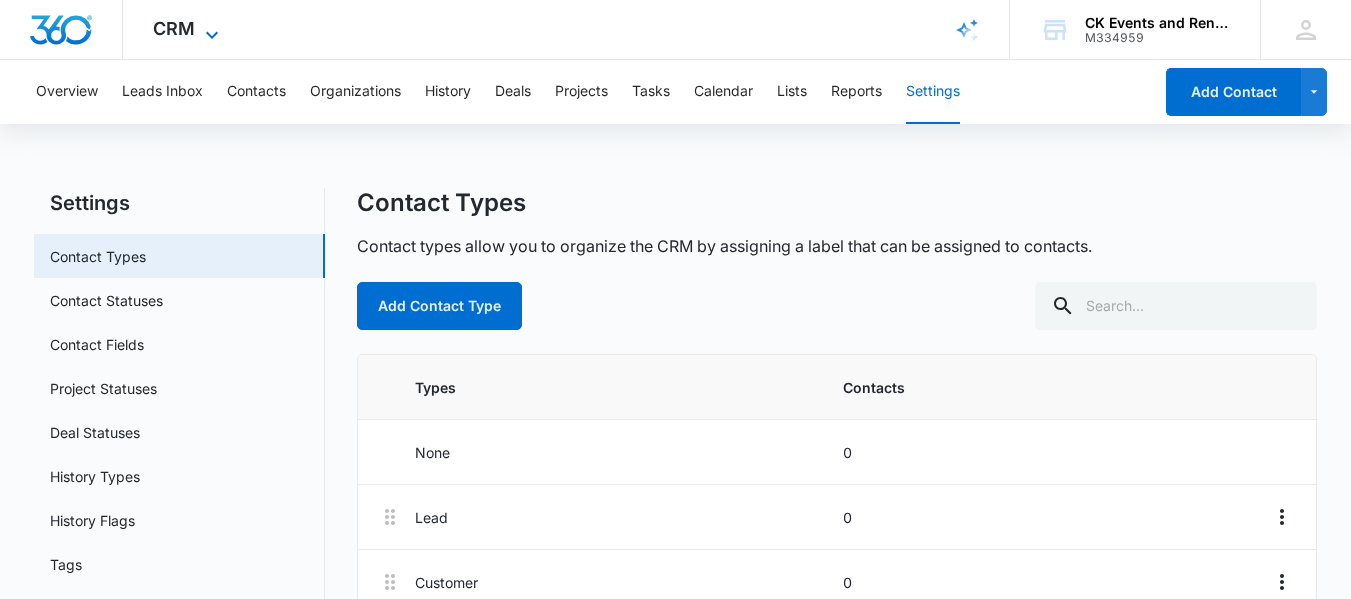 click 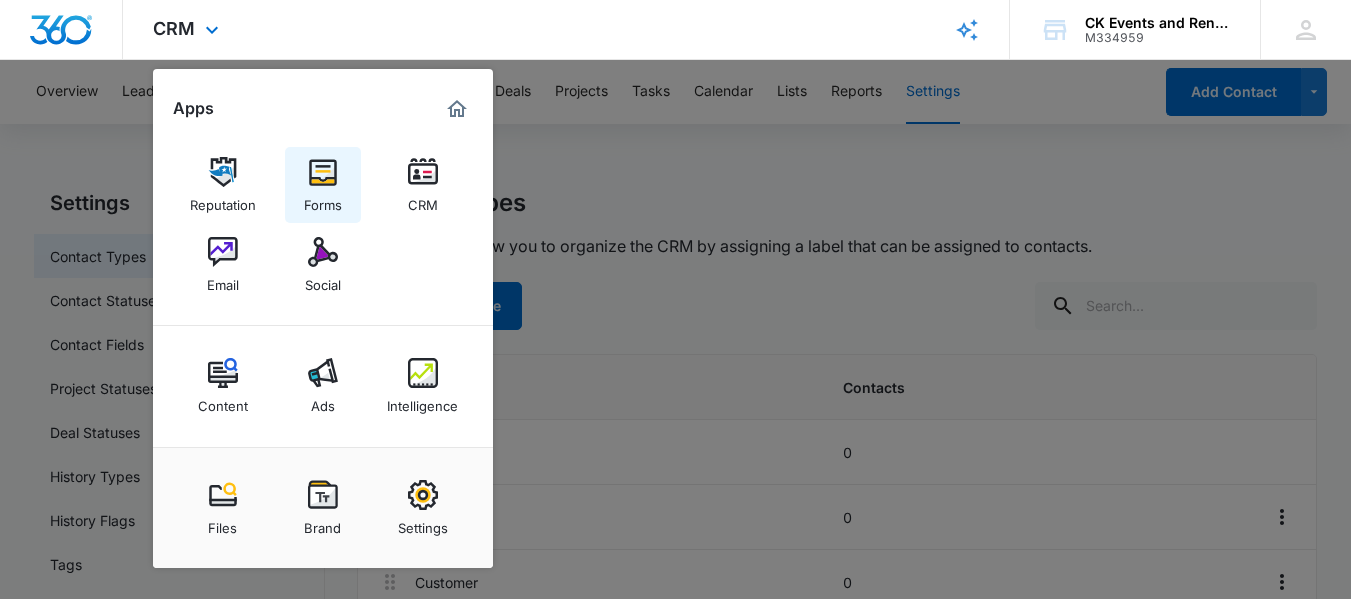click at bounding box center [323, 172] 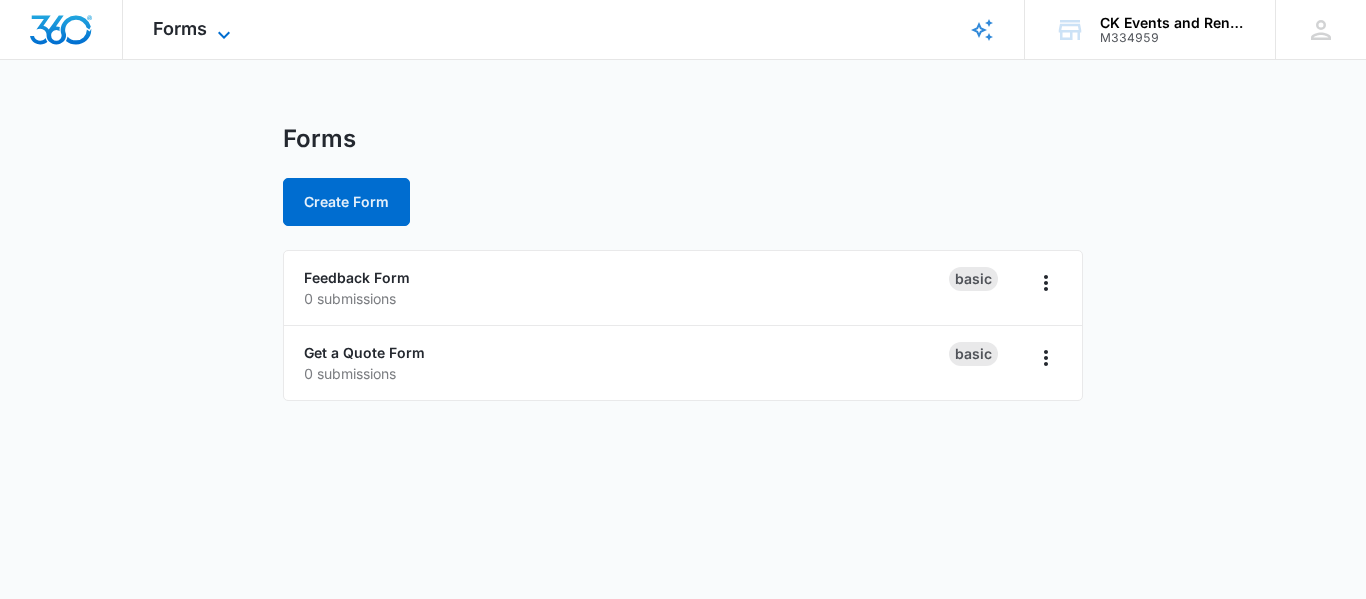 click 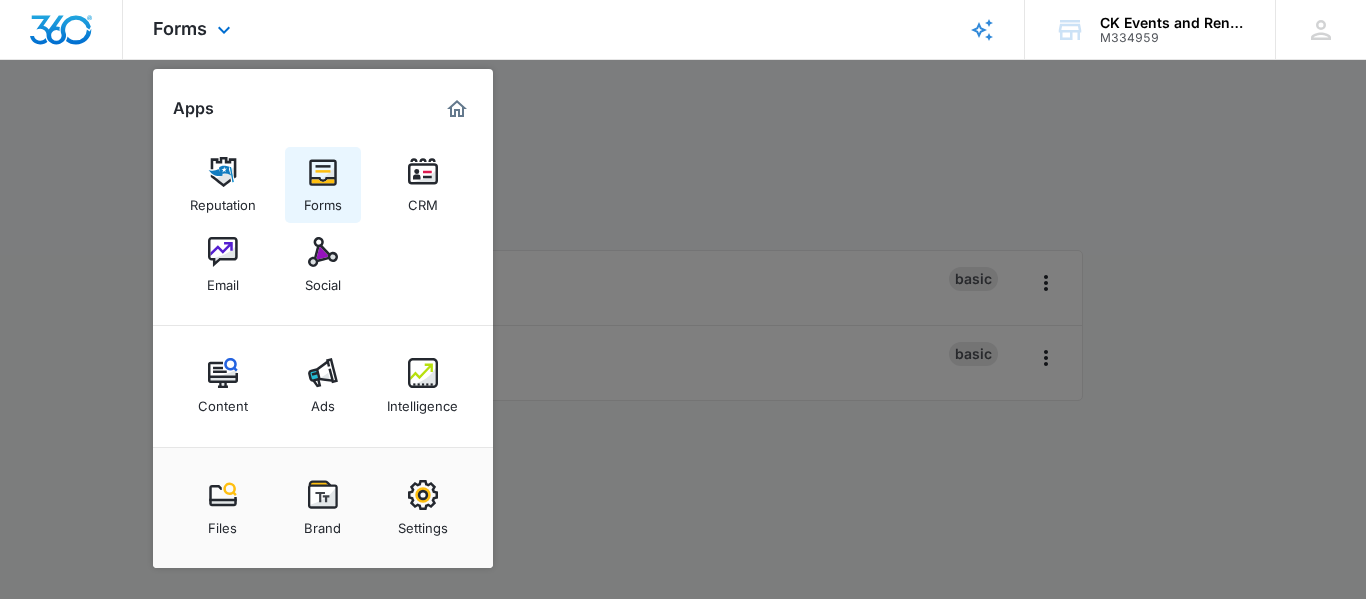 click at bounding box center (323, 172) 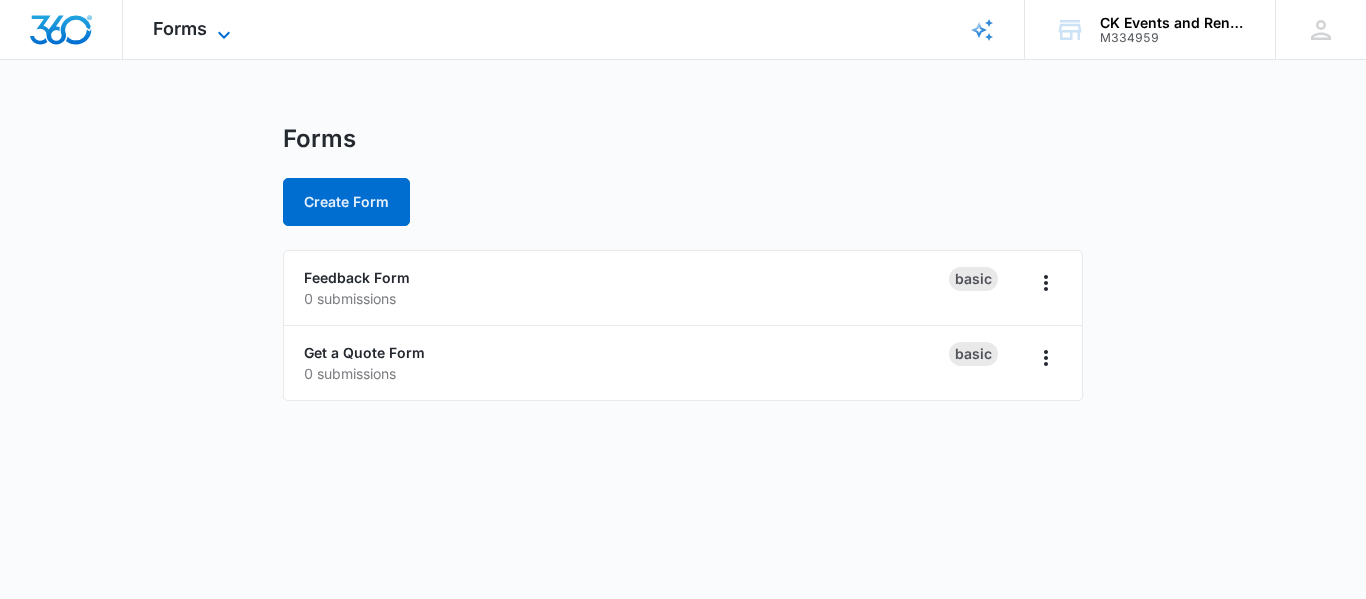 click 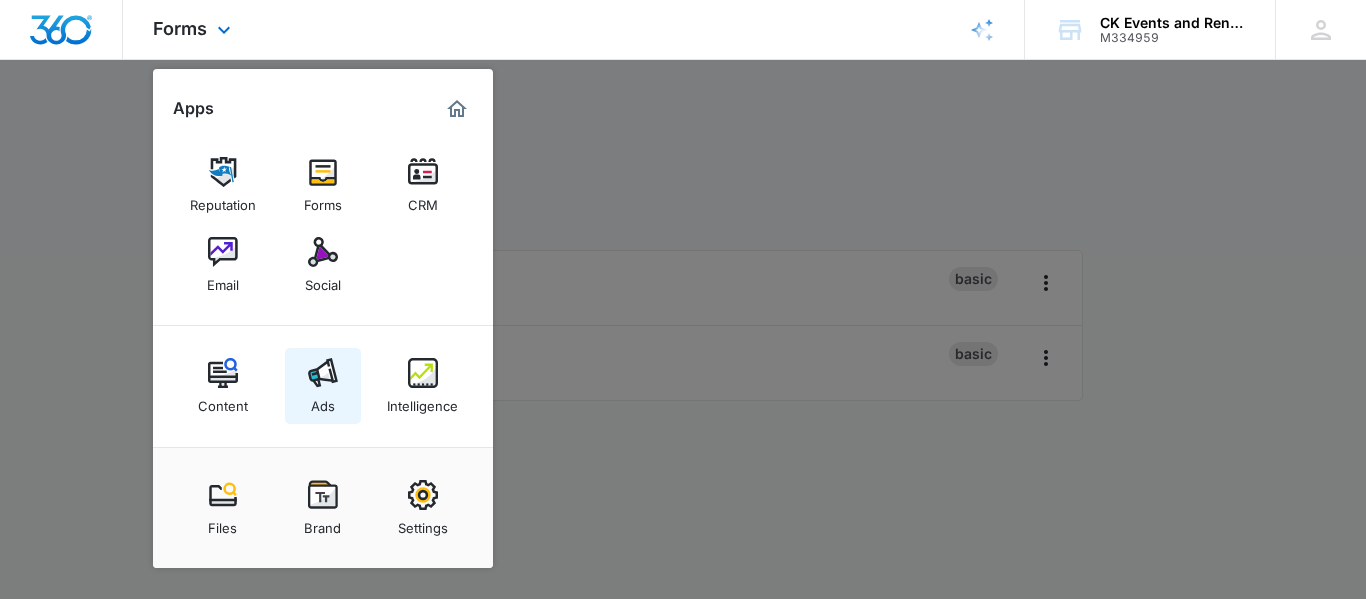 click at bounding box center [323, 373] 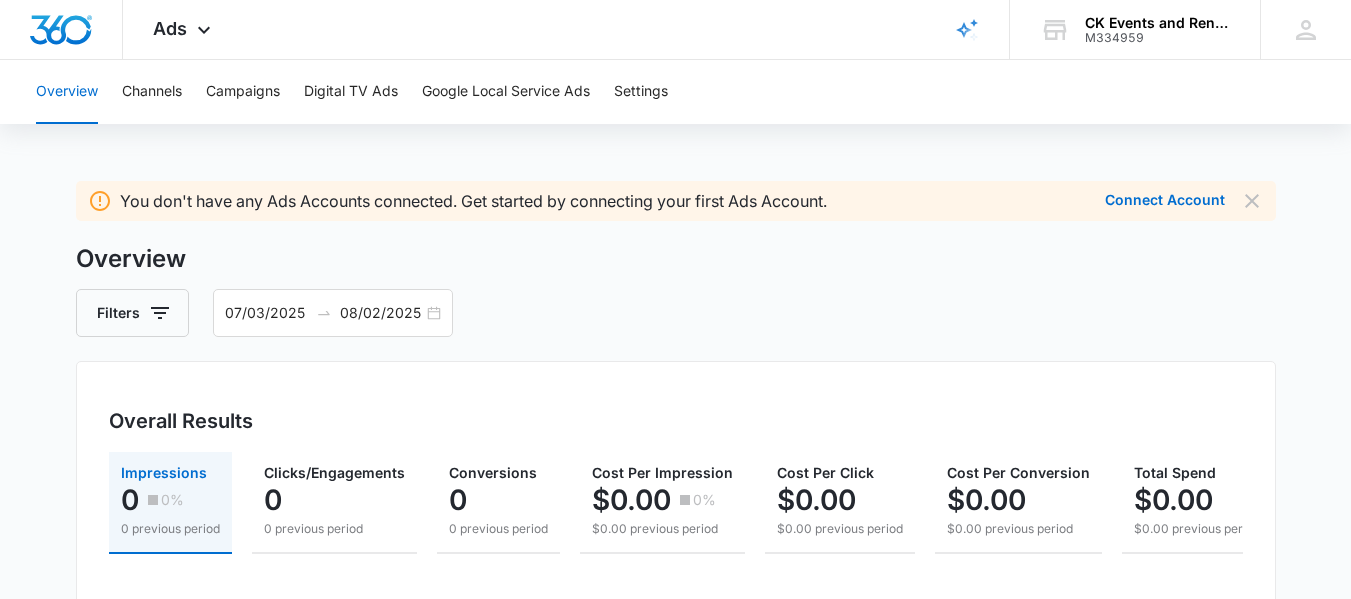 scroll, scrollTop: 0, scrollLeft: 0, axis: both 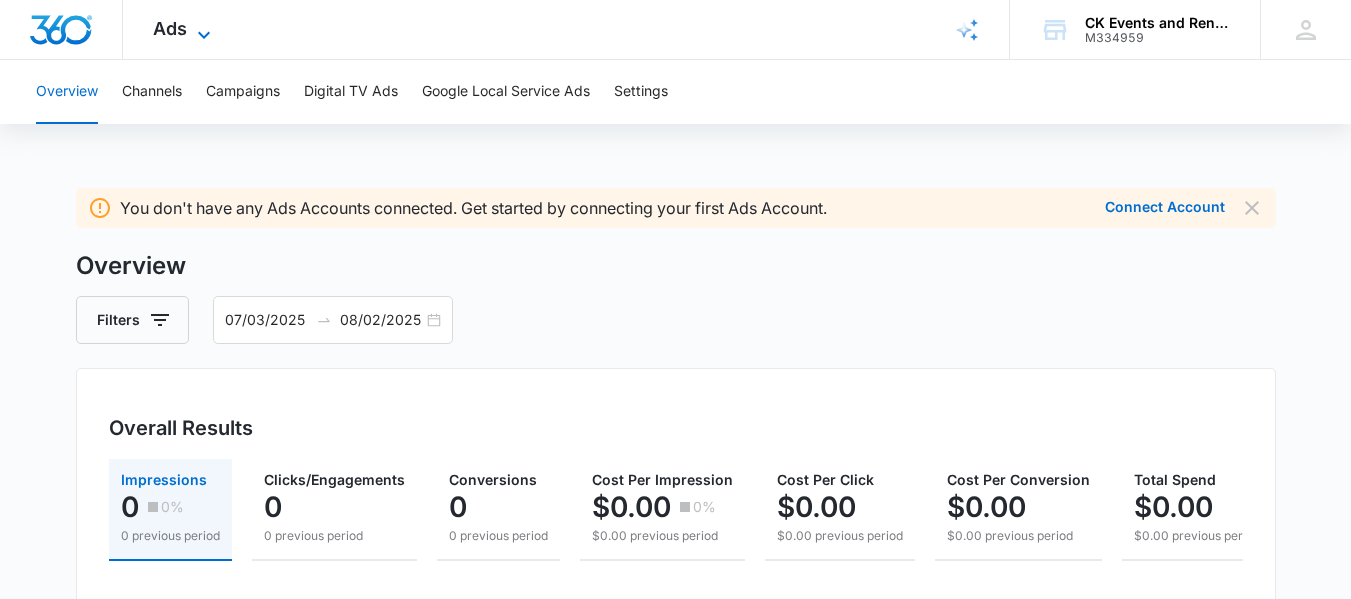 click 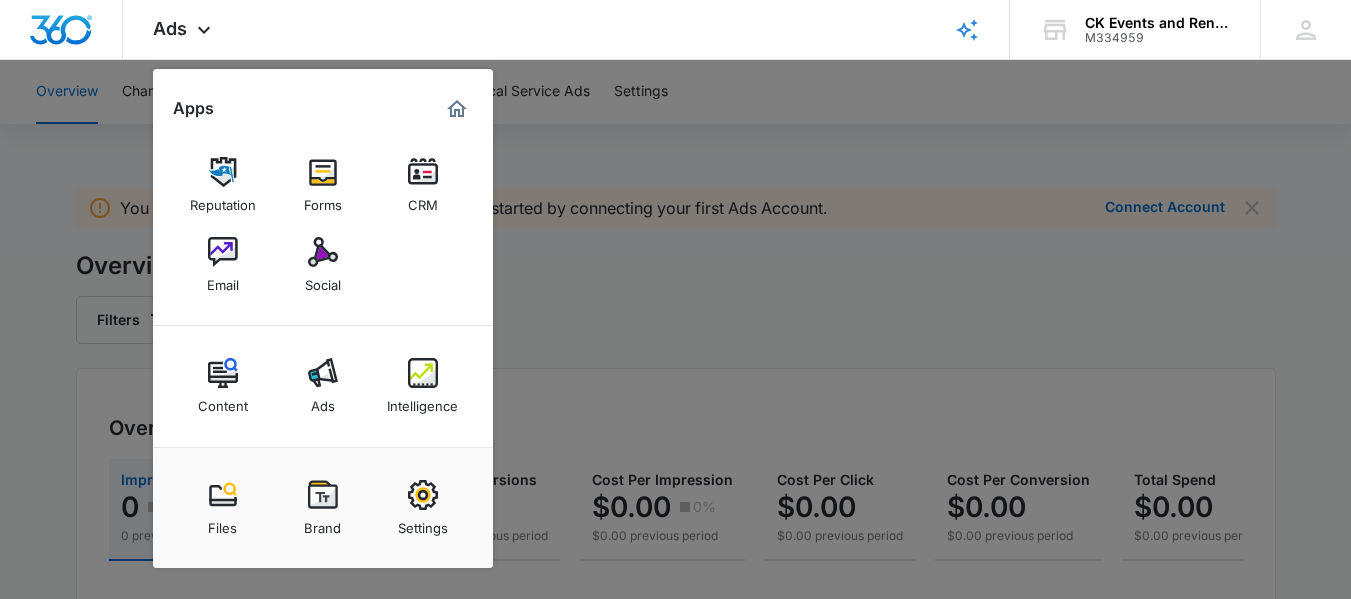 click at bounding box center [675, 299] 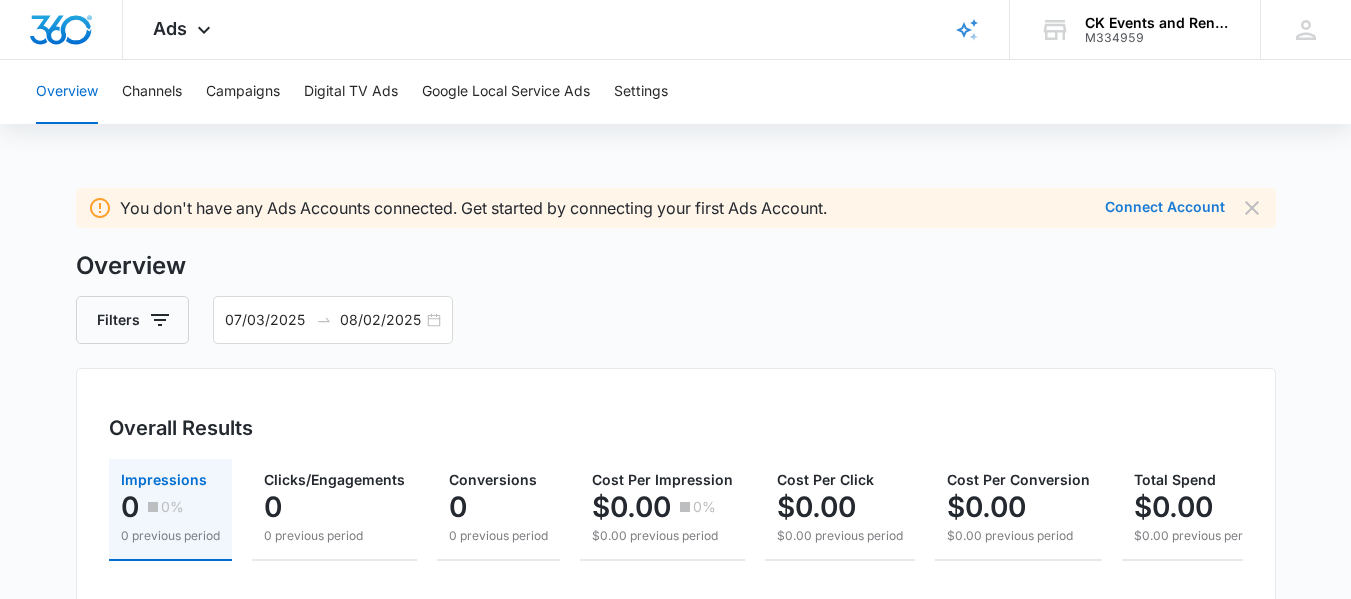 click on "Connect Account" at bounding box center [1165, 207] 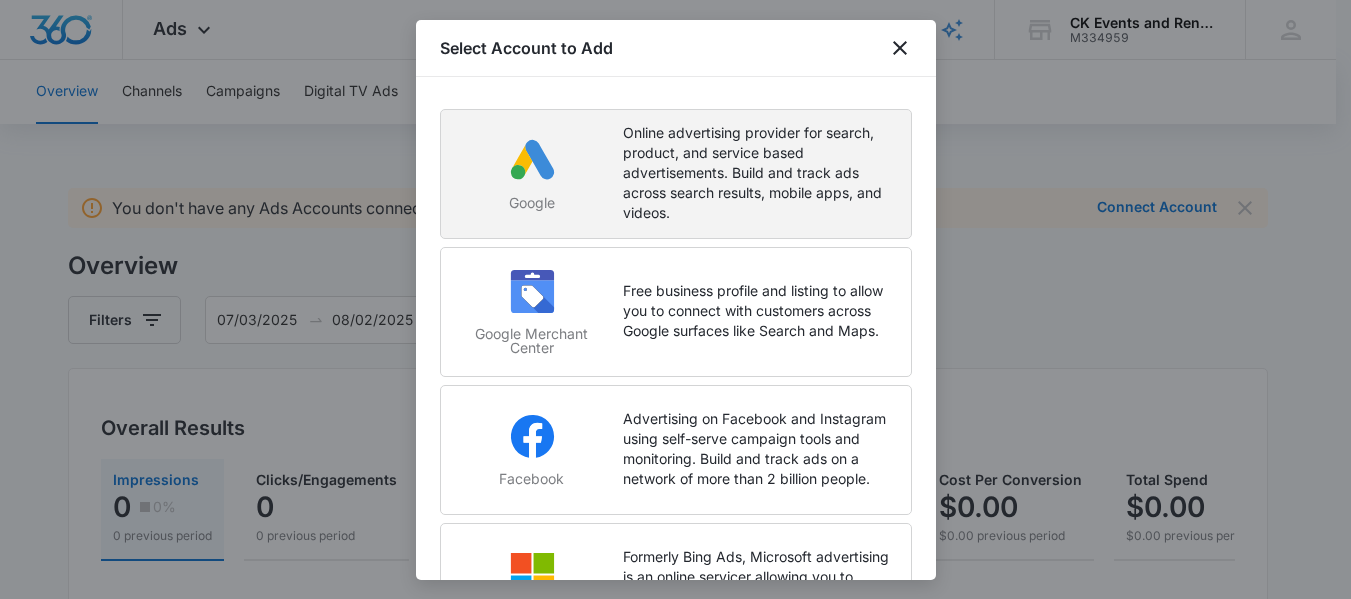 scroll, scrollTop: 97, scrollLeft: 0, axis: vertical 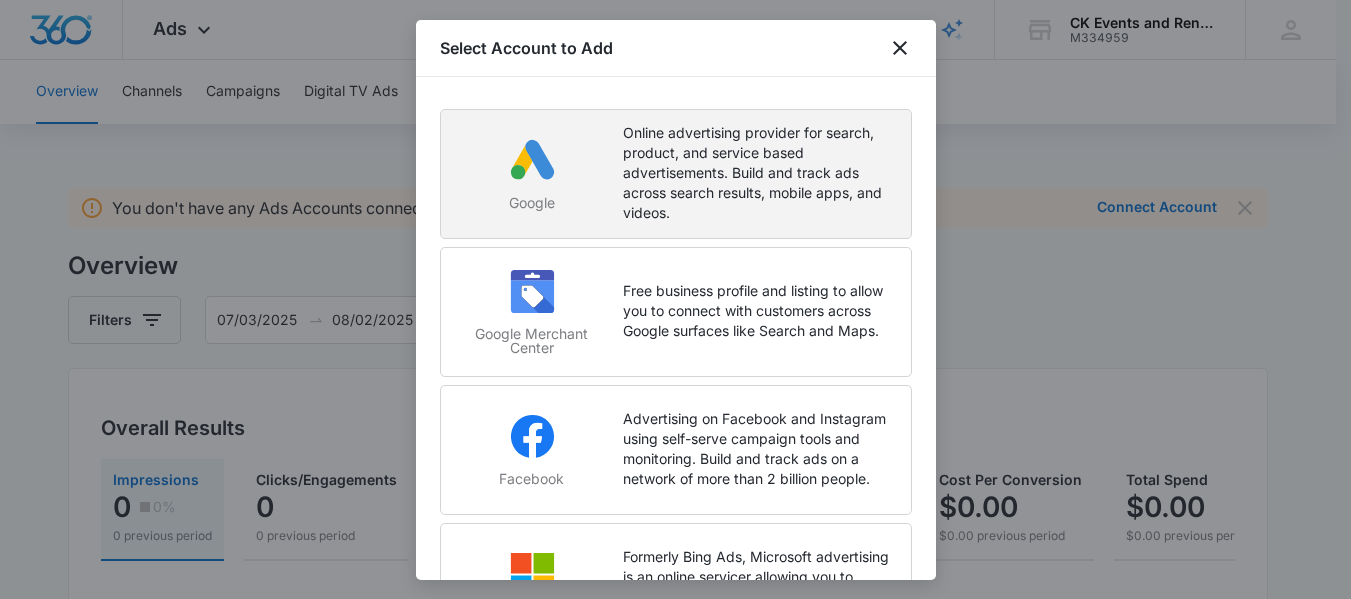 click on "Google Online advertising provider for search, product, and service based advertisements. Build and track ads across search results, mobile apps, and videos." at bounding box center [676, 180] 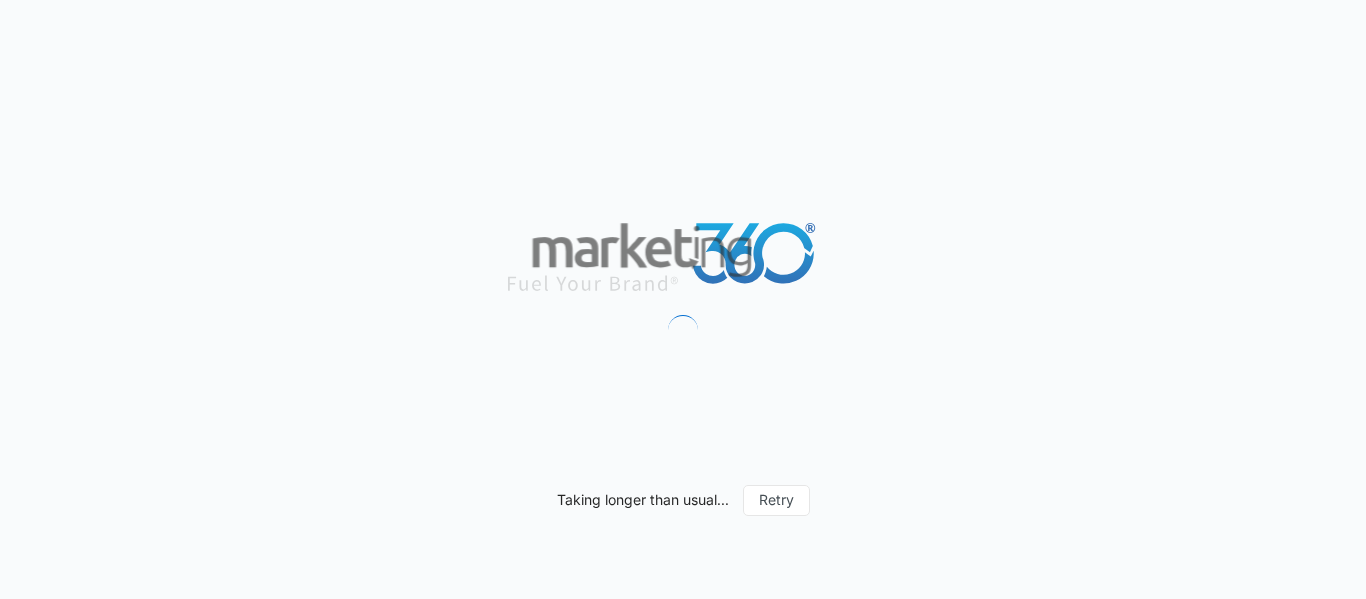 scroll, scrollTop: 0, scrollLeft: 0, axis: both 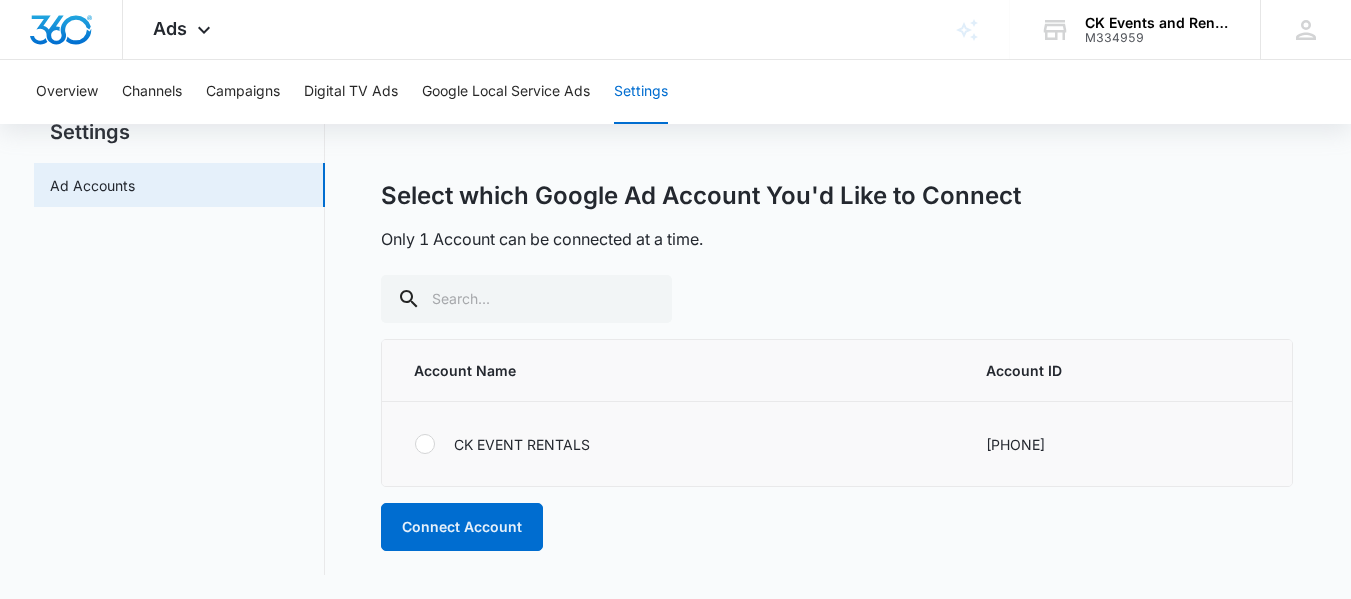 click at bounding box center [425, 444] 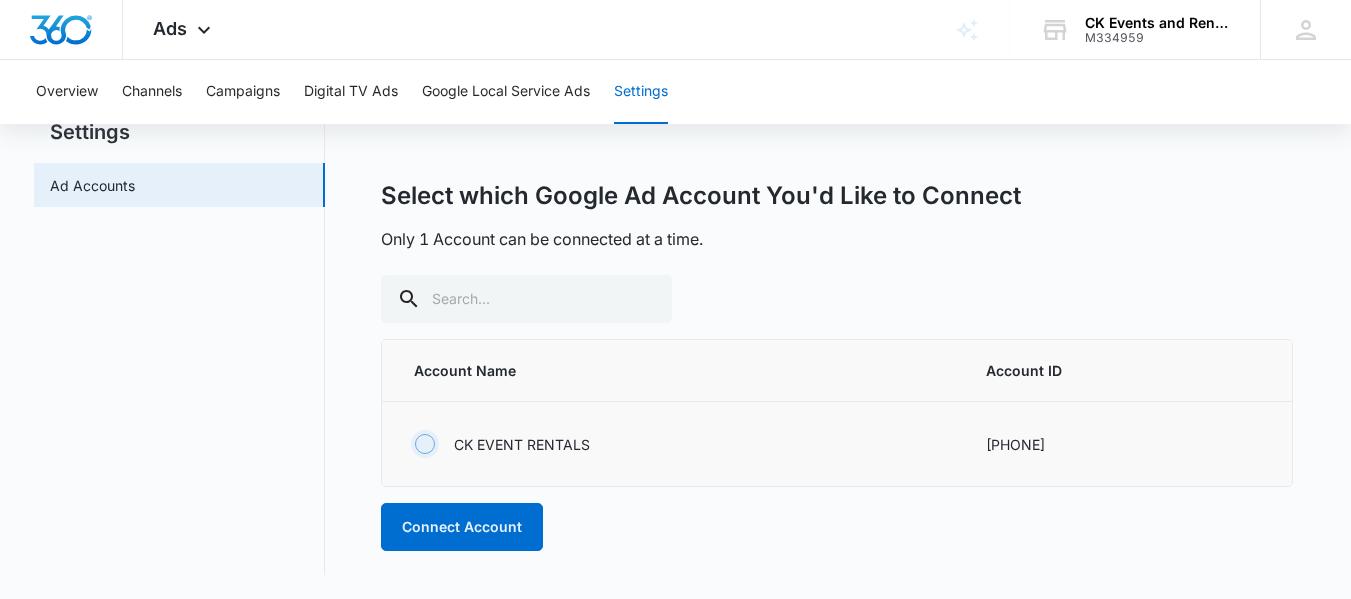 click at bounding box center (414, 444) 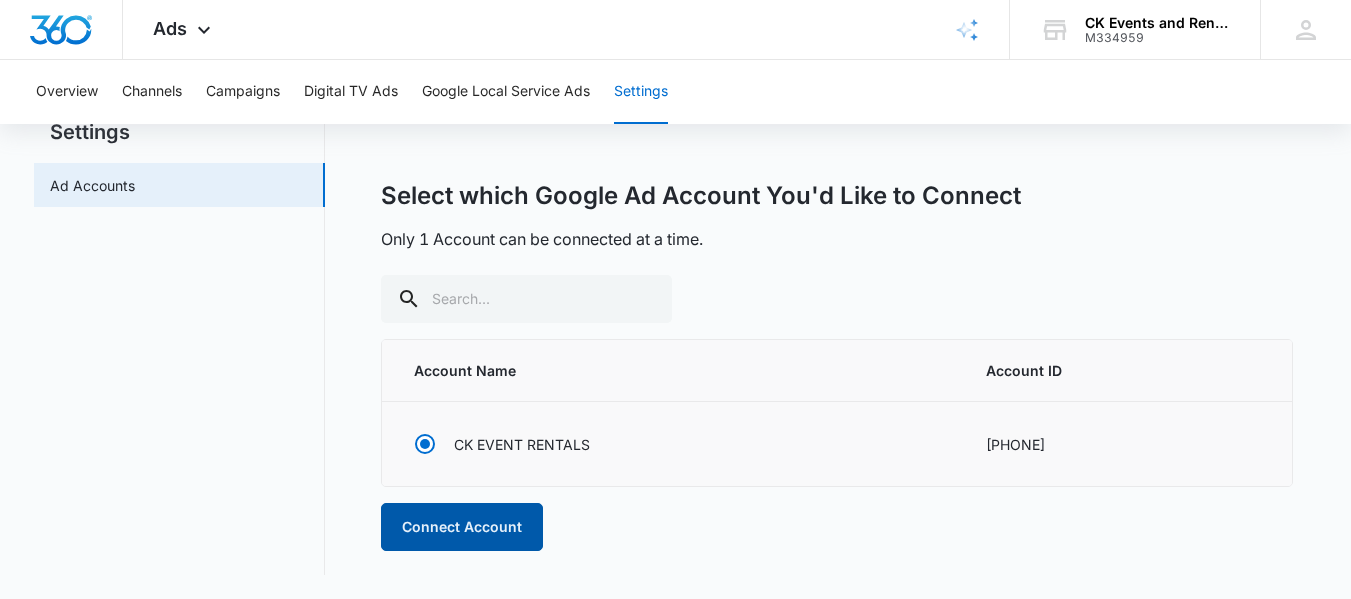 click on "Connect Account" at bounding box center (462, 527) 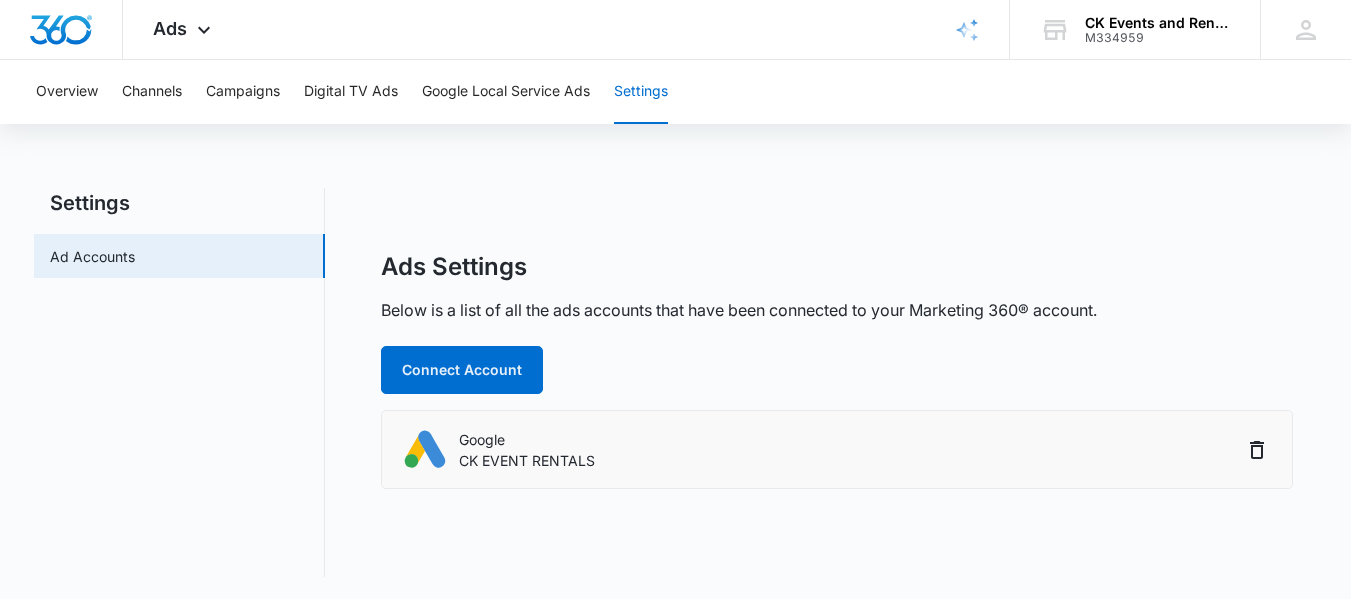 scroll, scrollTop: 2, scrollLeft: 0, axis: vertical 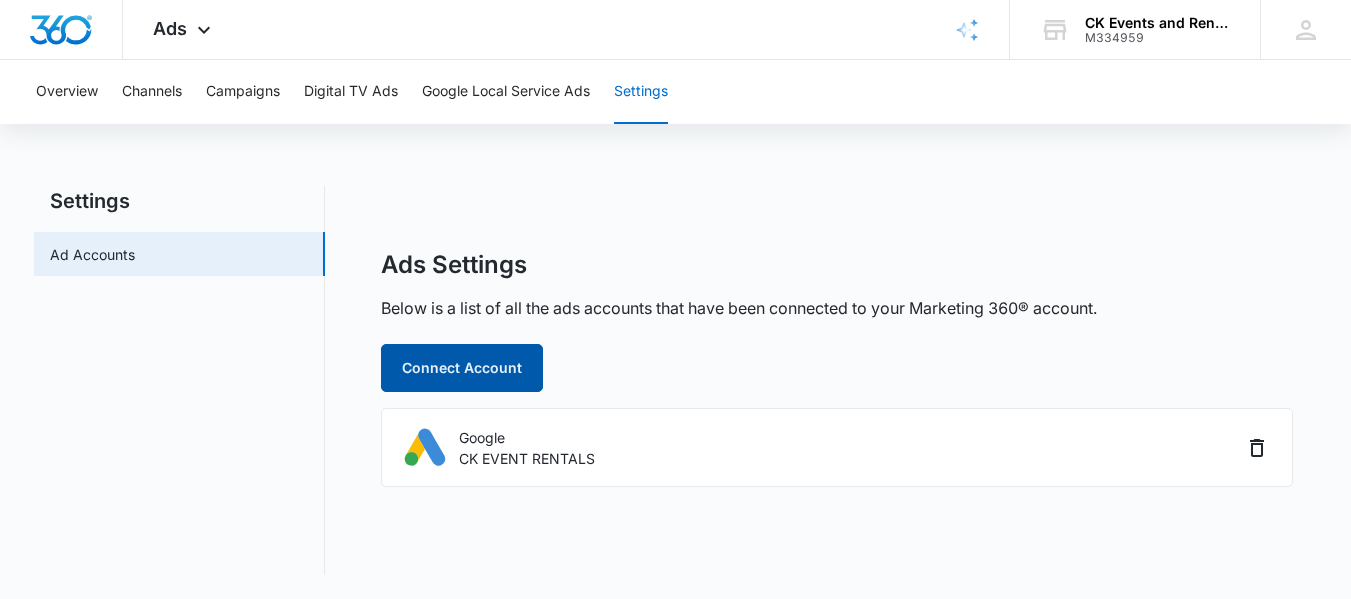 click on "Connect Account" at bounding box center (462, 368) 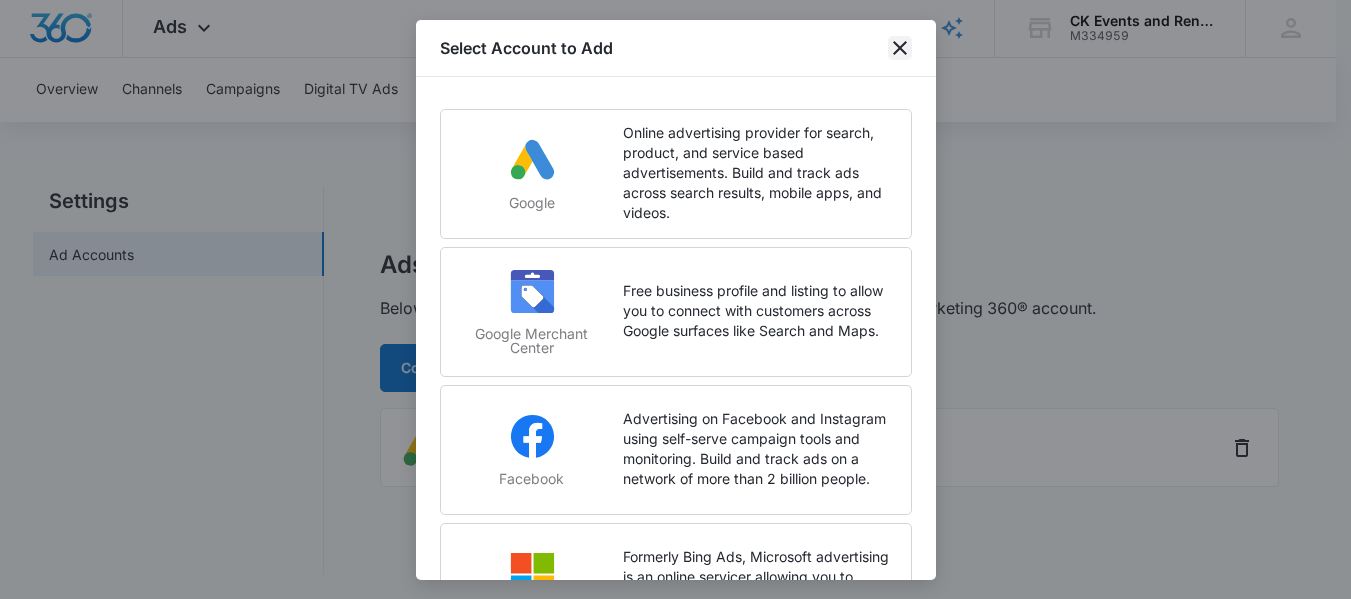 click 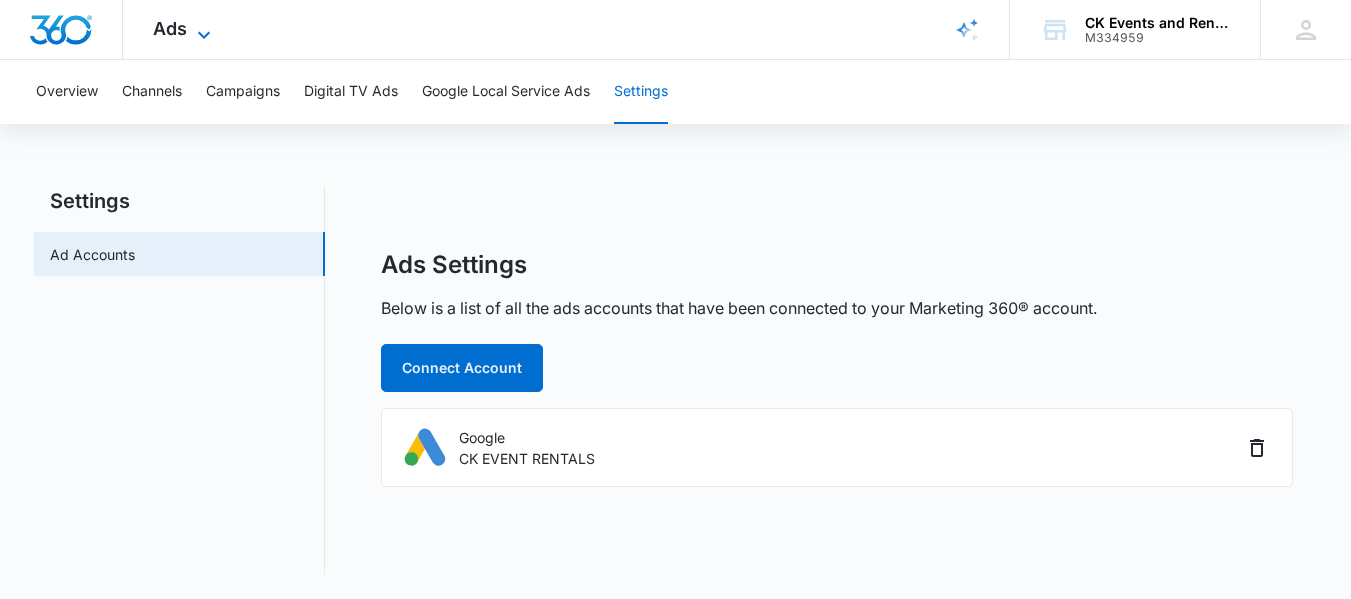 click 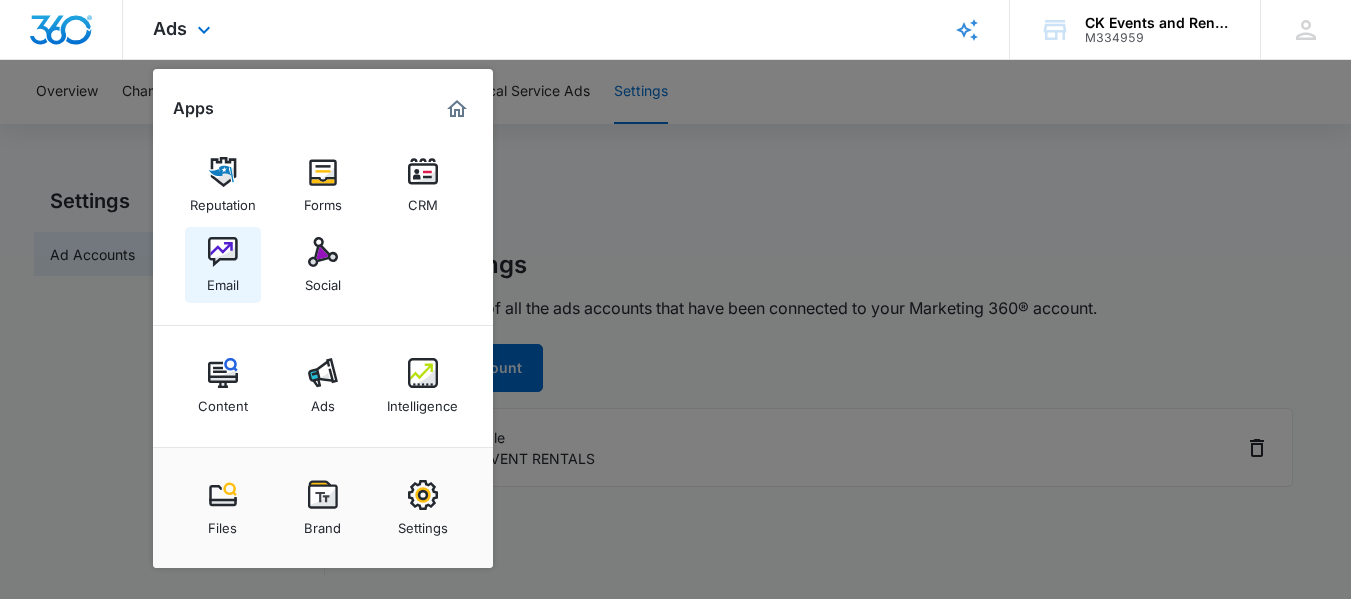 click at bounding box center (223, 252) 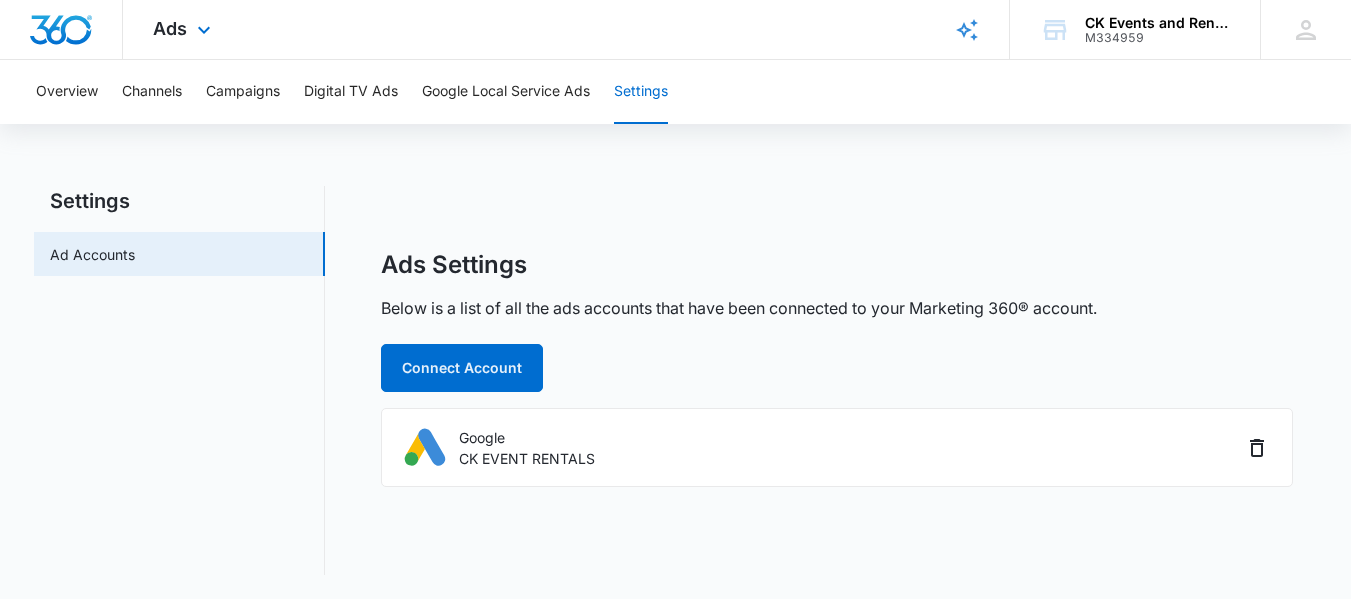 scroll, scrollTop: 0, scrollLeft: 0, axis: both 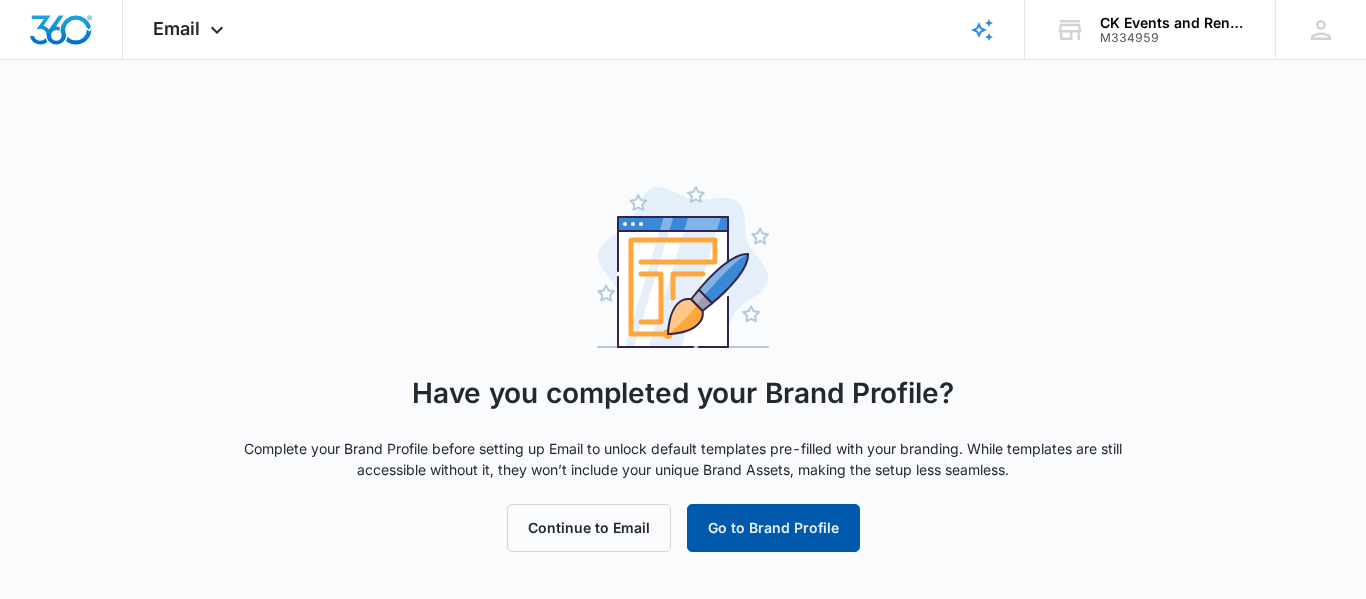 click on "Go to Brand Profile" at bounding box center [773, 528] 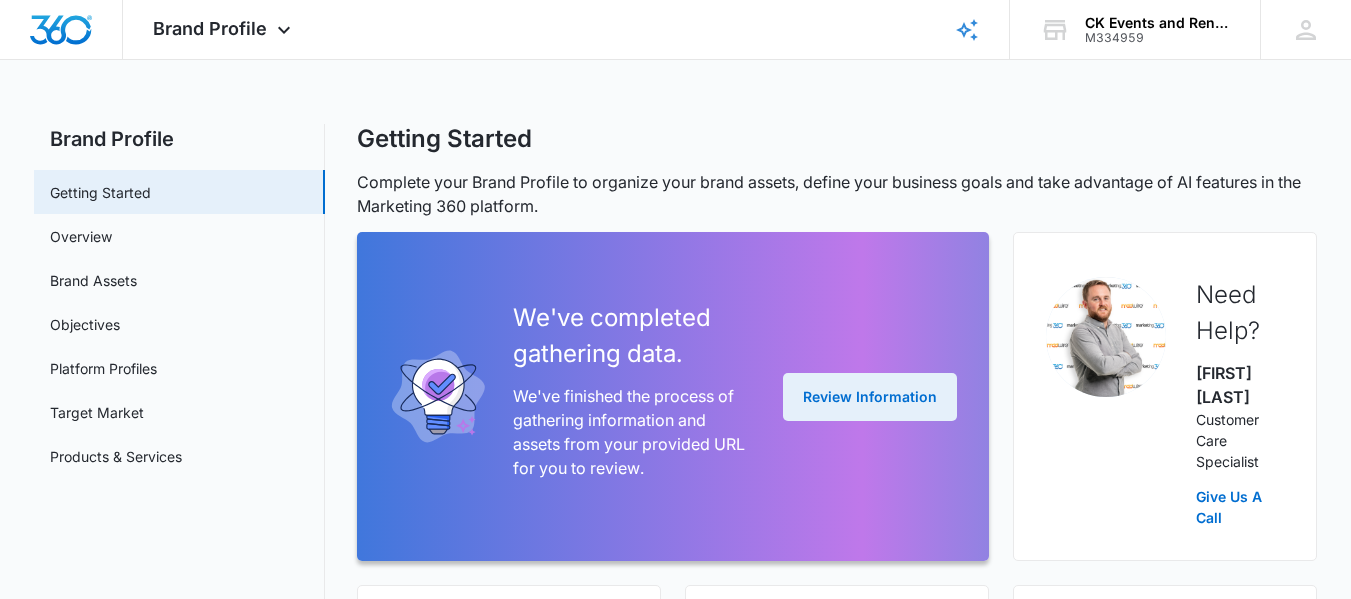 click on "Review Information" at bounding box center (870, 397) 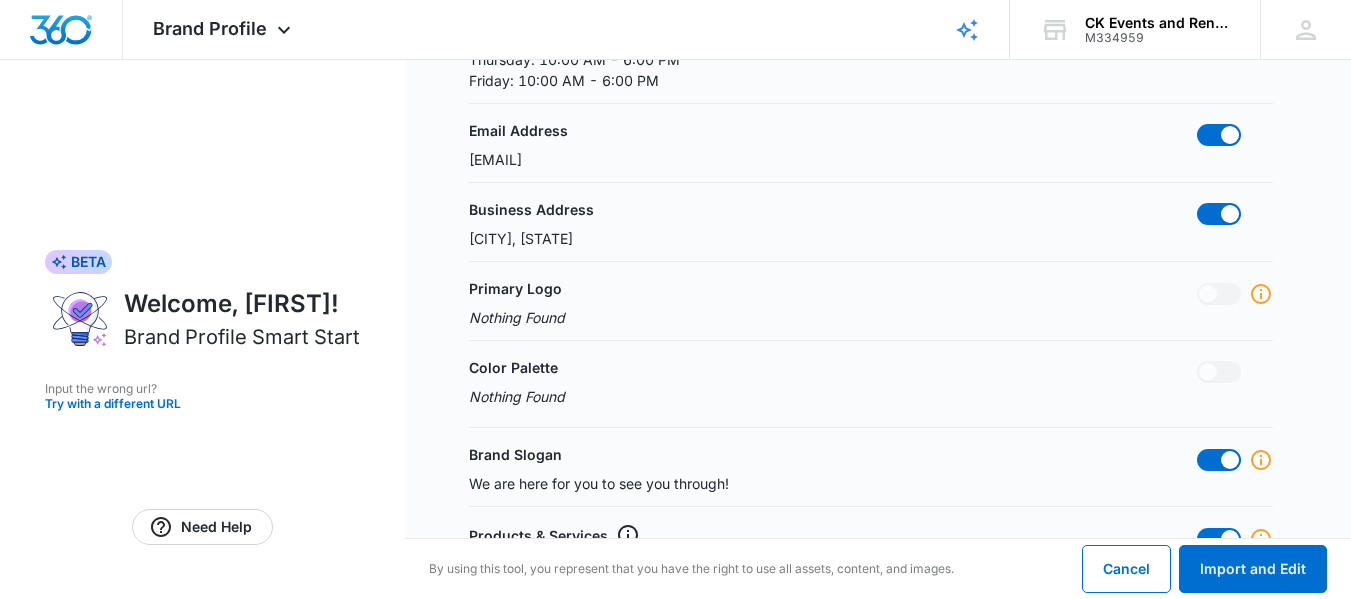 scroll, scrollTop: 400, scrollLeft: 0, axis: vertical 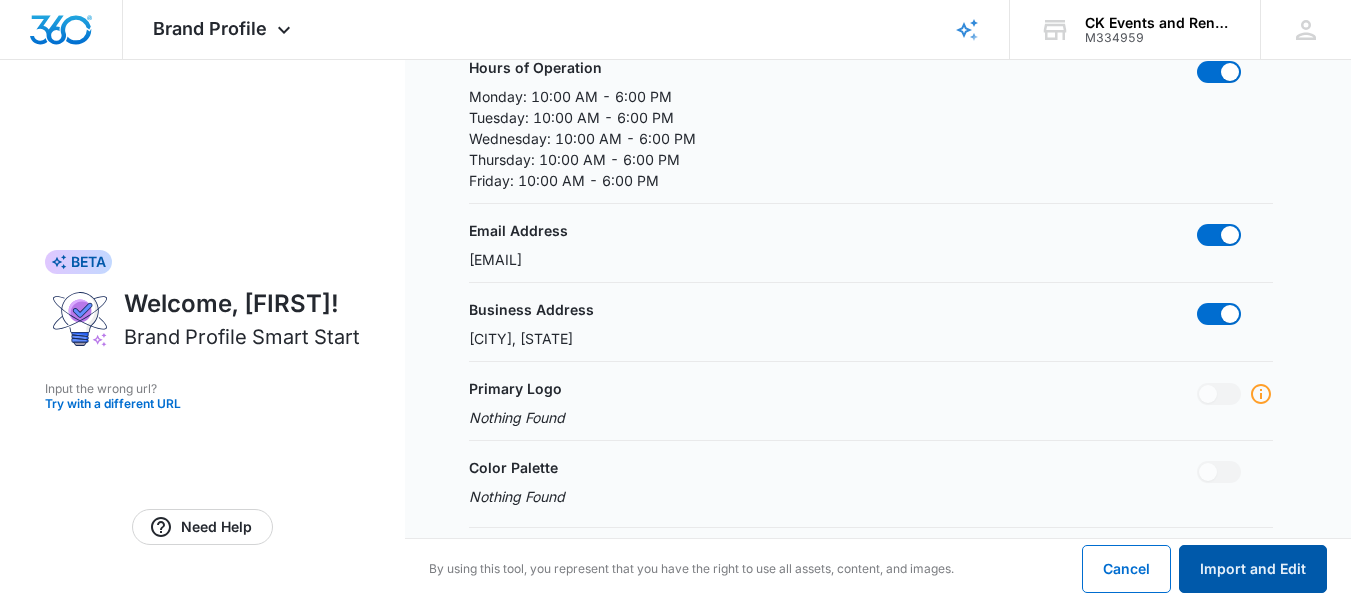 click on "Import and Edit" at bounding box center [1253, 569] 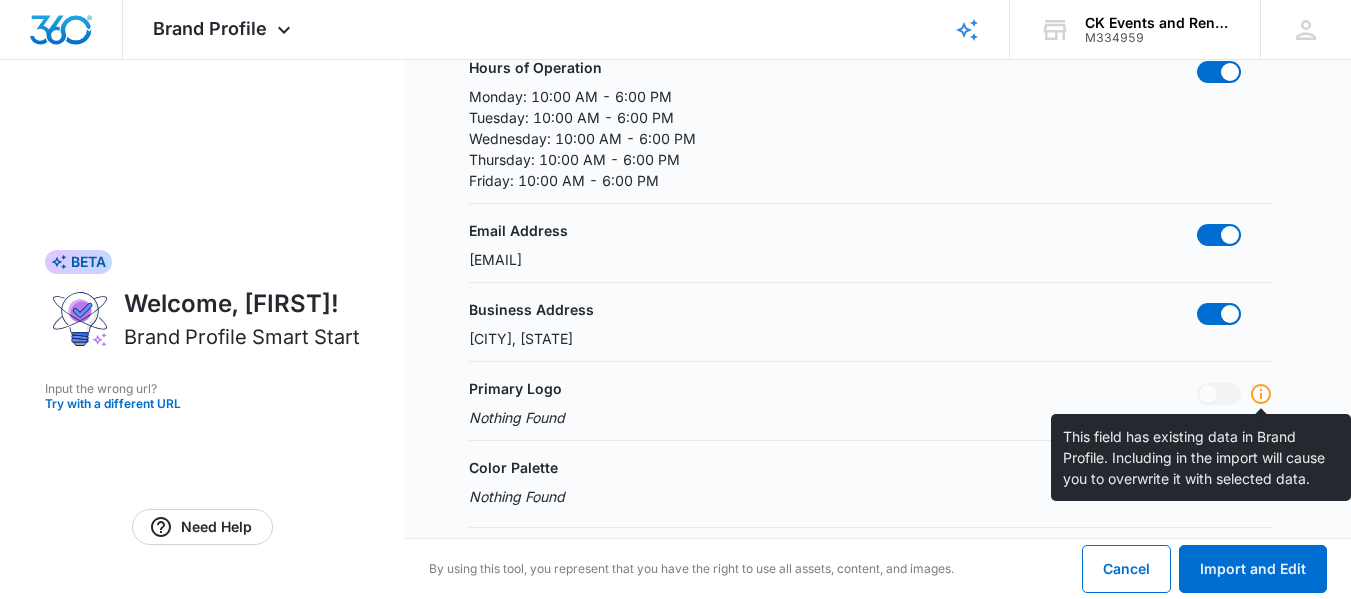 click 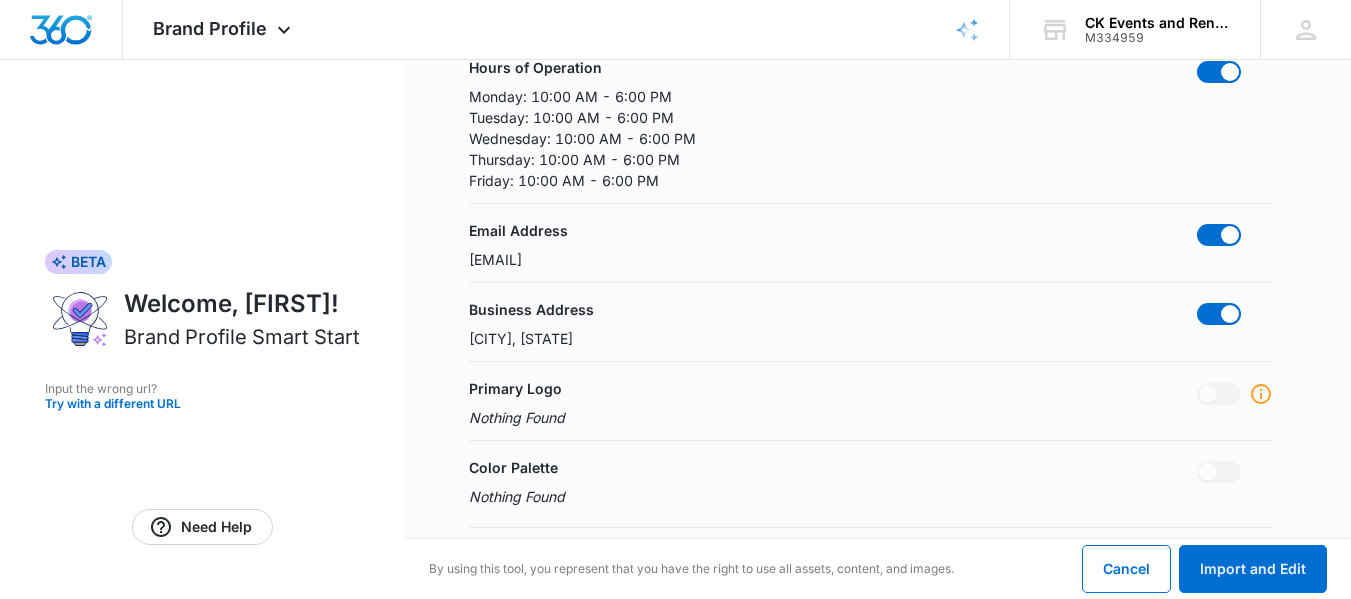 click at bounding box center [1219, 394] 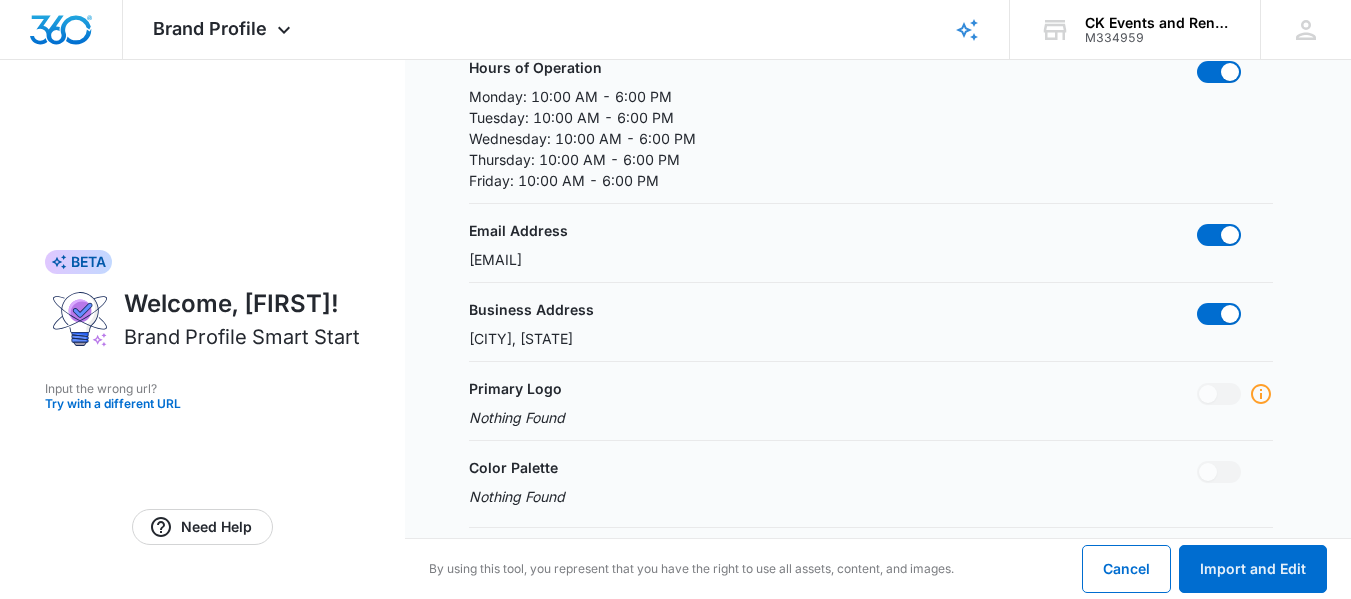 click on "Primary Logo Nothing Found" at bounding box center [871, 403] 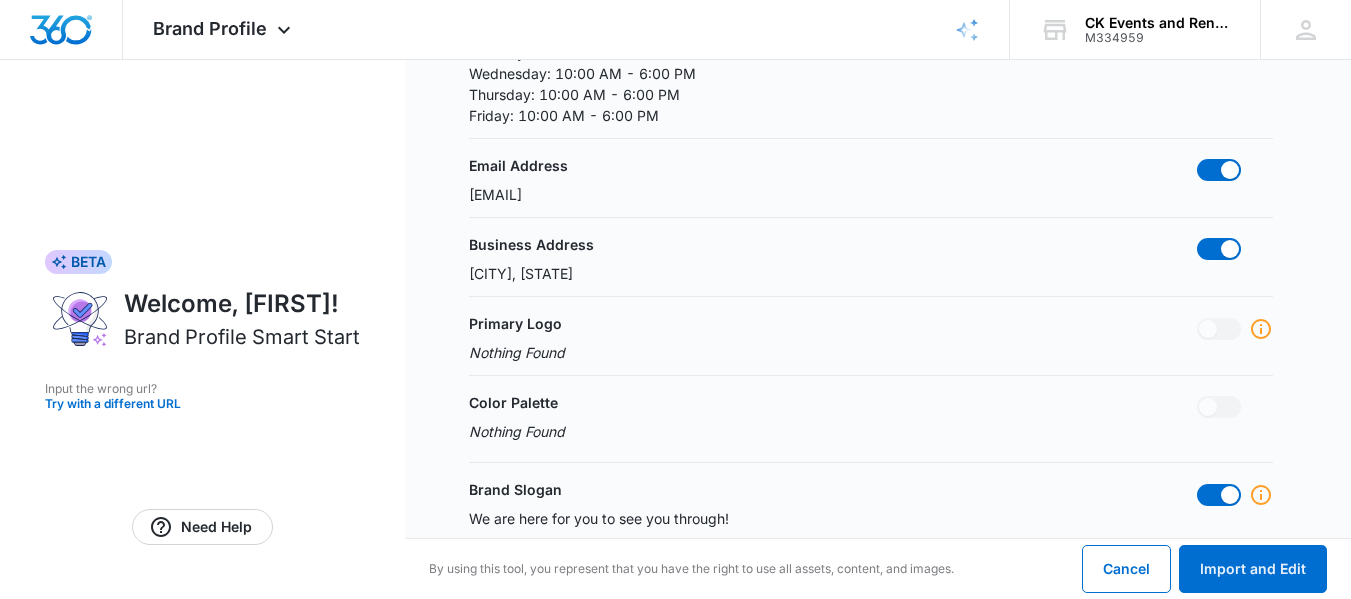 scroll, scrollTop: 500, scrollLeft: 0, axis: vertical 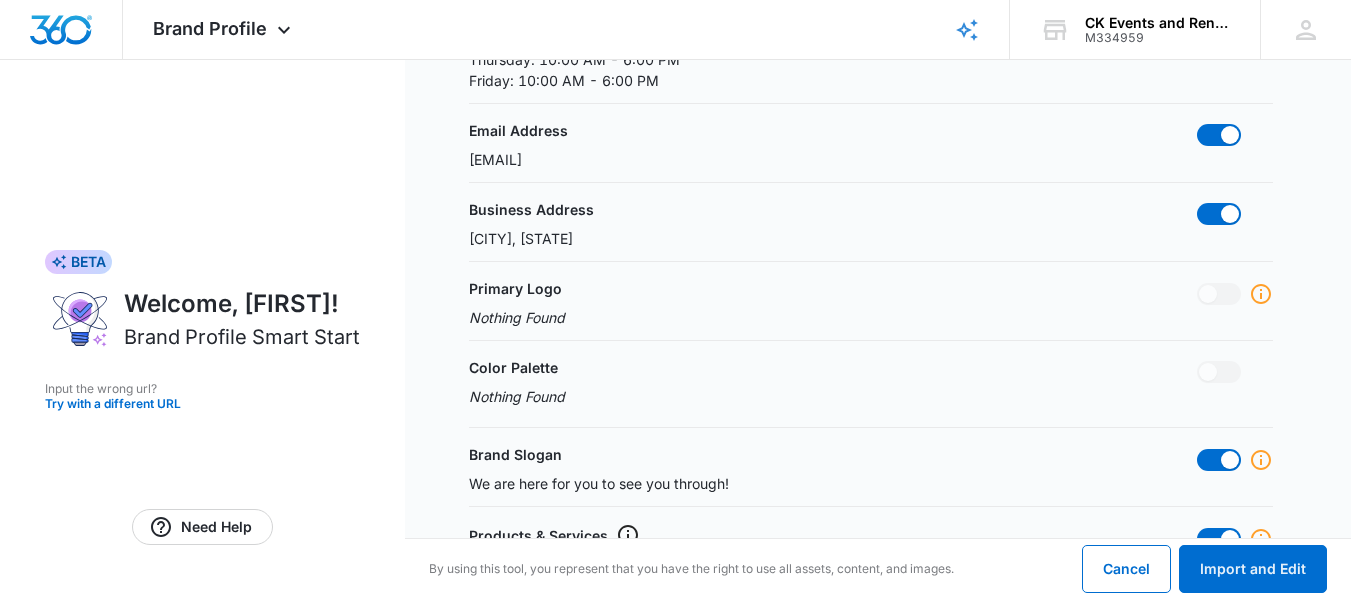 click on "Color Palette Nothing Found" at bounding box center [871, 386] 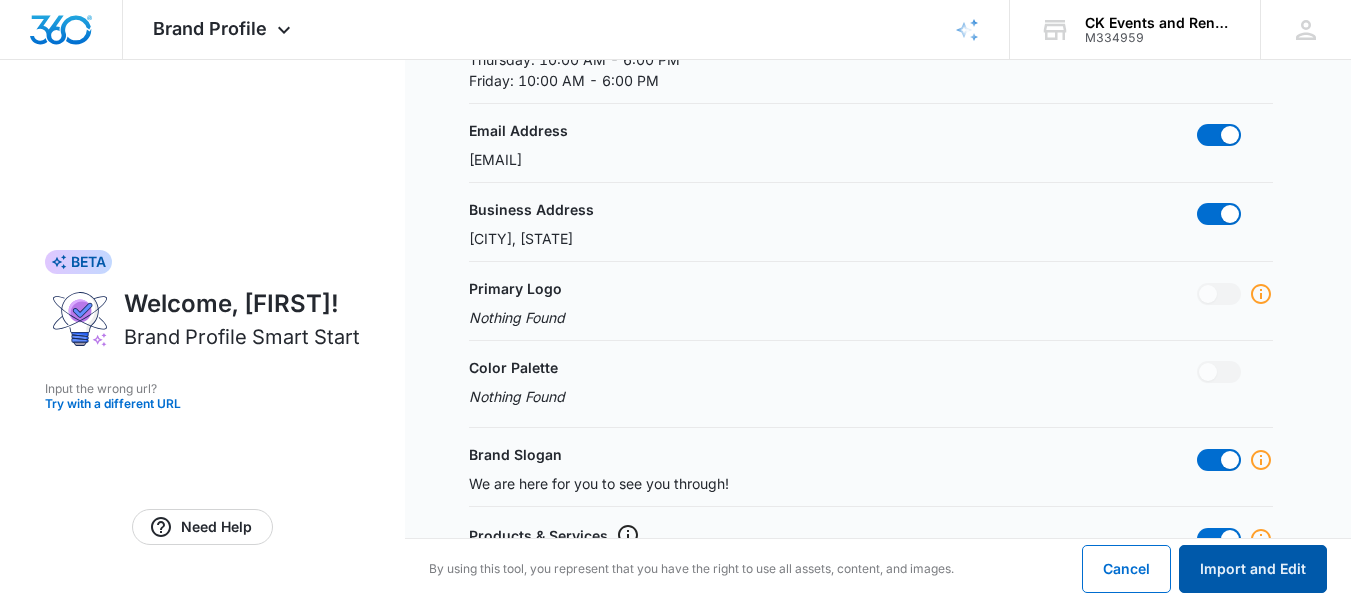 click on "Import and Edit" at bounding box center (1253, 569) 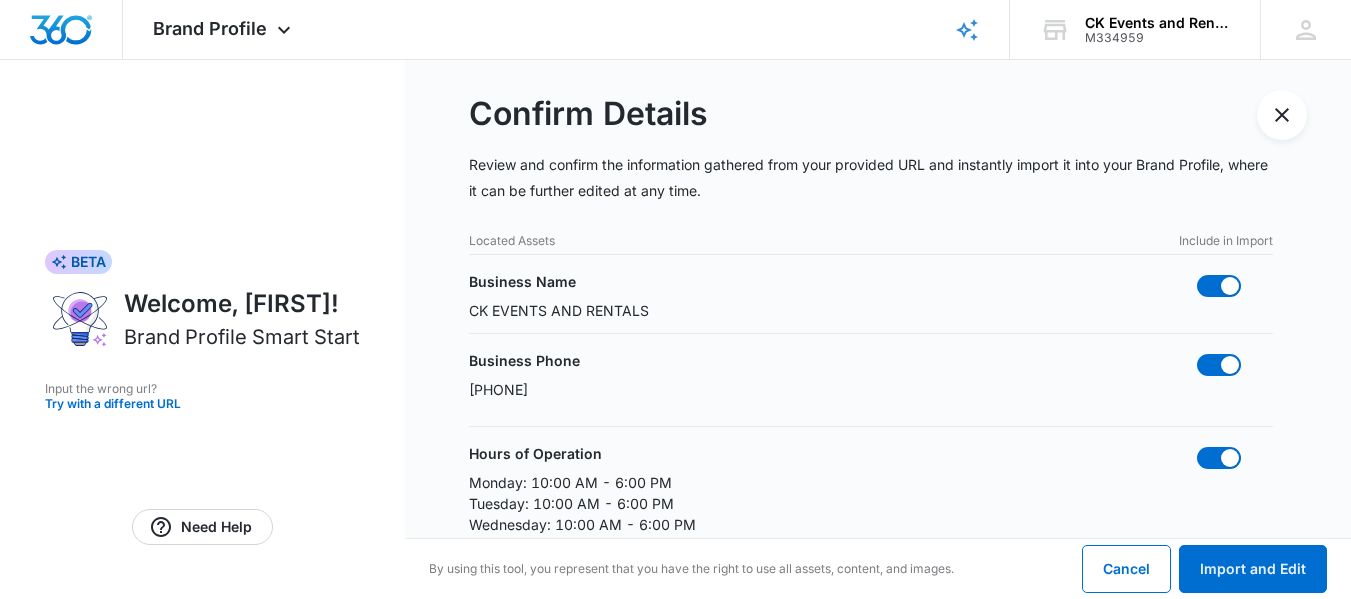 scroll, scrollTop: 0, scrollLeft: 0, axis: both 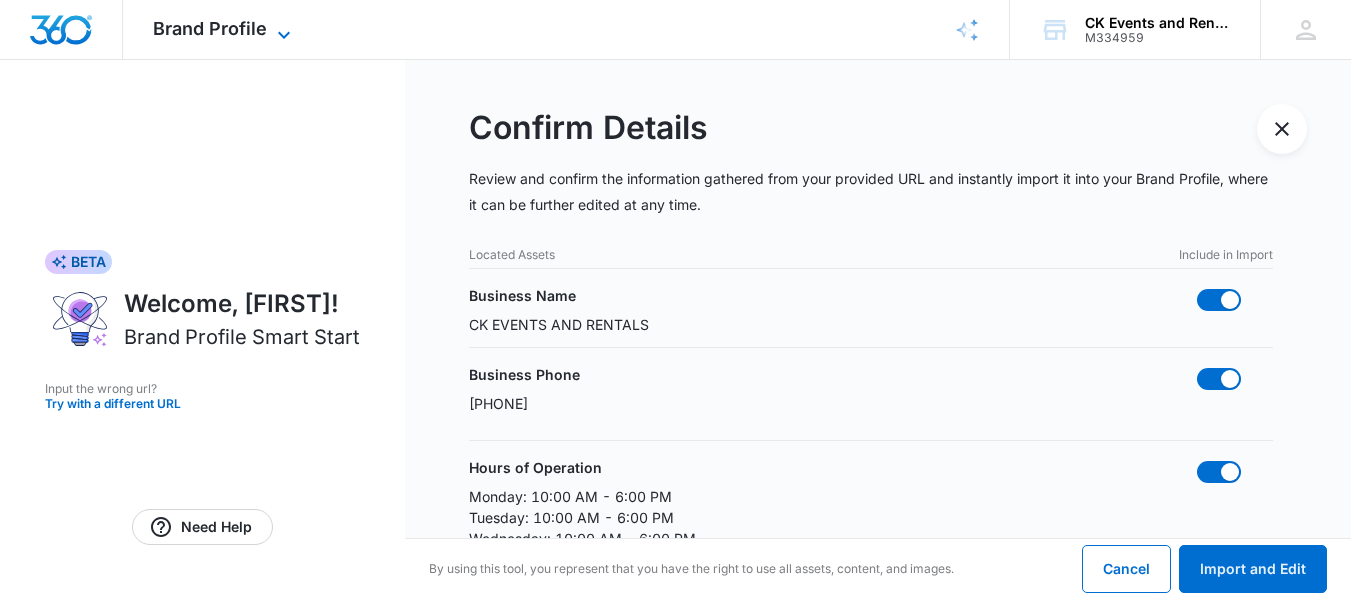 click 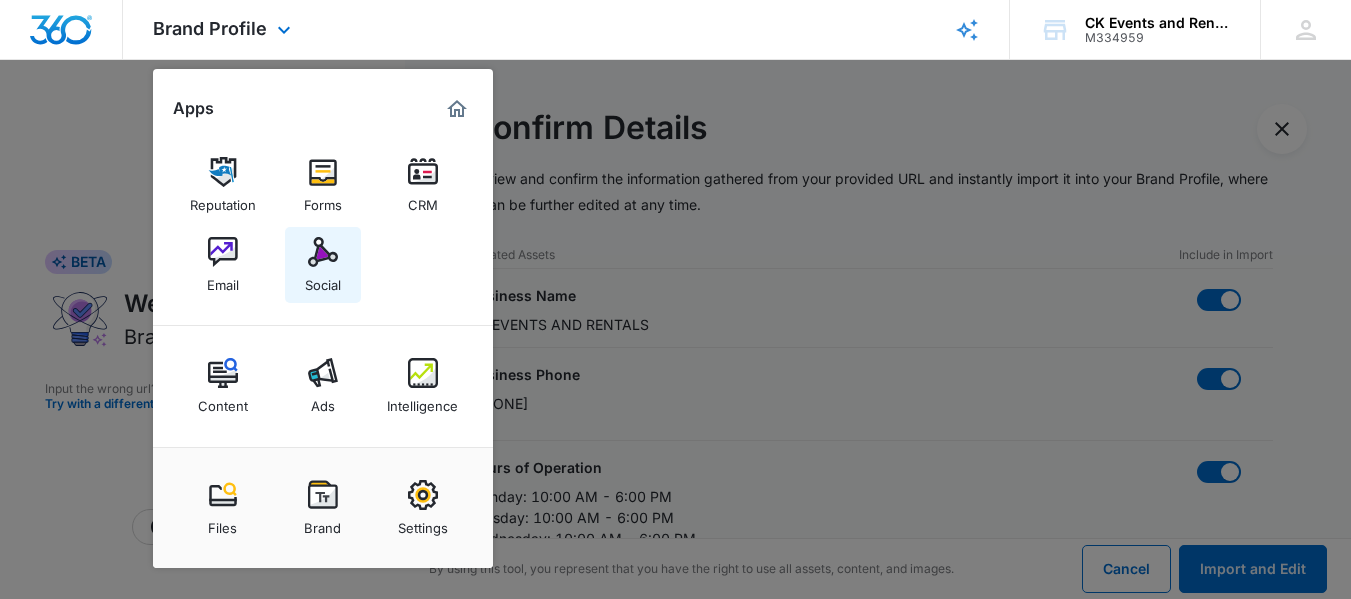 click at bounding box center [323, 252] 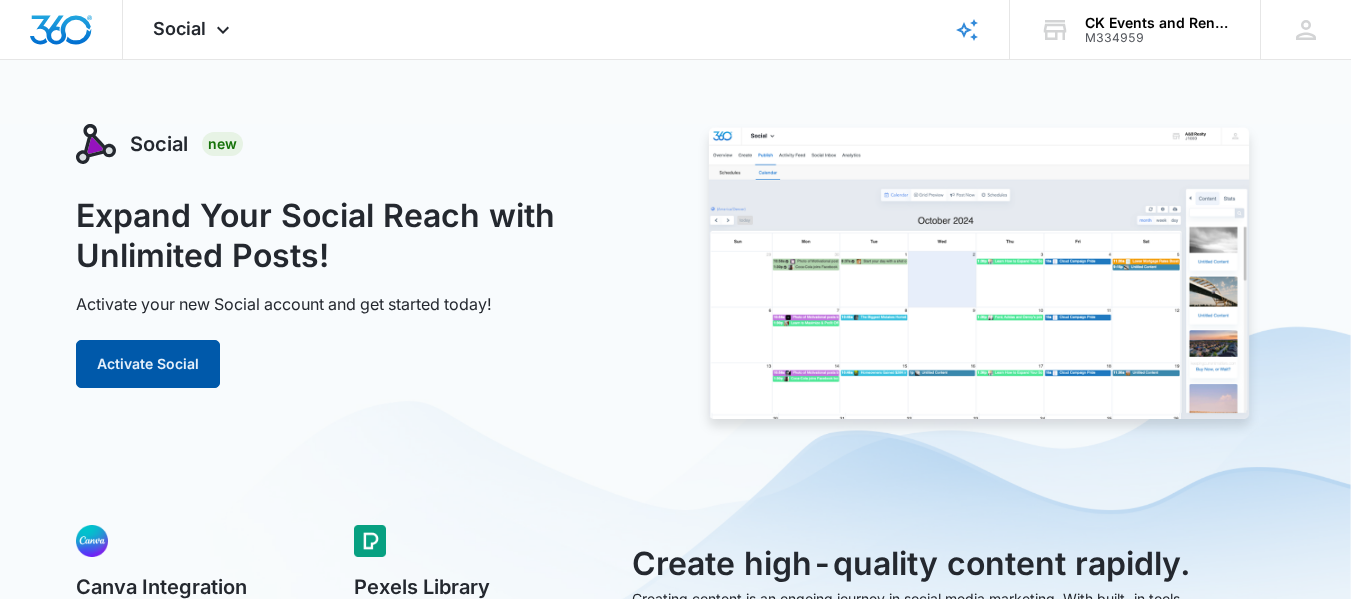 click on "Activate Social" at bounding box center (148, 364) 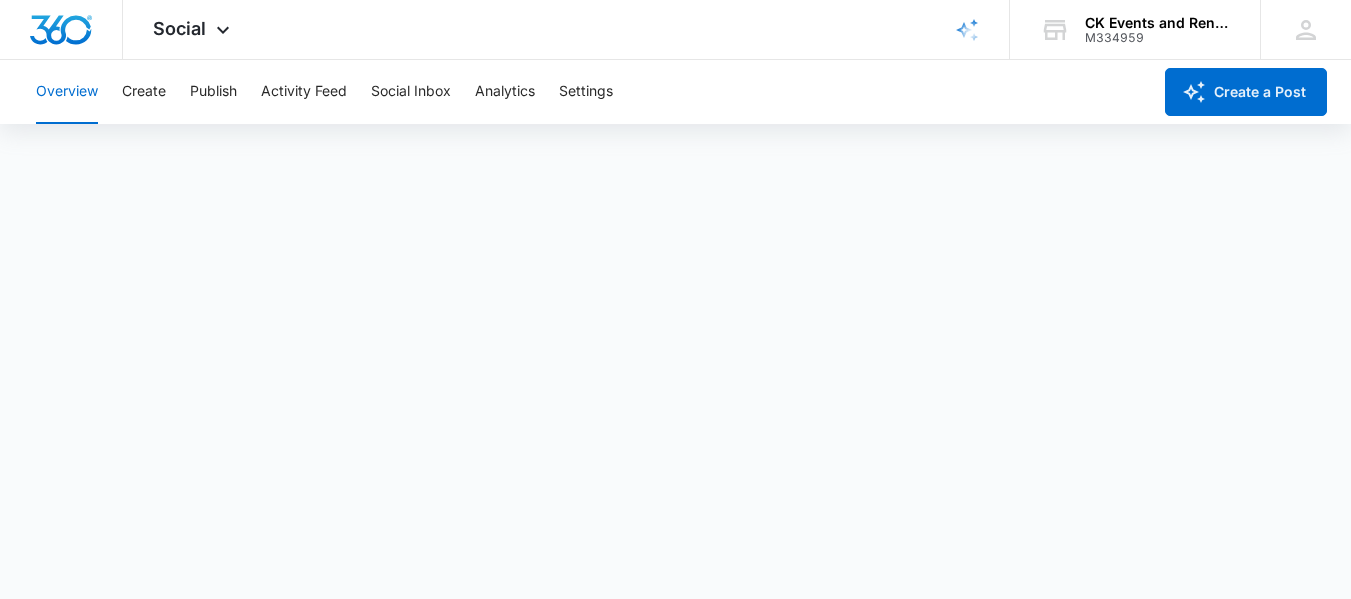 scroll, scrollTop: 0, scrollLeft: 0, axis: both 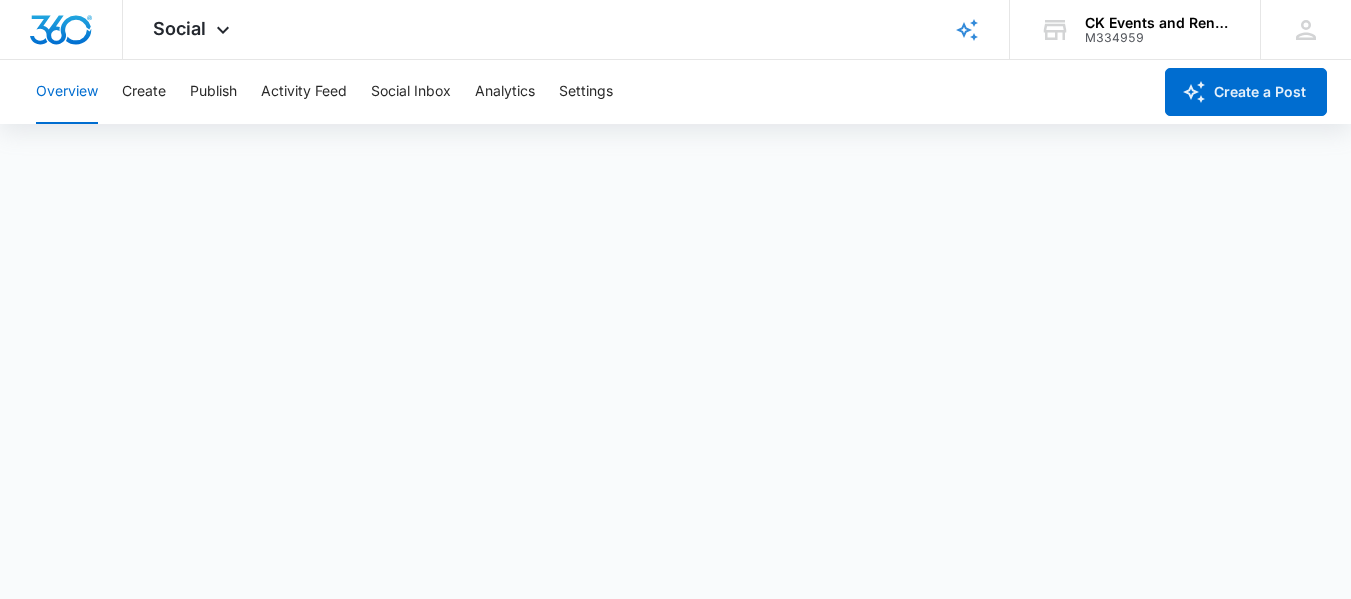 click on "Overview Create Publish Activity Feed Social Inbox Analytics Settings" at bounding box center [587, 92] 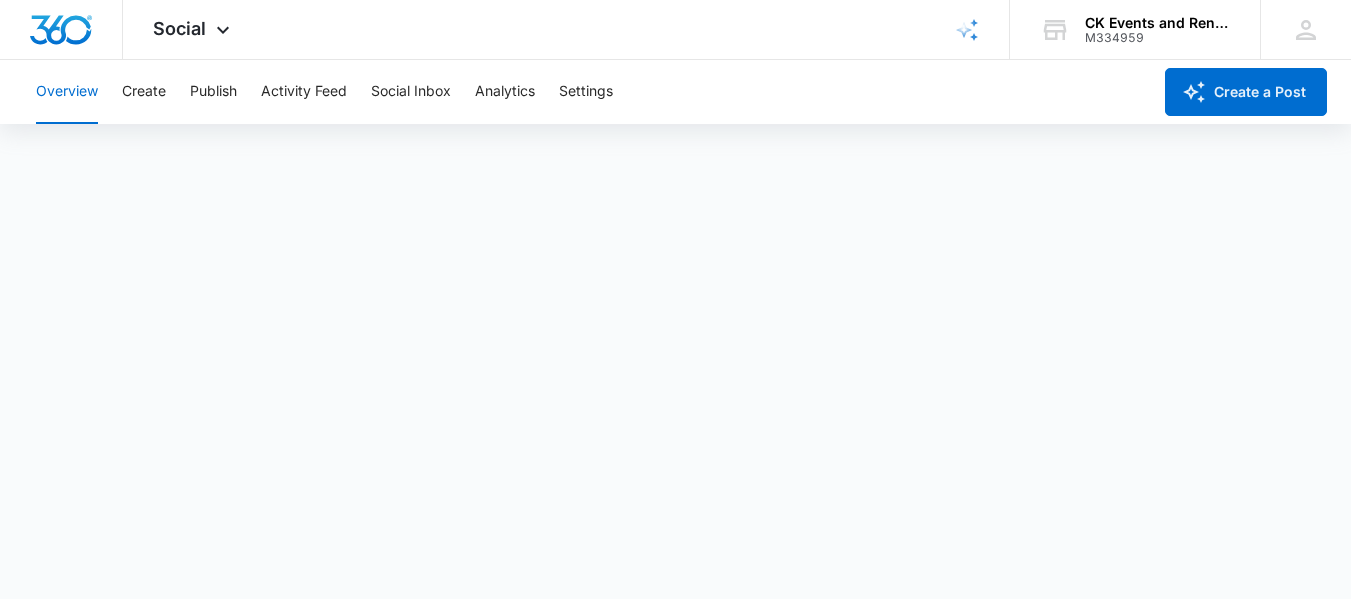 click on "Overview" at bounding box center (67, 92) 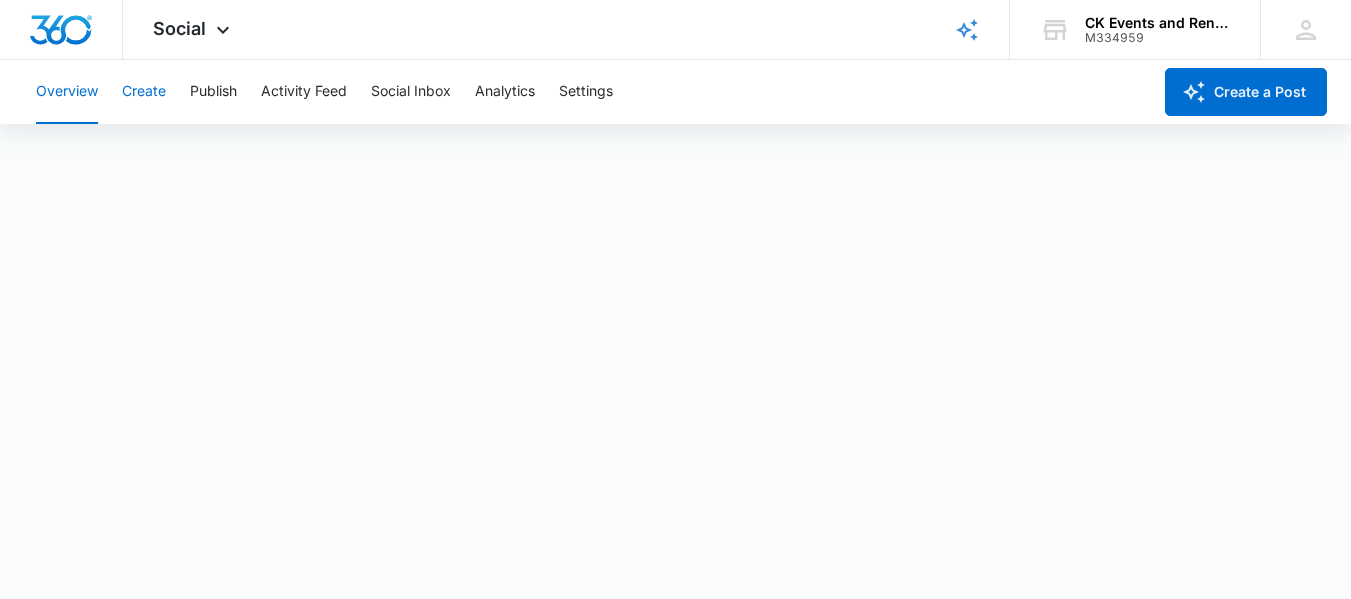 click on "Create" at bounding box center [144, 92] 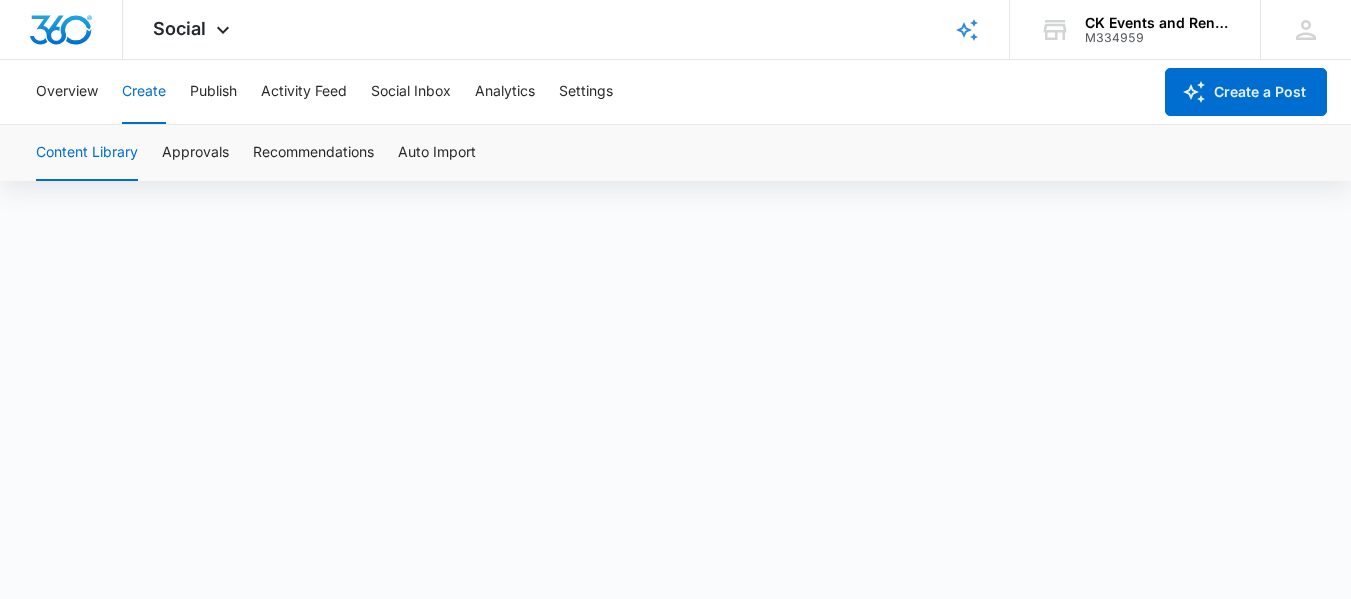 scroll, scrollTop: 0, scrollLeft: 0, axis: both 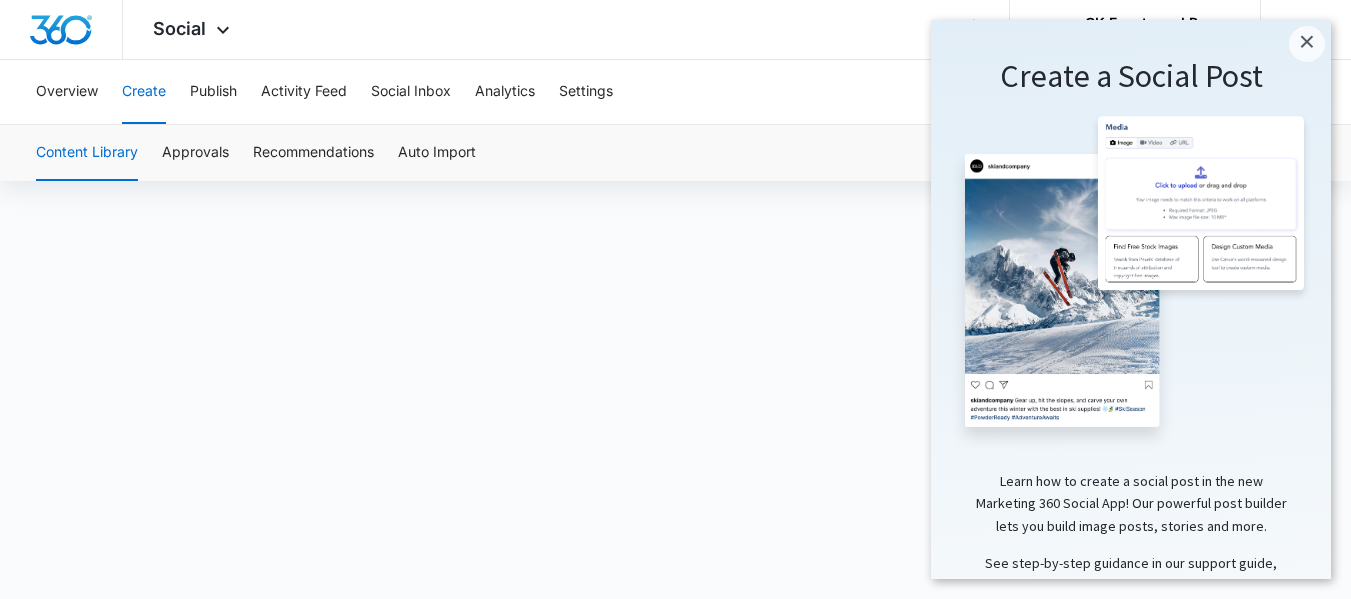 click on "×" at bounding box center [1307, 44] 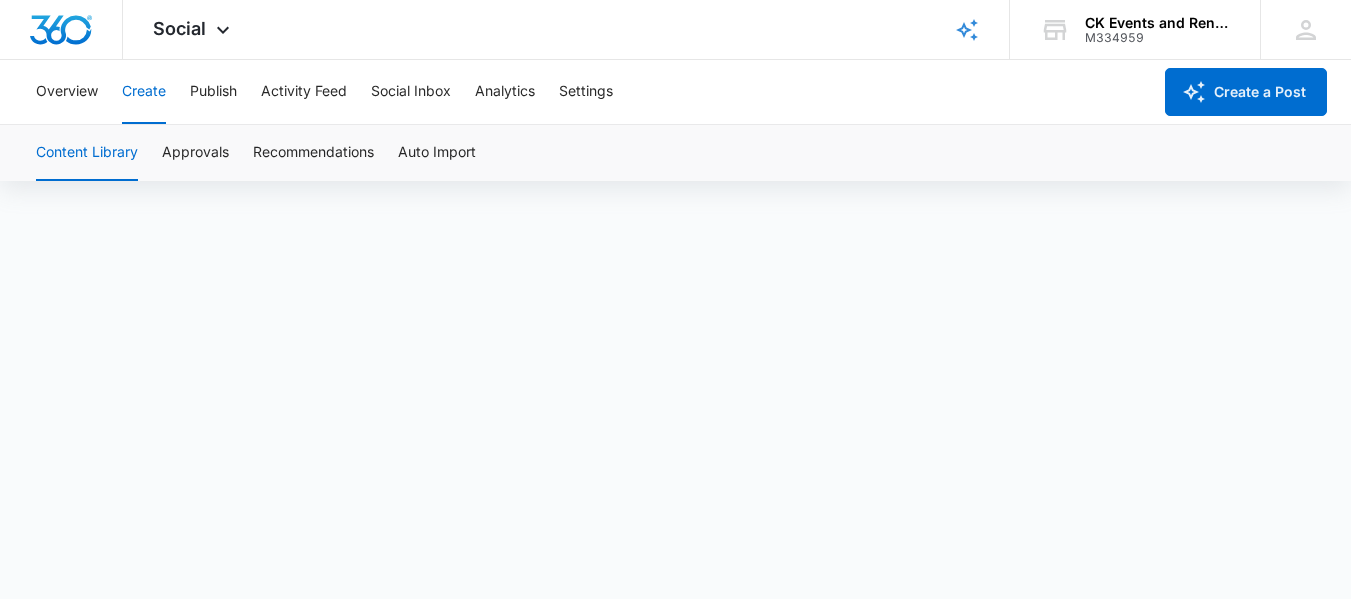 scroll, scrollTop: 0, scrollLeft: 12, axis: horizontal 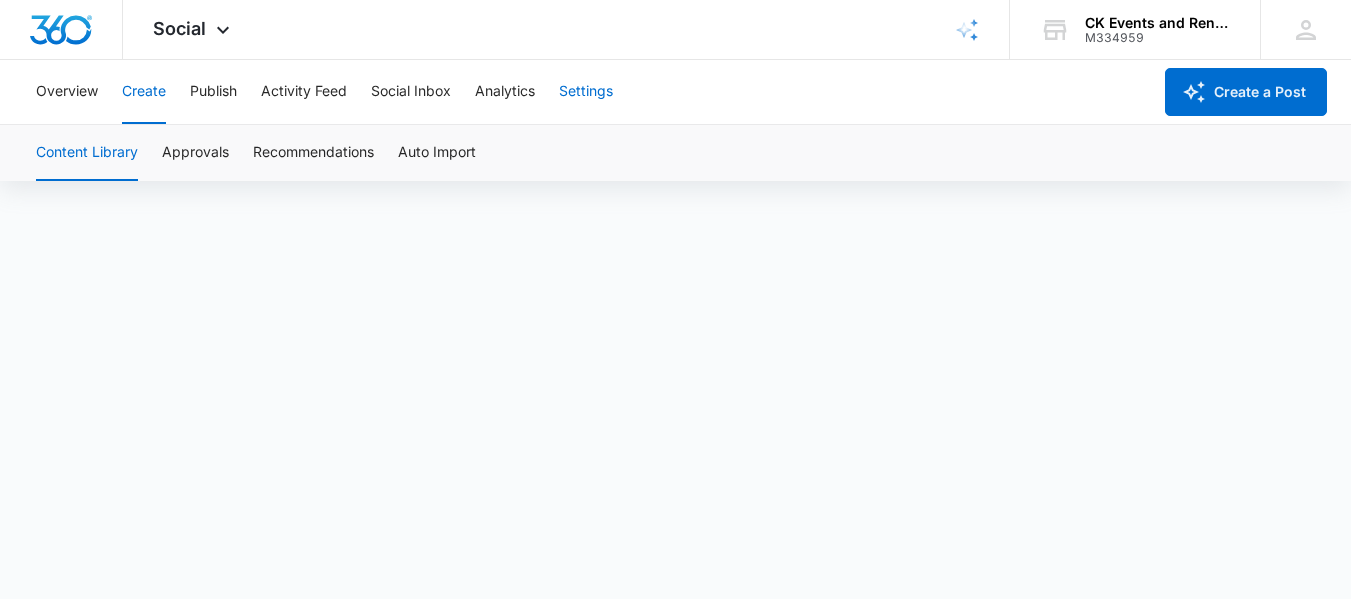 click on "Settings" at bounding box center [586, 92] 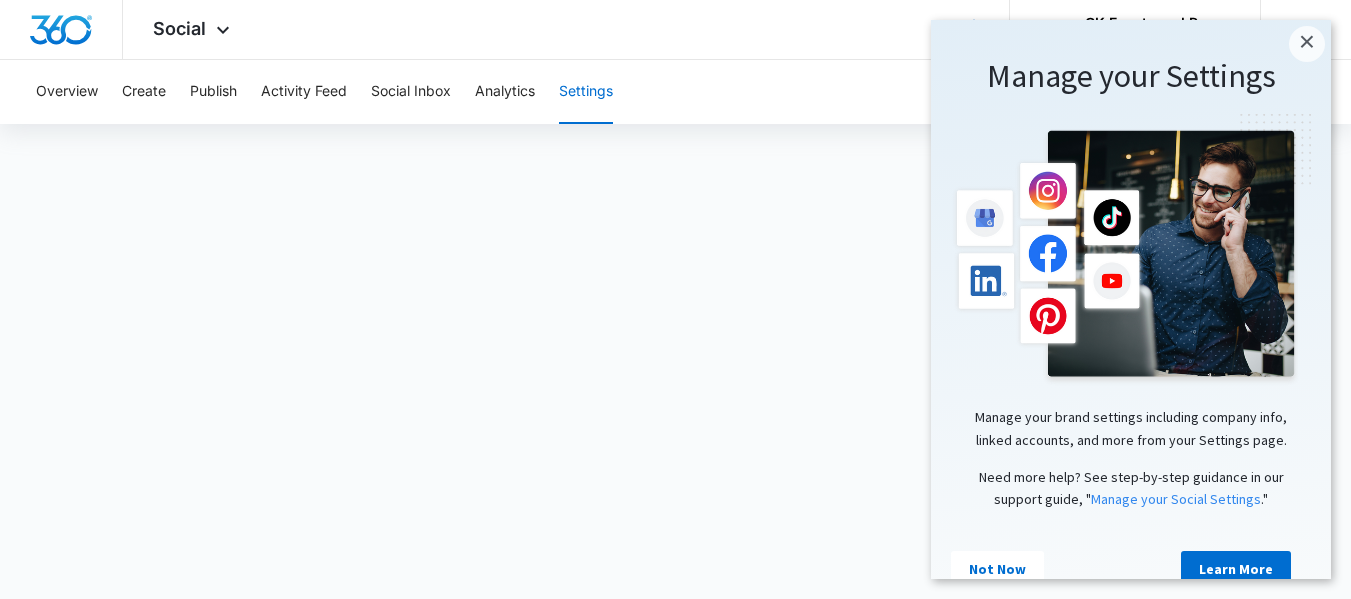 scroll, scrollTop: 0, scrollLeft: 0, axis: both 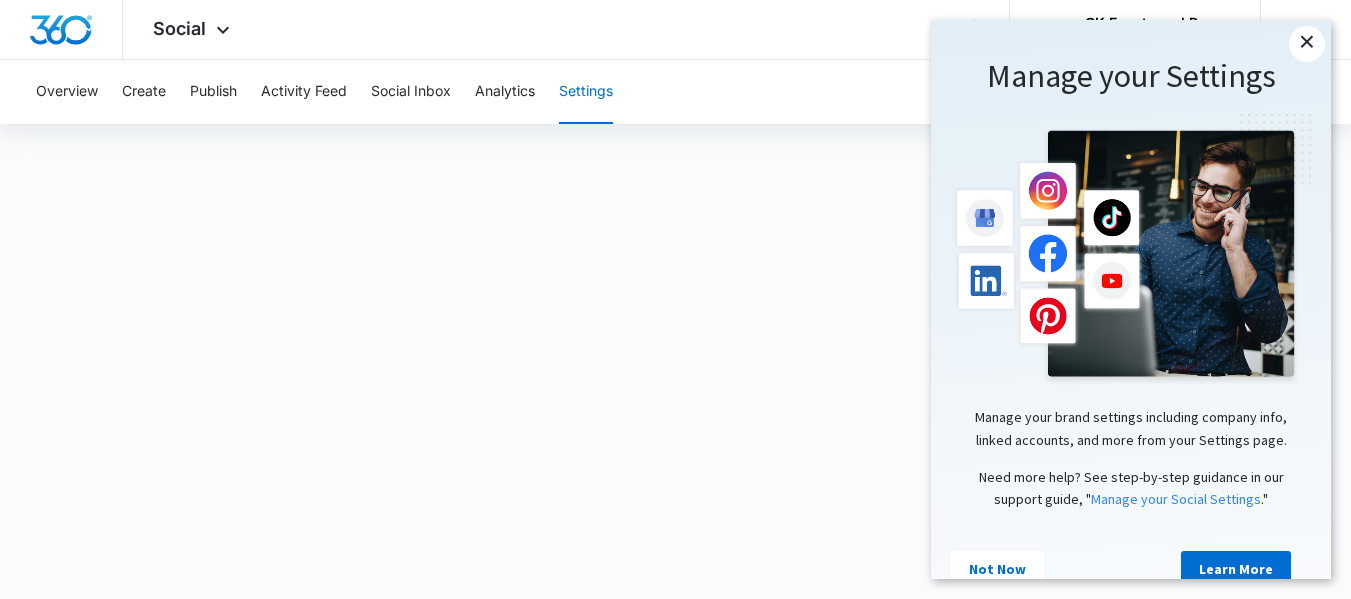 click on "×" at bounding box center (1307, 44) 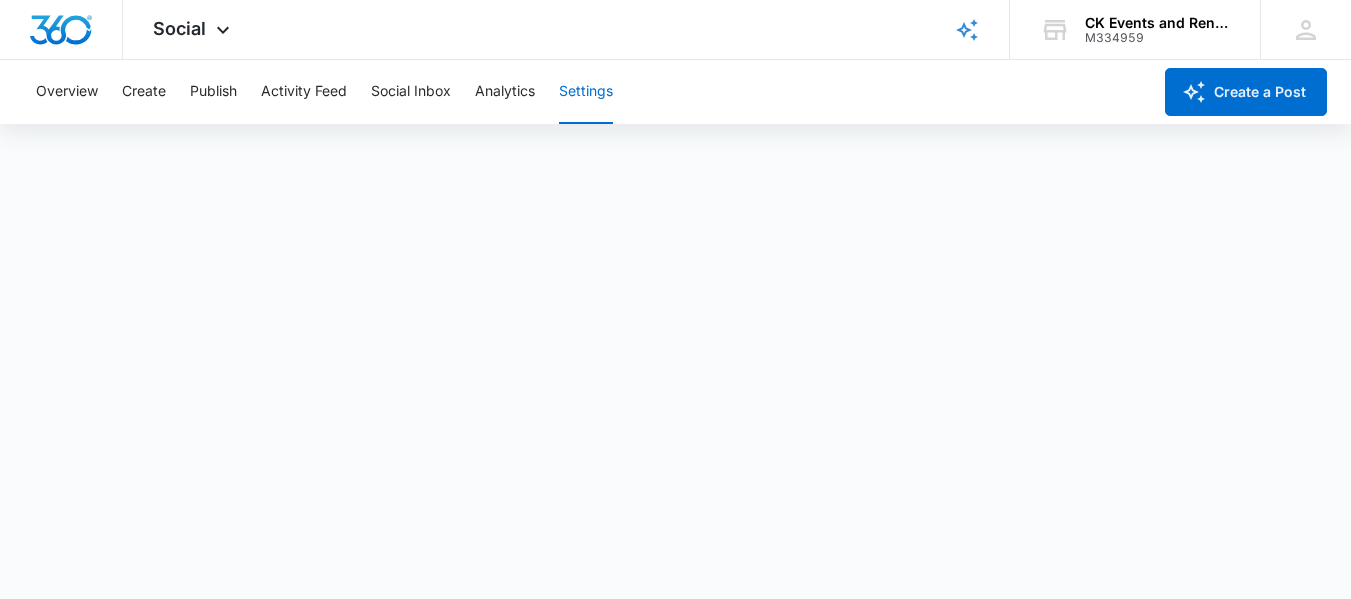 scroll, scrollTop: 0, scrollLeft: 0, axis: both 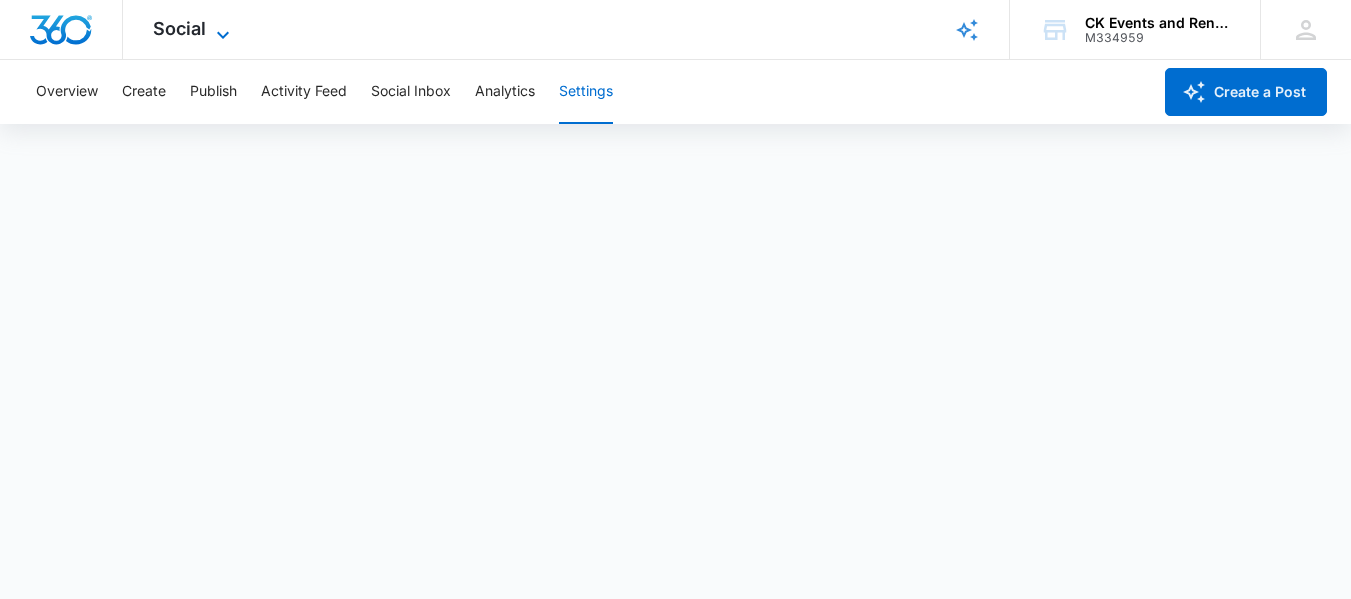 click 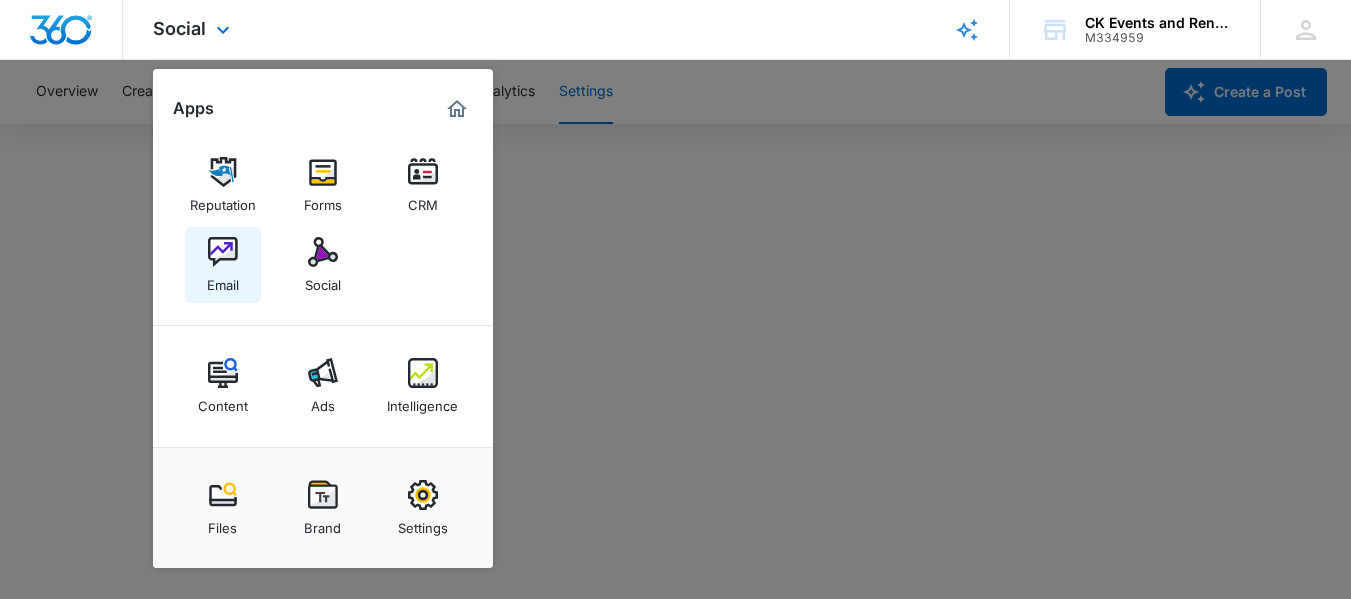 click at bounding box center (223, 252) 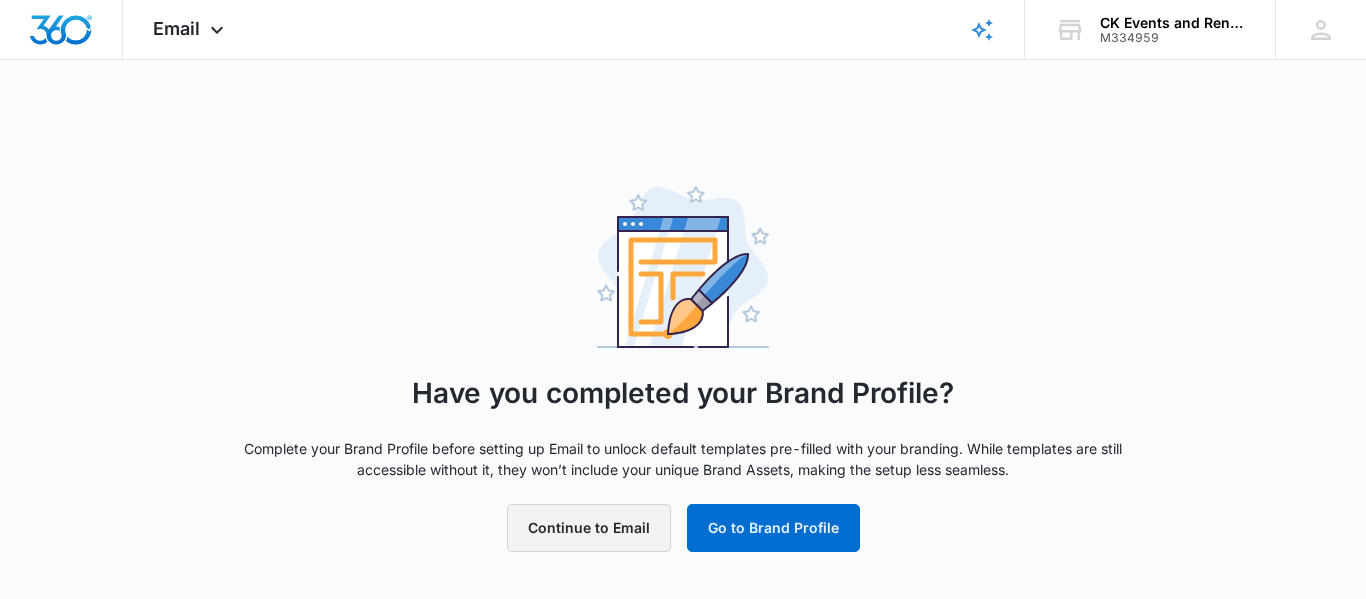 click on "Continue to Email" at bounding box center (589, 528) 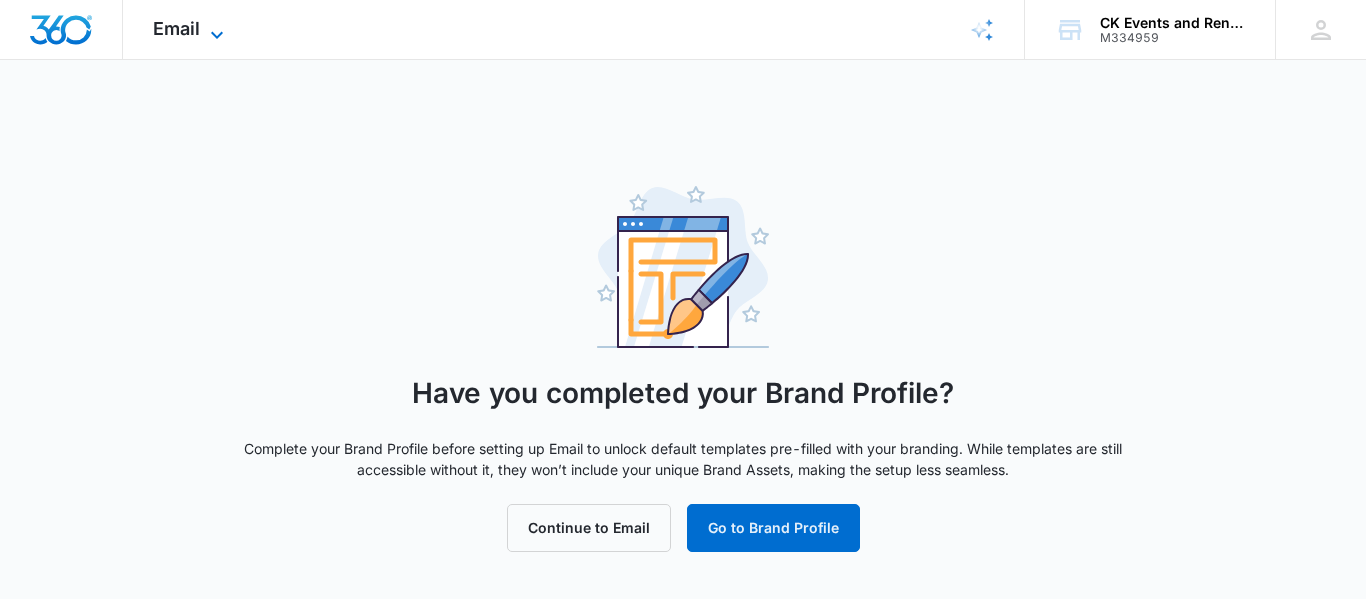 click 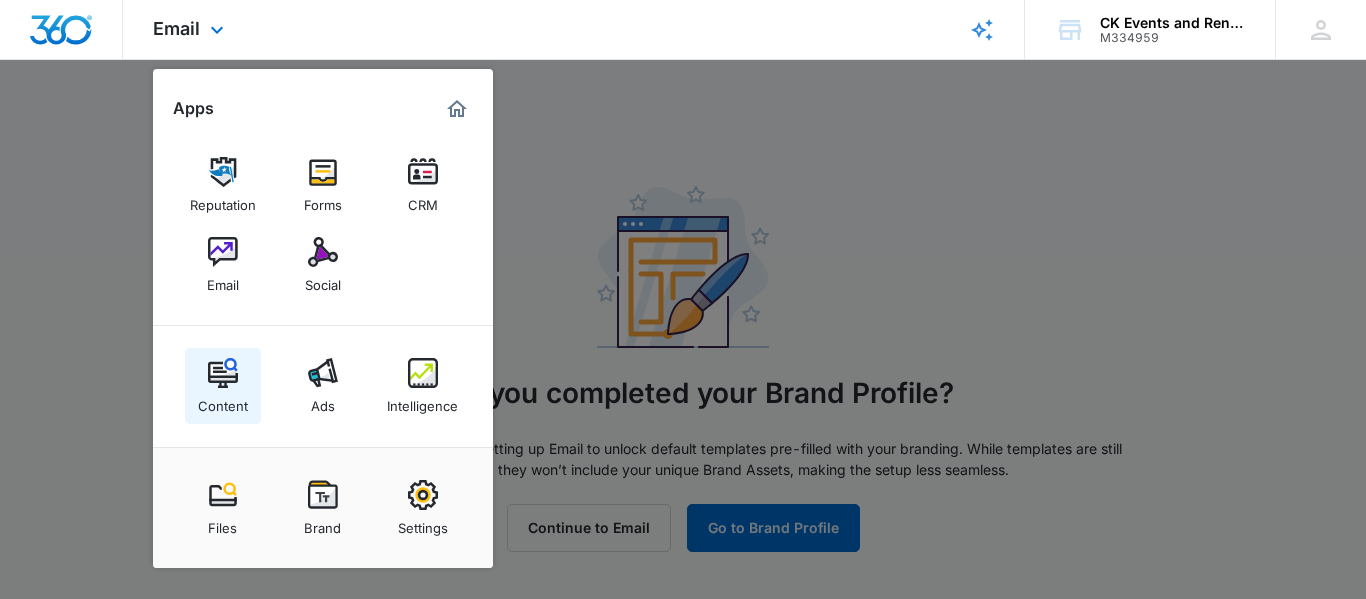 click at bounding box center (223, 373) 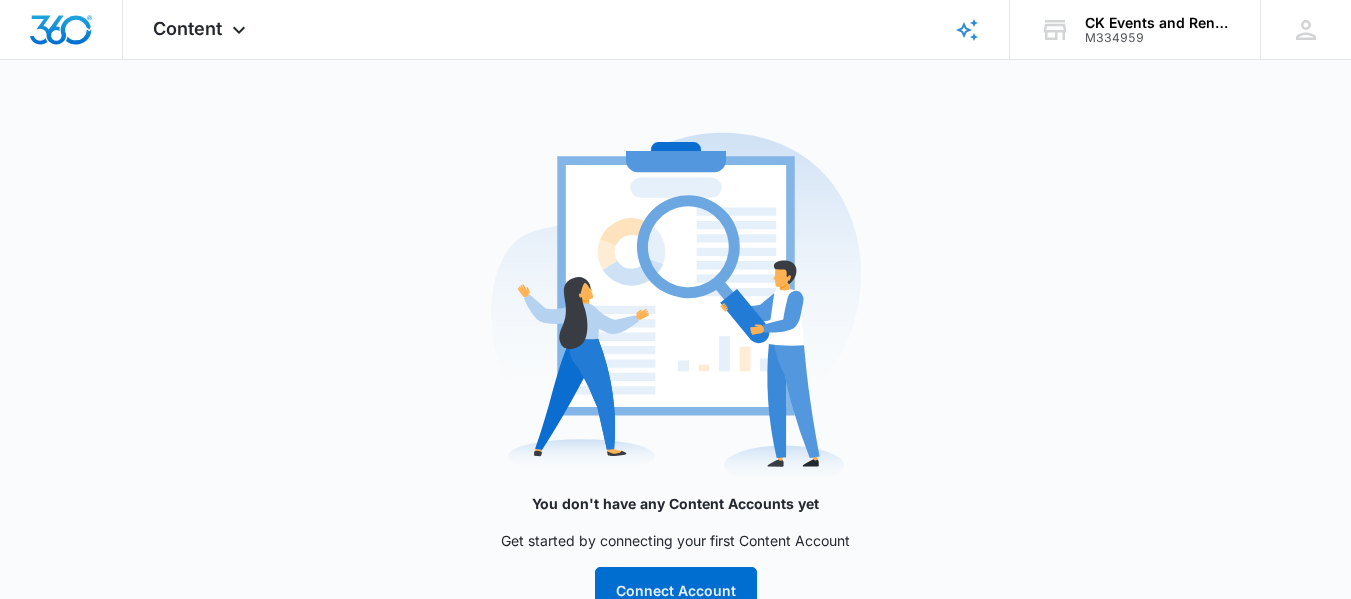scroll, scrollTop: 0, scrollLeft: 0, axis: both 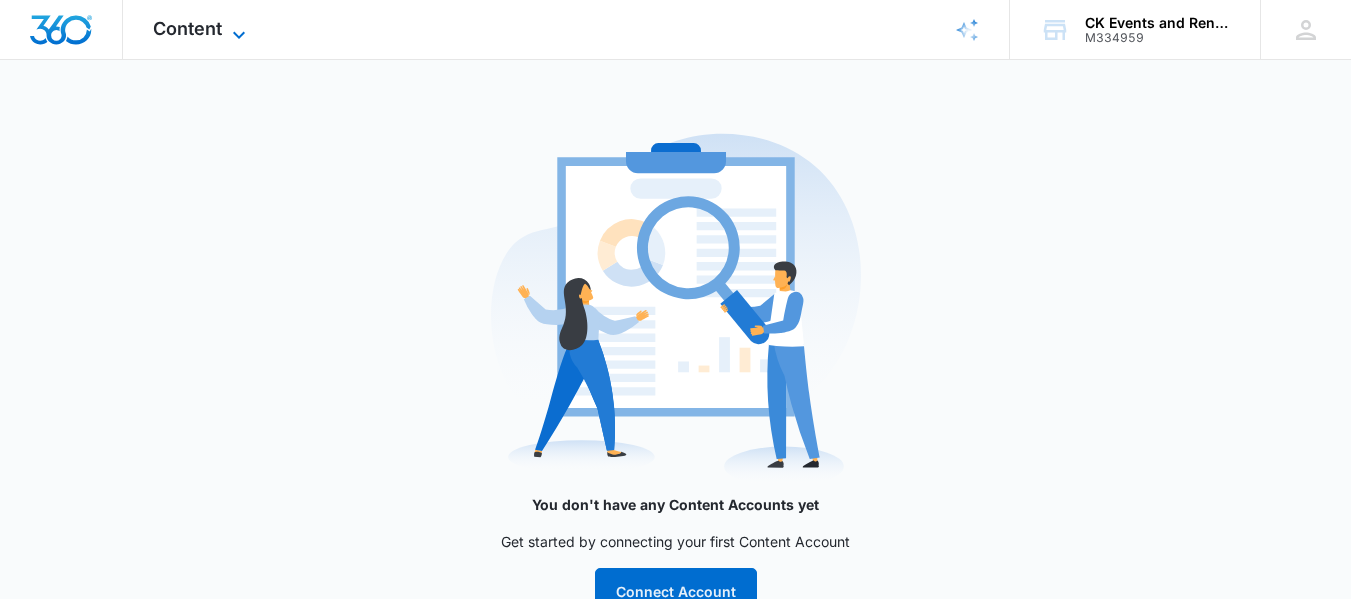 click 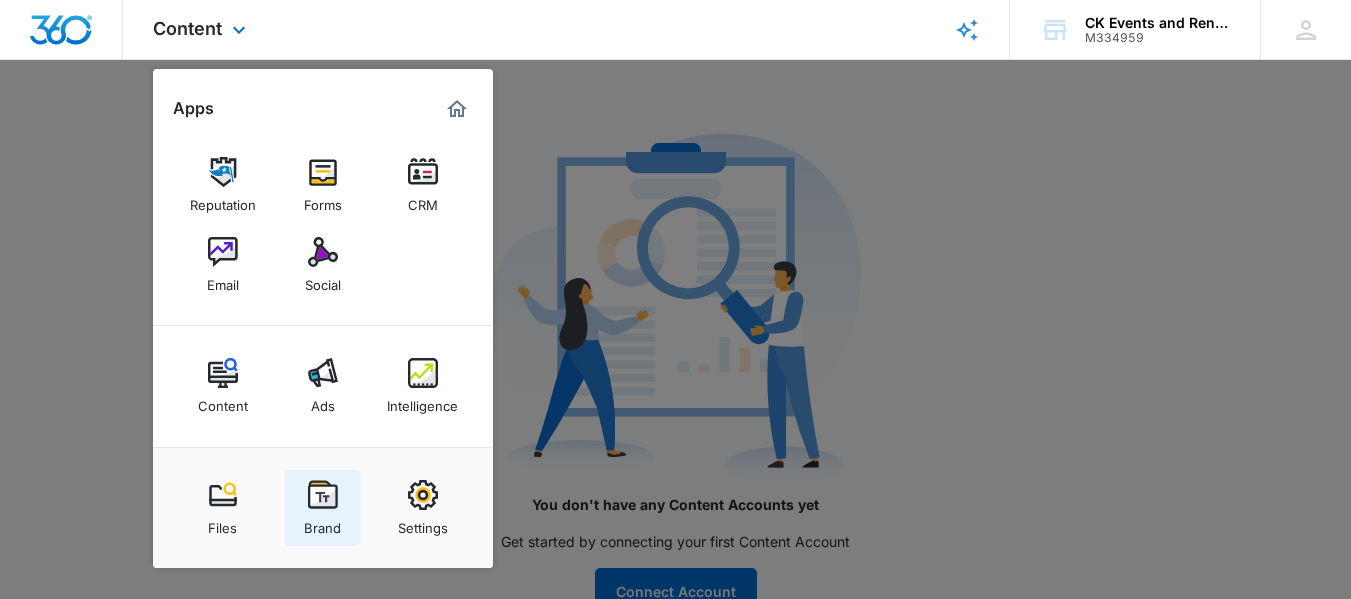 click at bounding box center [323, 495] 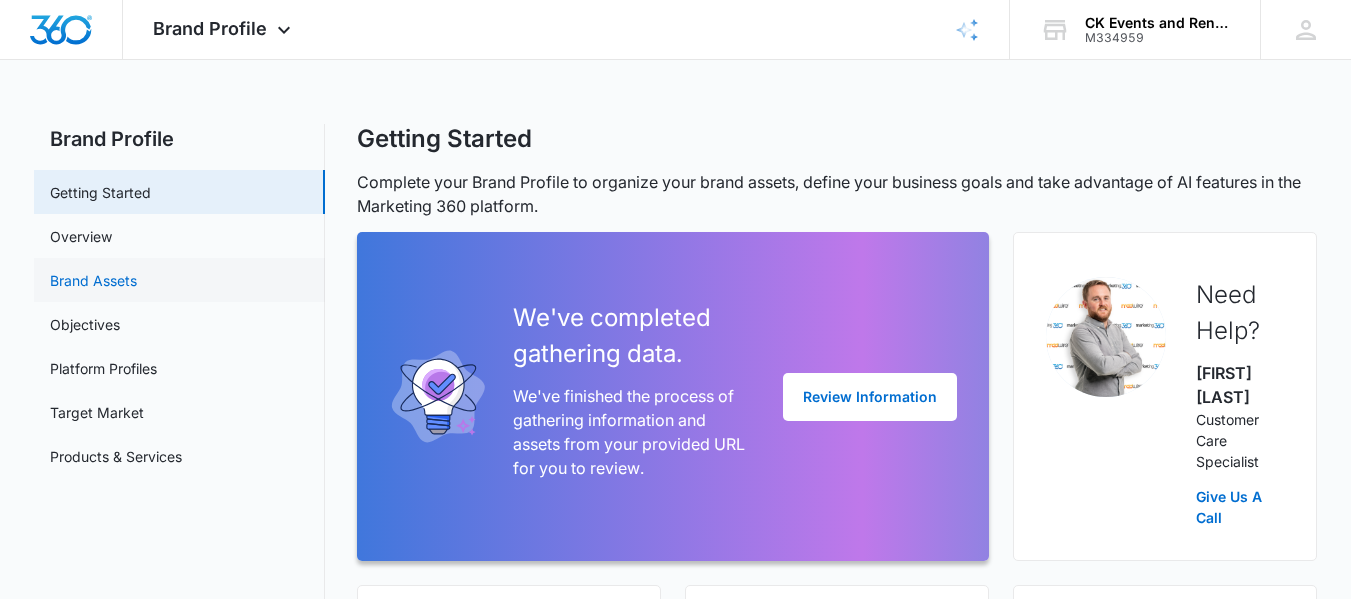 click on "Brand Assets" at bounding box center (93, 280) 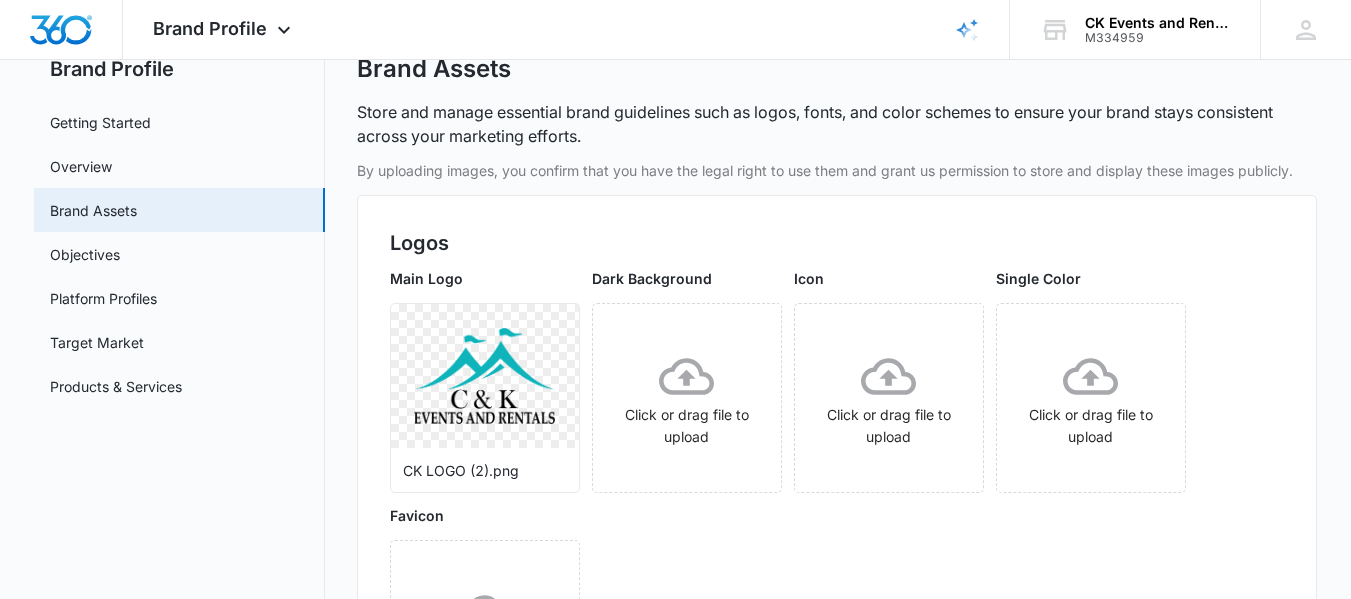 scroll, scrollTop: 100, scrollLeft: 0, axis: vertical 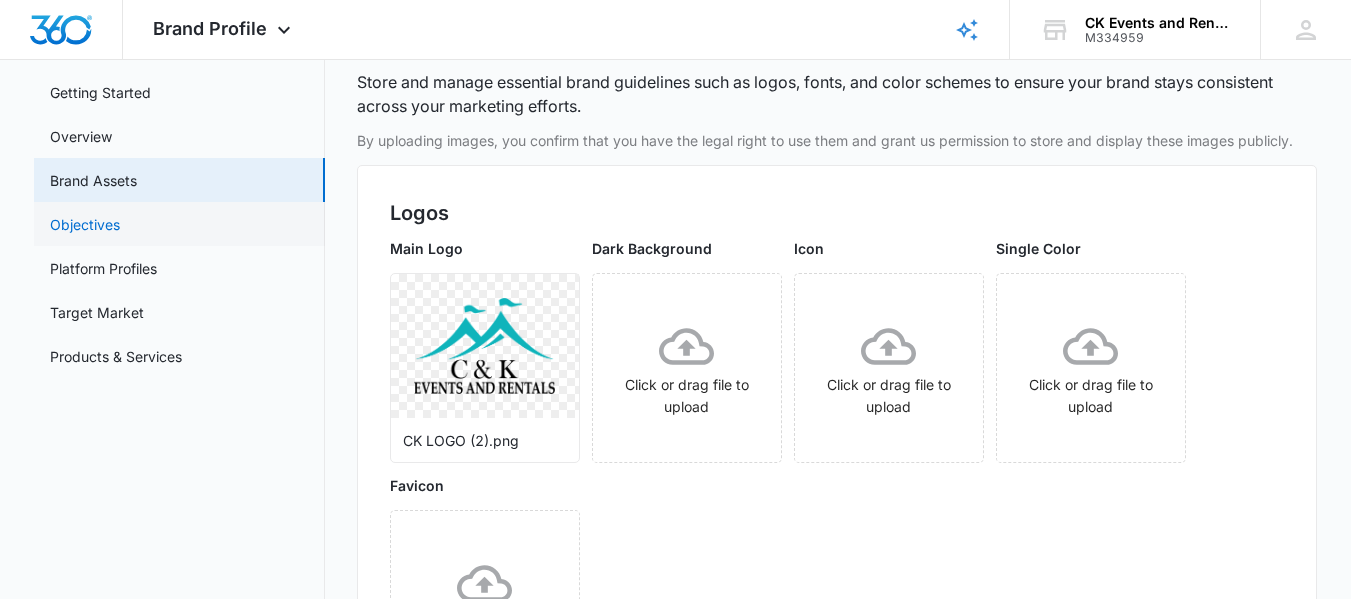 click on "Objectives" at bounding box center [85, 224] 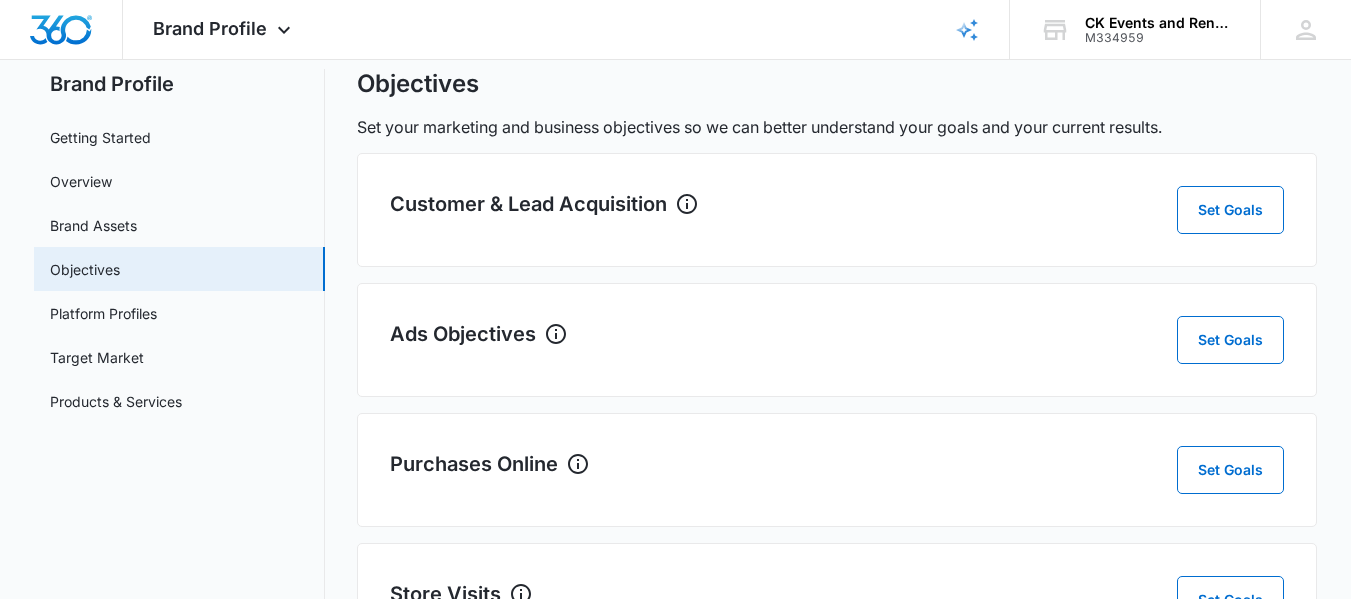 scroll, scrollTop: 0, scrollLeft: 0, axis: both 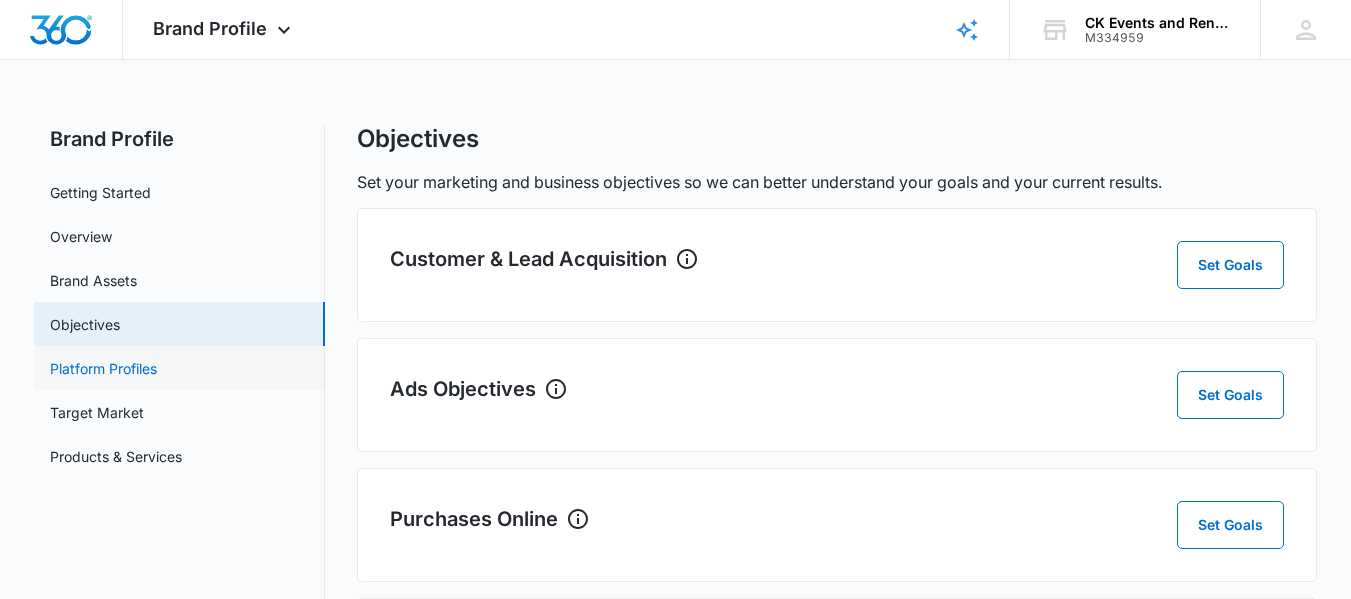 click on "Platform Profiles" at bounding box center (103, 368) 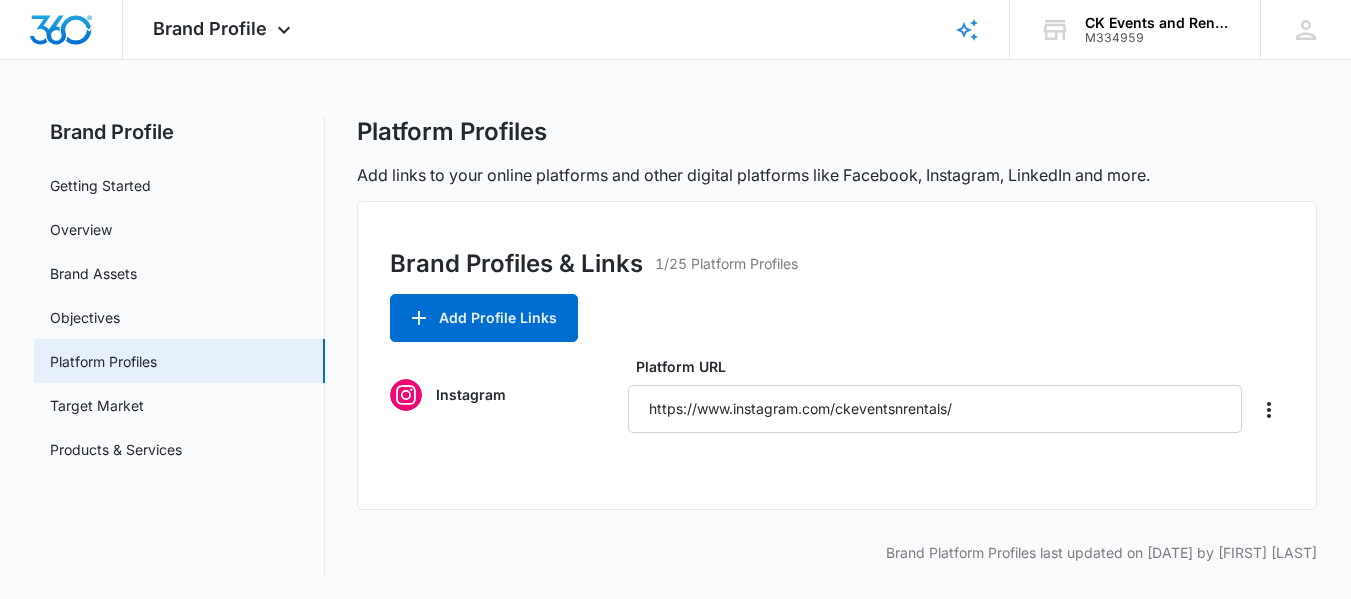 scroll, scrollTop: 9, scrollLeft: 0, axis: vertical 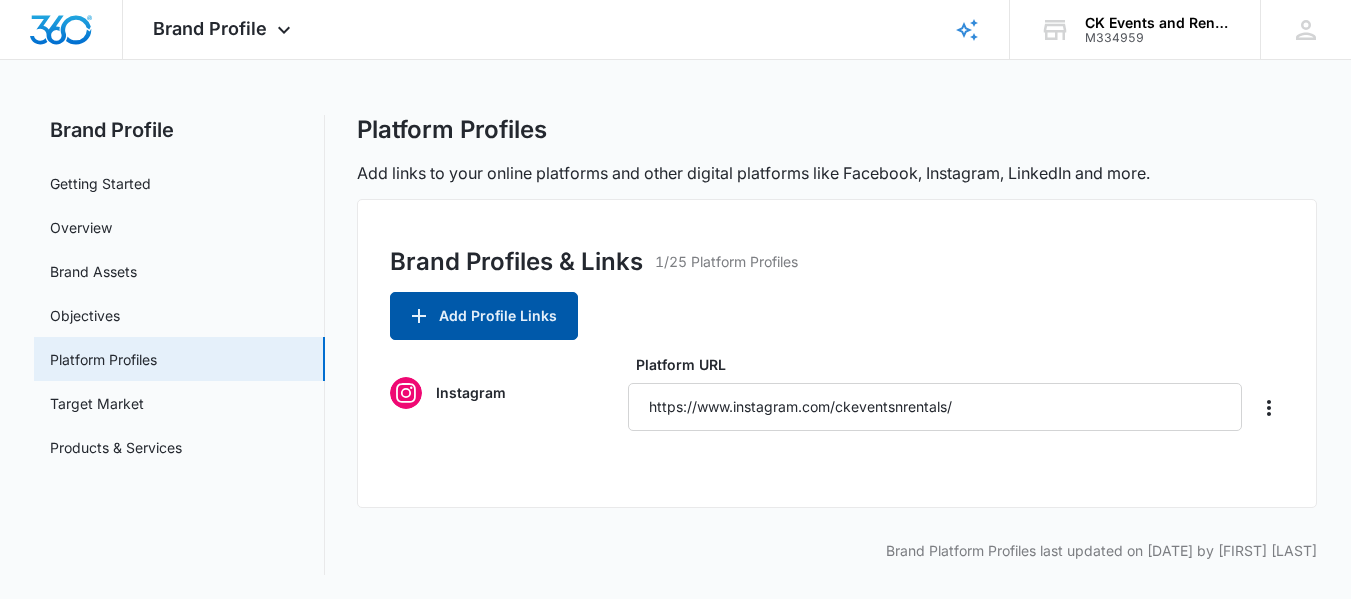 click on "Add Profile Links" at bounding box center (484, 316) 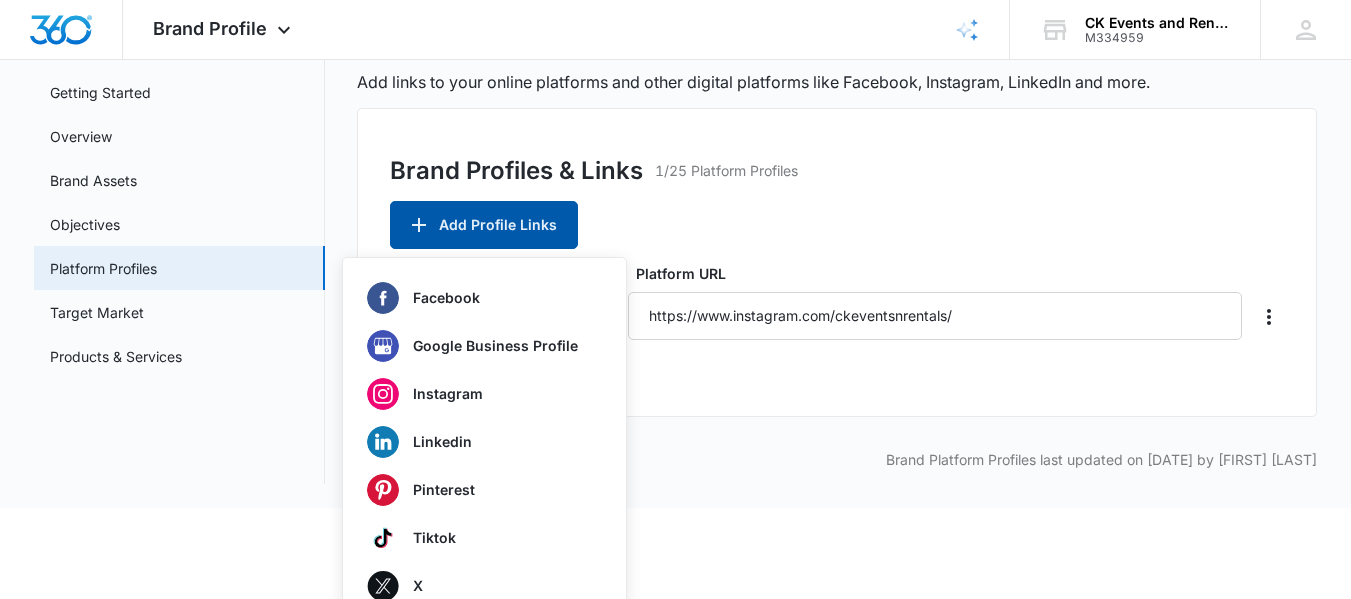 scroll, scrollTop: 209, scrollLeft: 0, axis: vertical 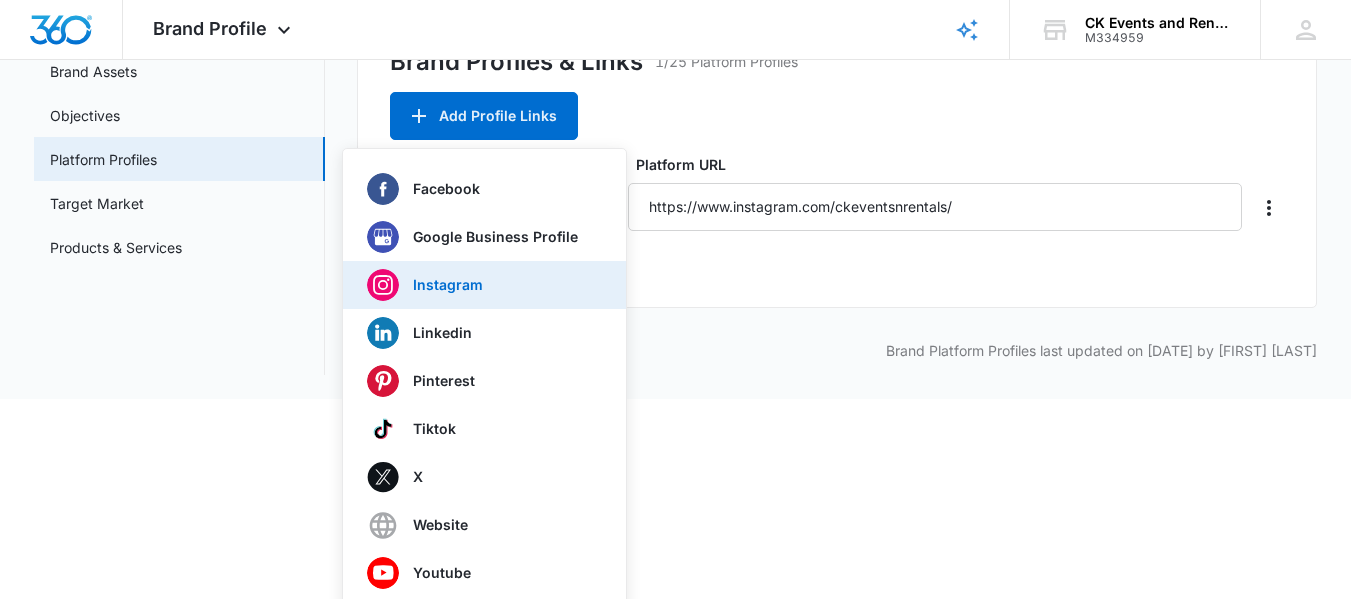click on "Instagram" at bounding box center [448, 285] 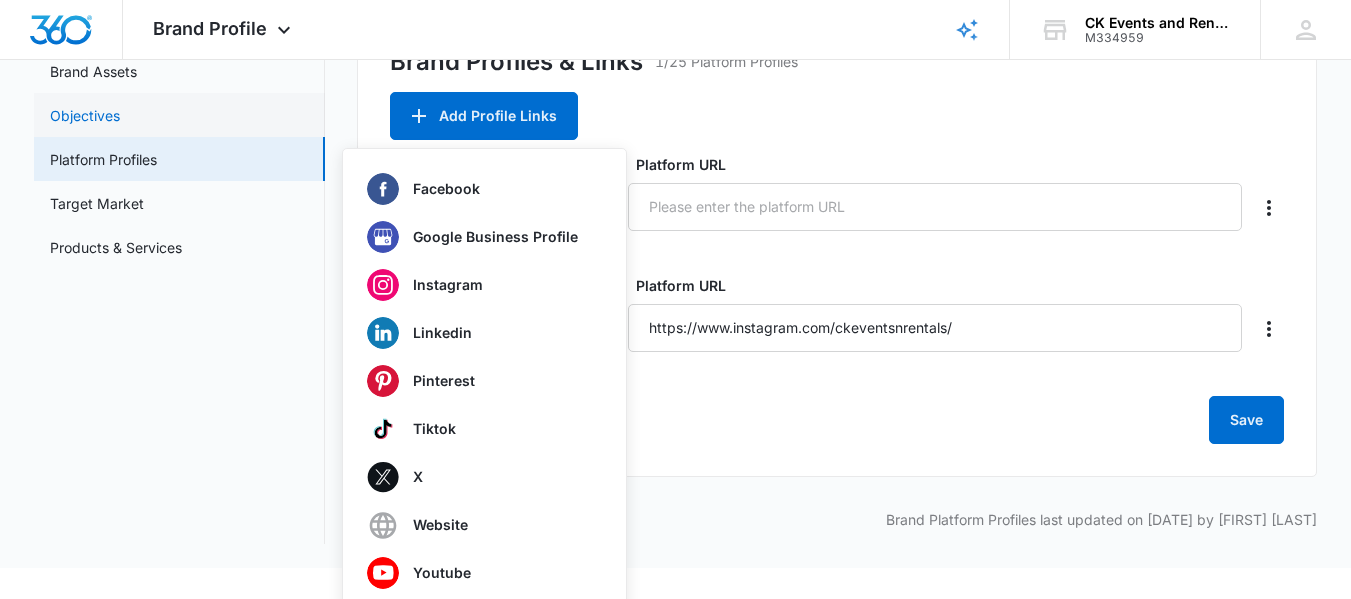 click on "Brand Profiles & Links 1/25 Platform Profiles Add Profile Links Facebook Google Business Profile Instagram Linkedin Pinterest Tiktok X Website Youtube Instagram Platform URL Instagram Platform URL https://www.instagram.com/ckeventsnrentals/ Save" at bounding box center (837, 238) 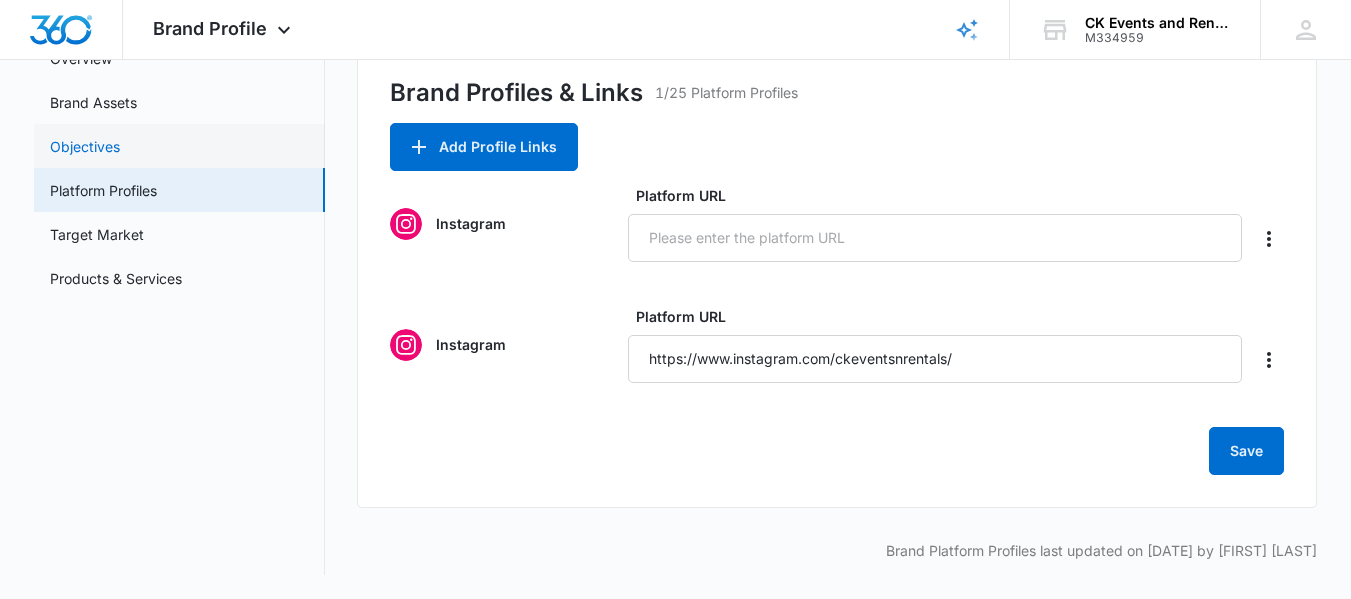 scroll, scrollTop: 178, scrollLeft: 0, axis: vertical 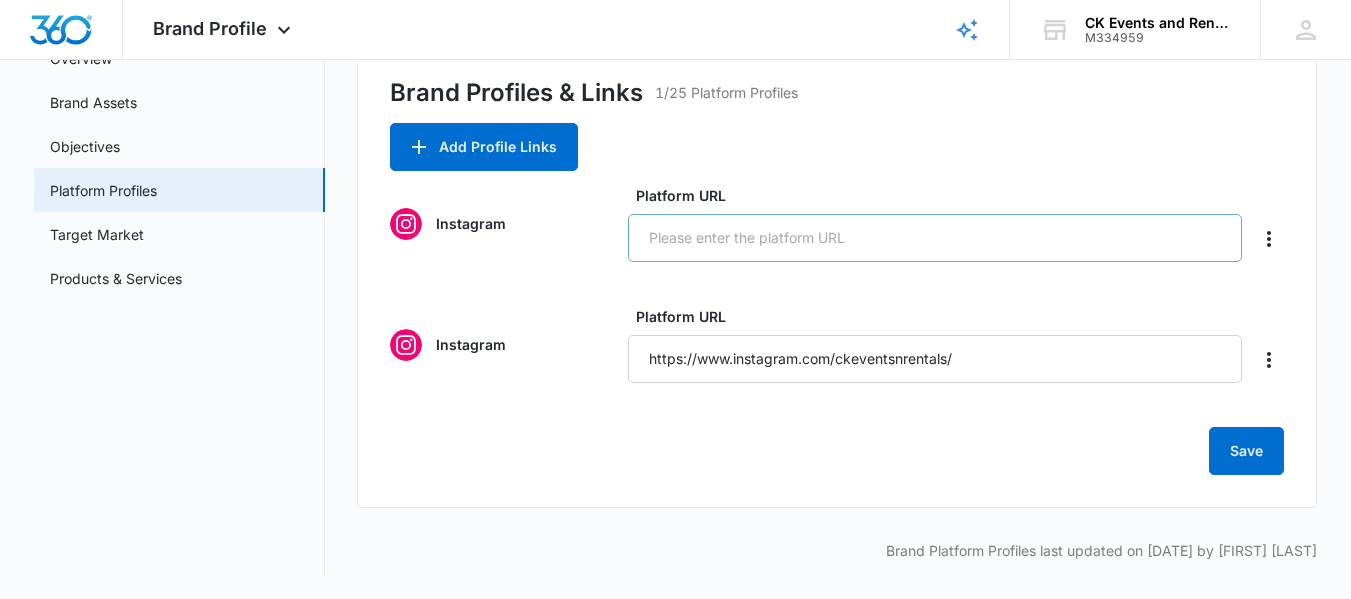 click on "Brand Assets" at bounding box center (93, 102) 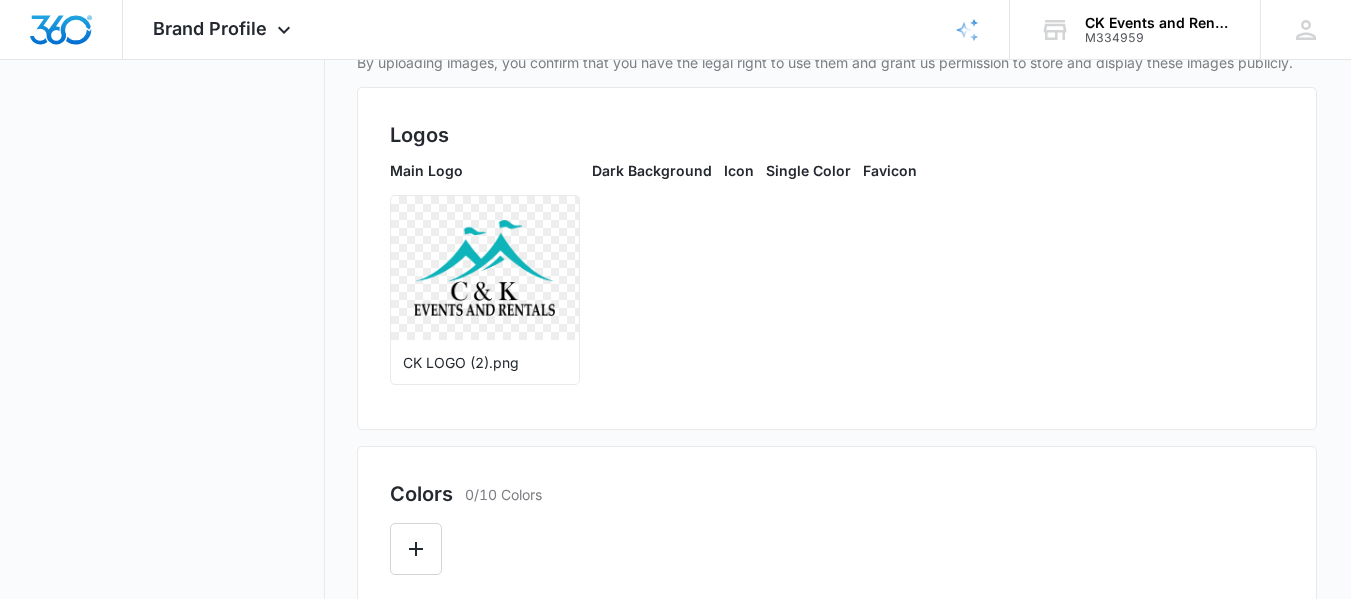 scroll, scrollTop: 0, scrollLeft: 0, axis: both 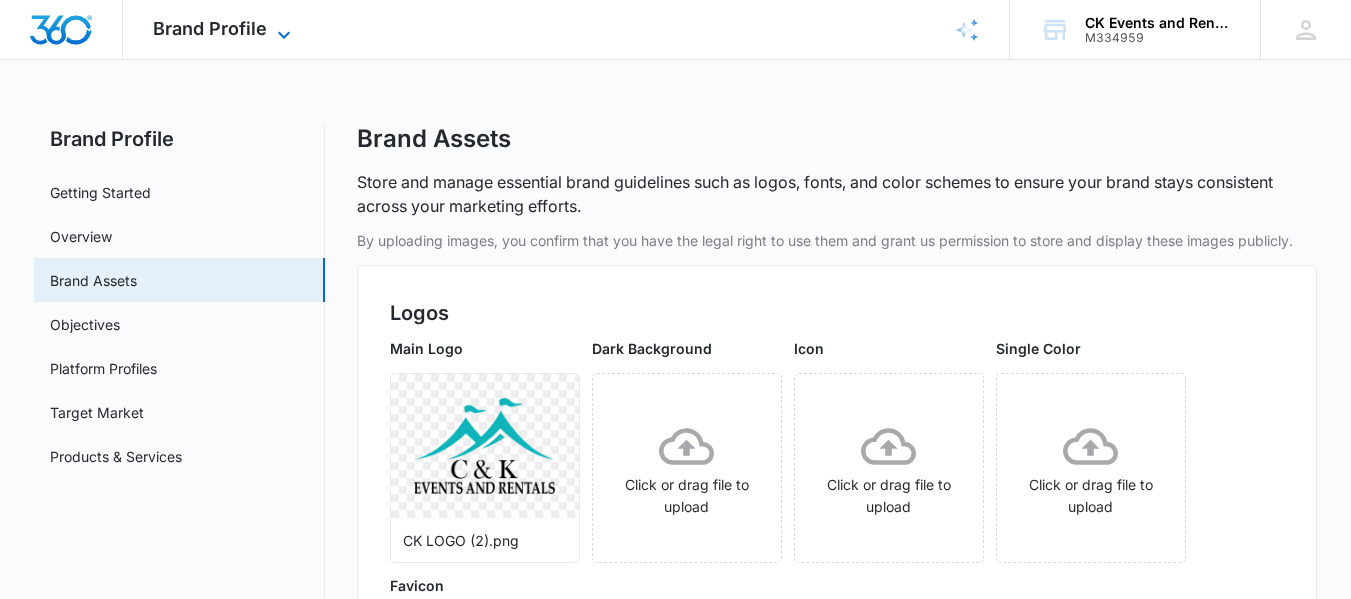 click 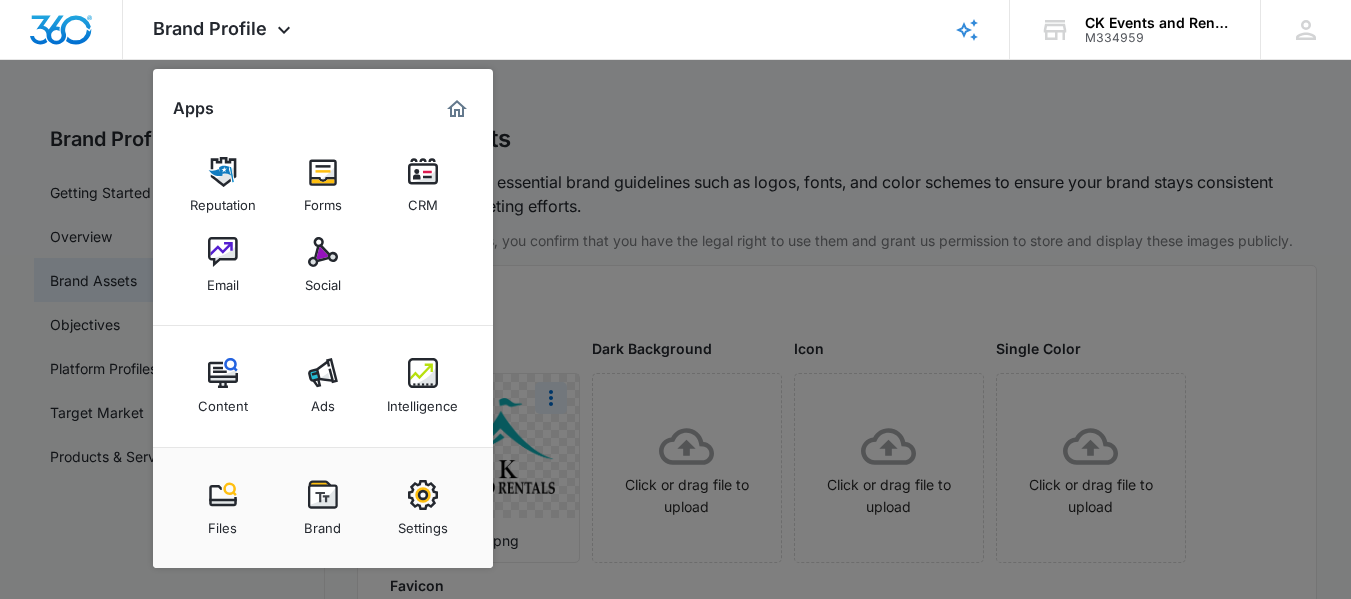click at bounding box center [423, 495] 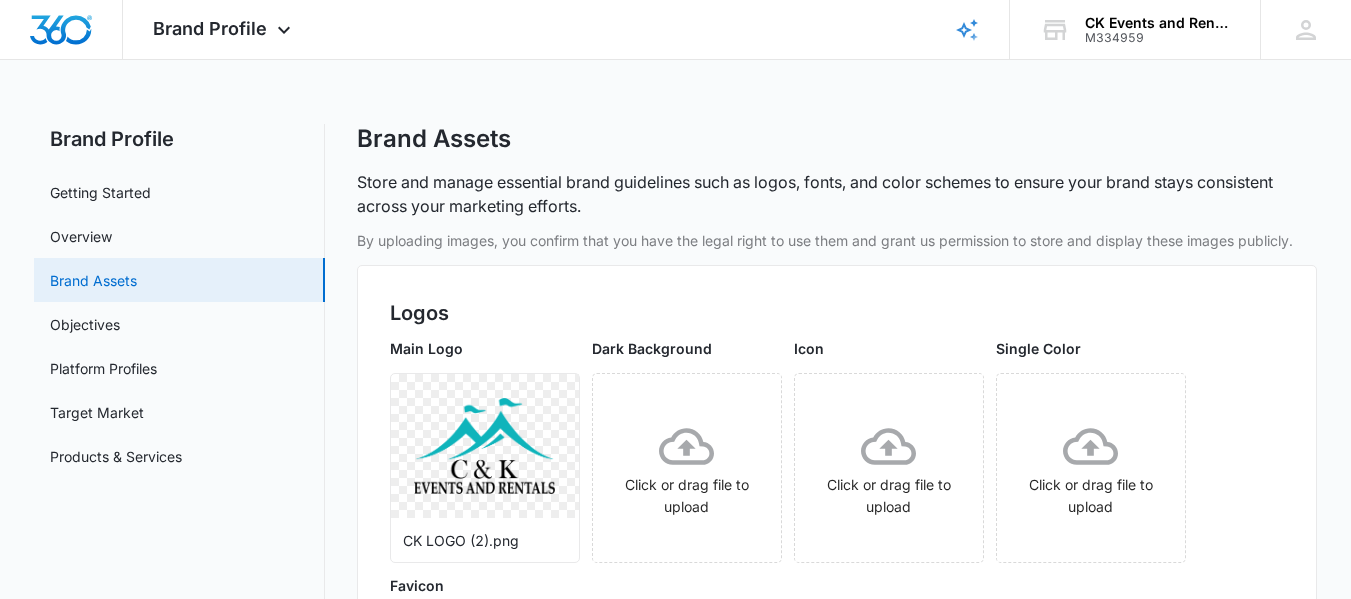 scroll, scrollTop: 200, scrollLeft: 0, axis: vertical 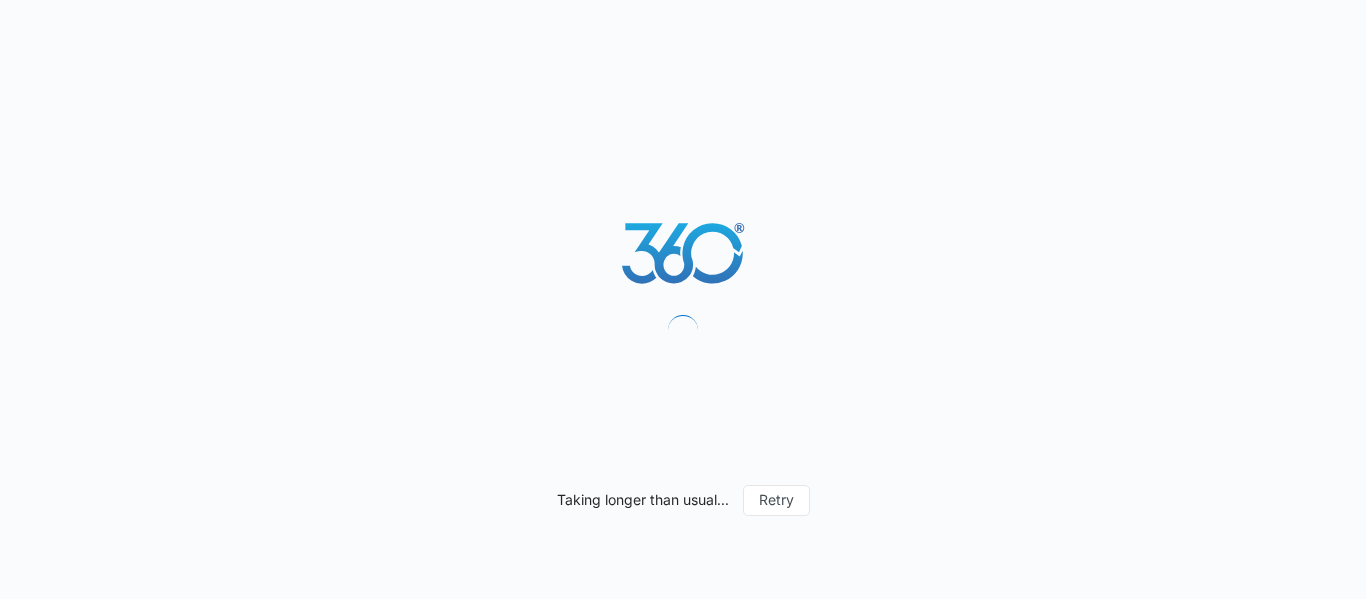 select on "52" 